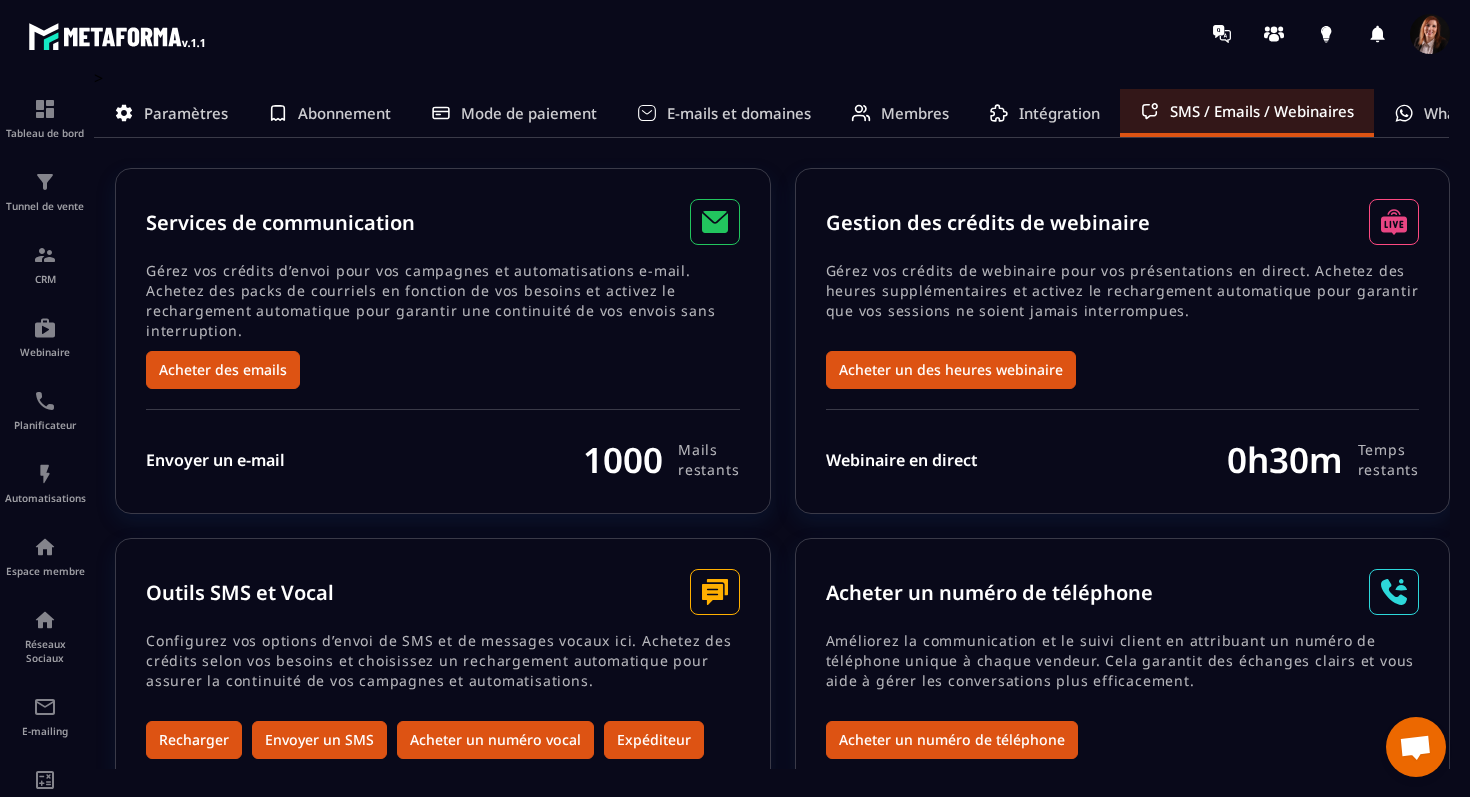 scroll, scrollTop: 0, scrollLeft: 0, axis: both 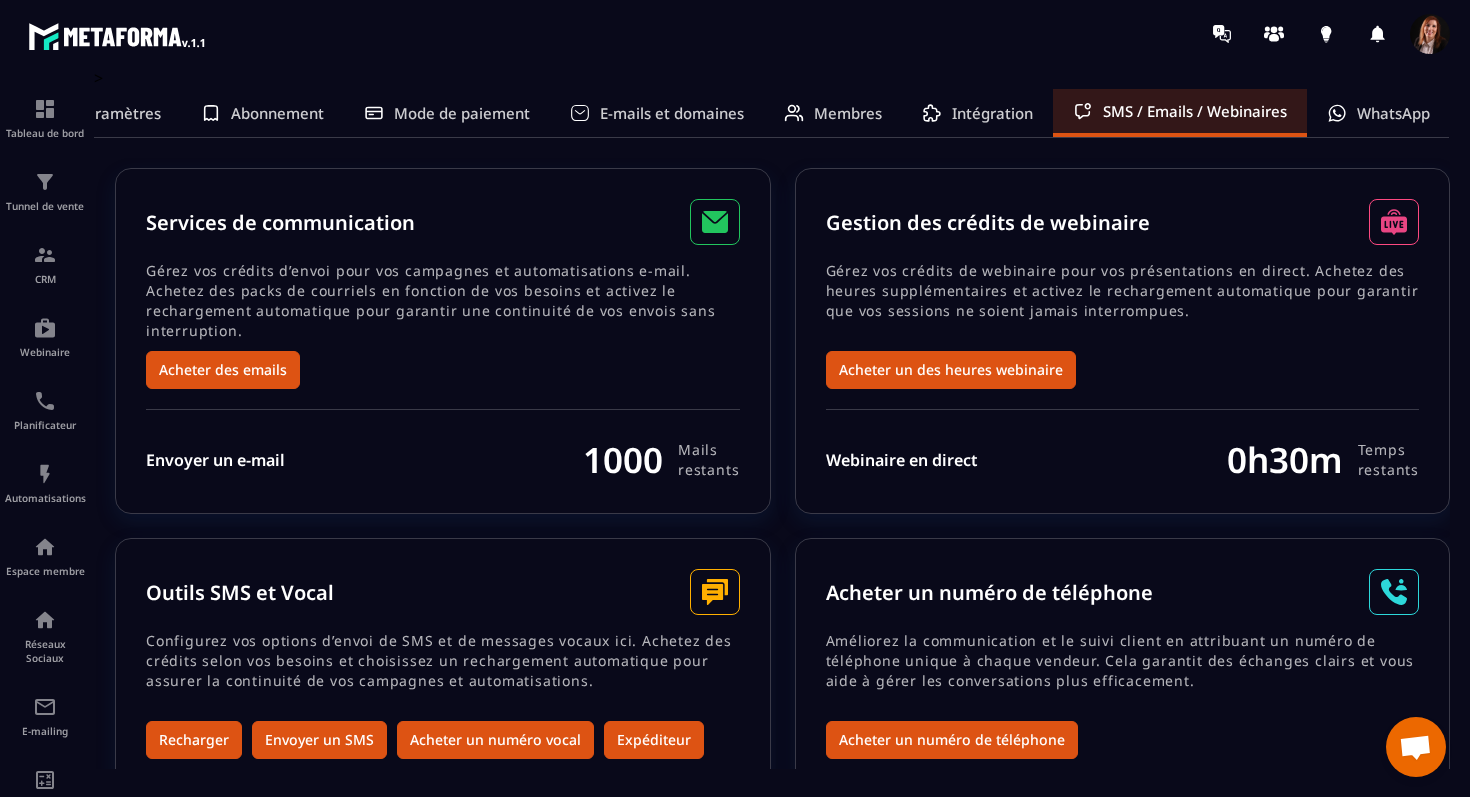 click on "WhatsApp" at bounding box center (1393, 113) 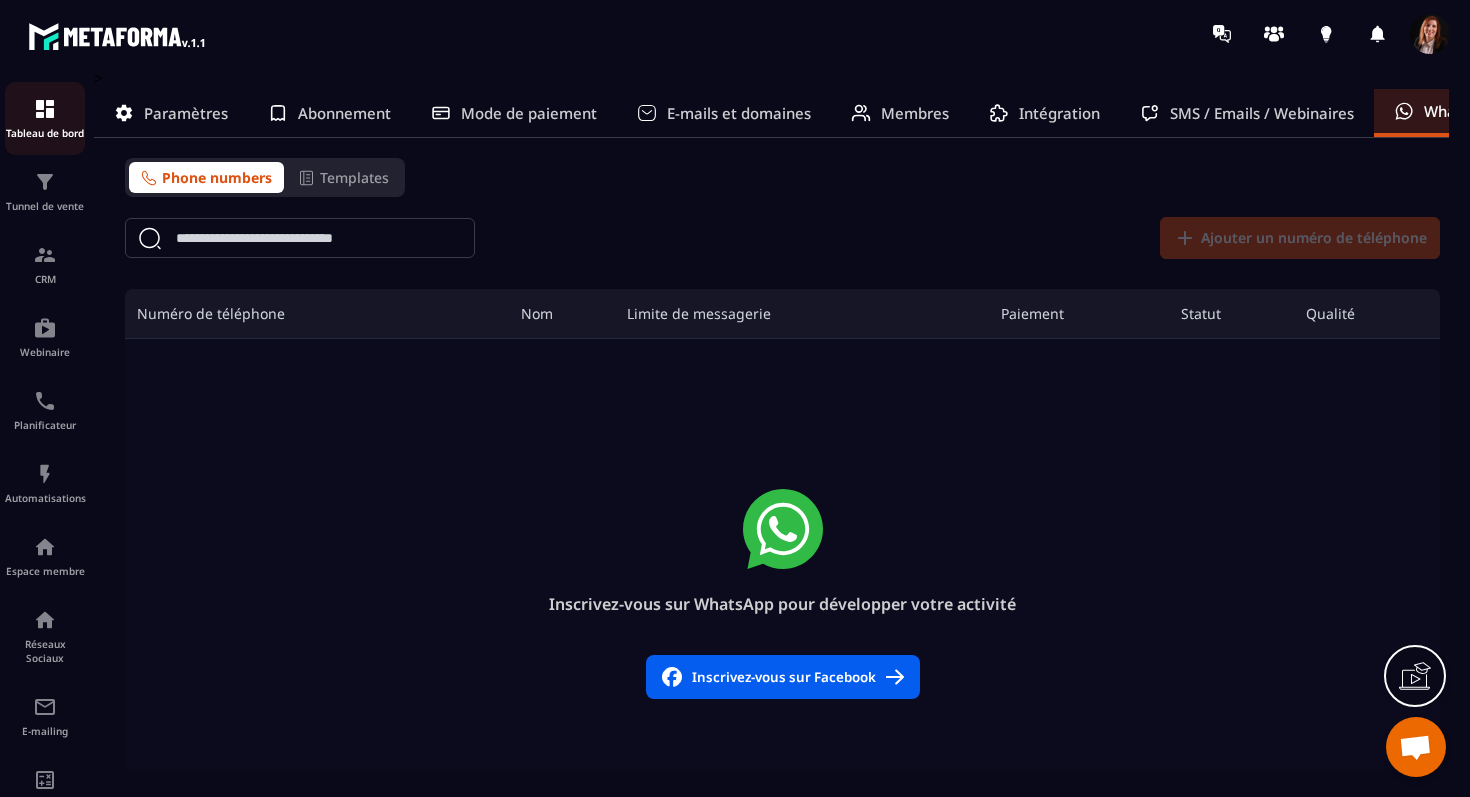 click at bounding box center (45, 109) 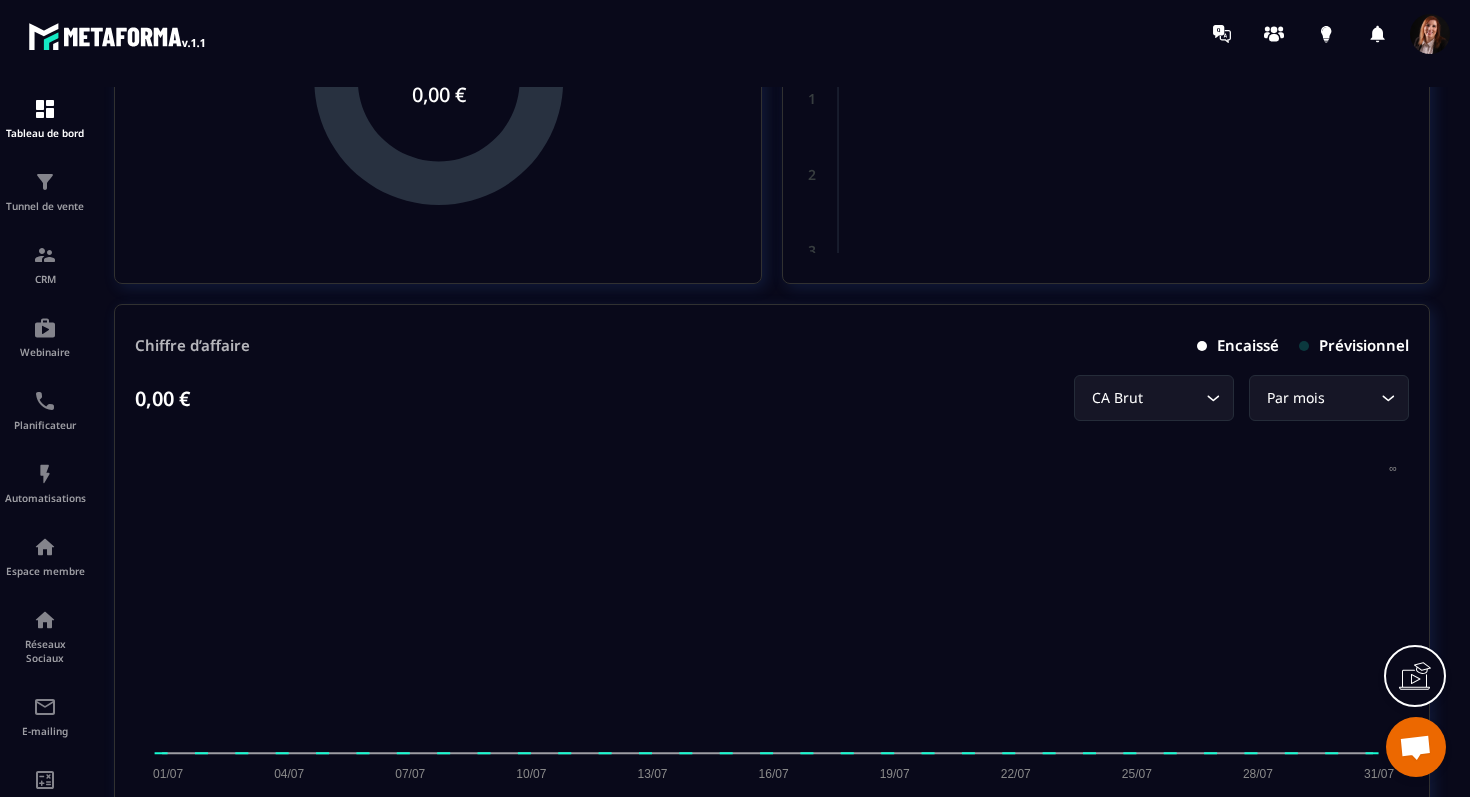 scroll, scrollTop: 785, scrollLeft: 0, axis: vertical 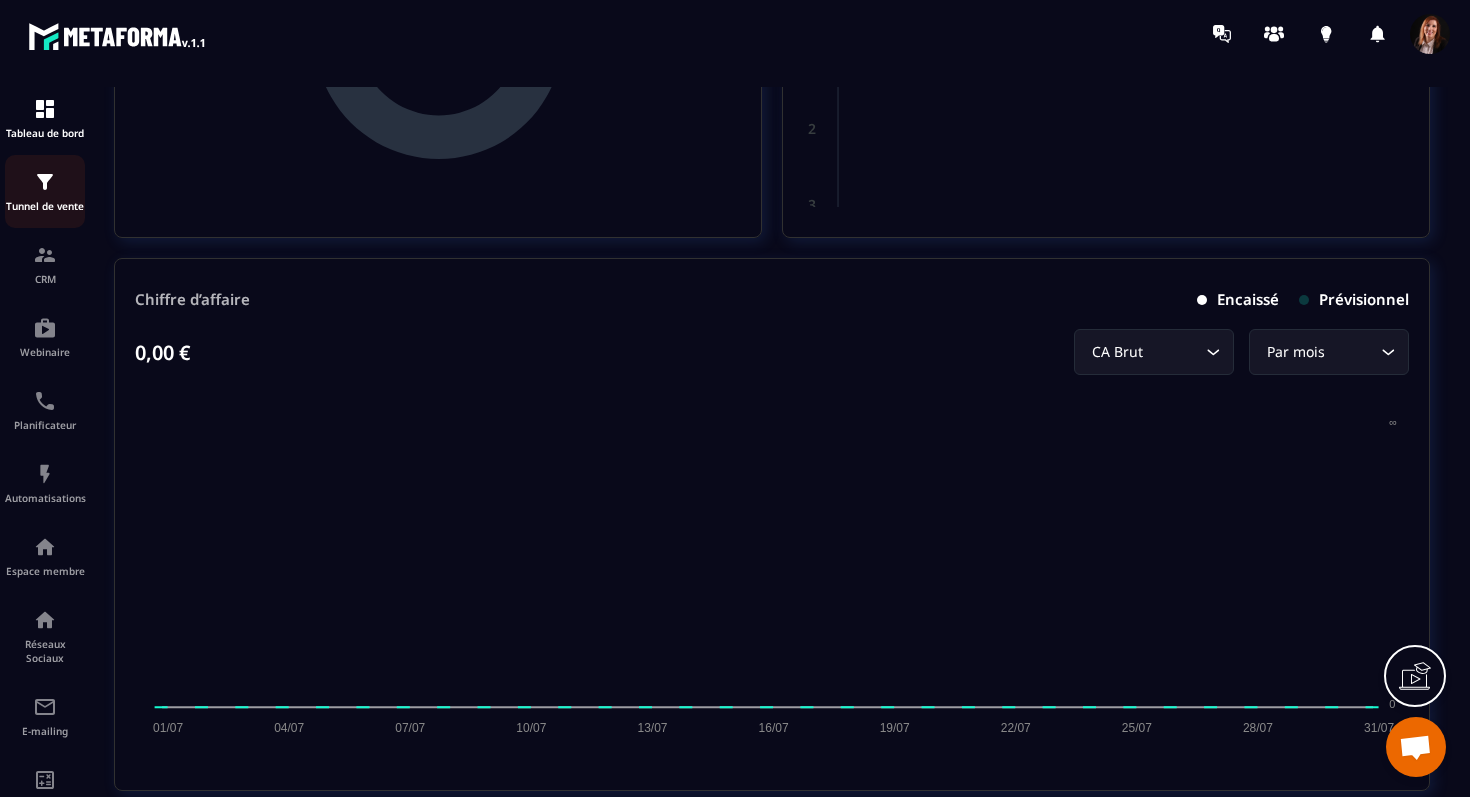 click at bounding box center (45, 182) 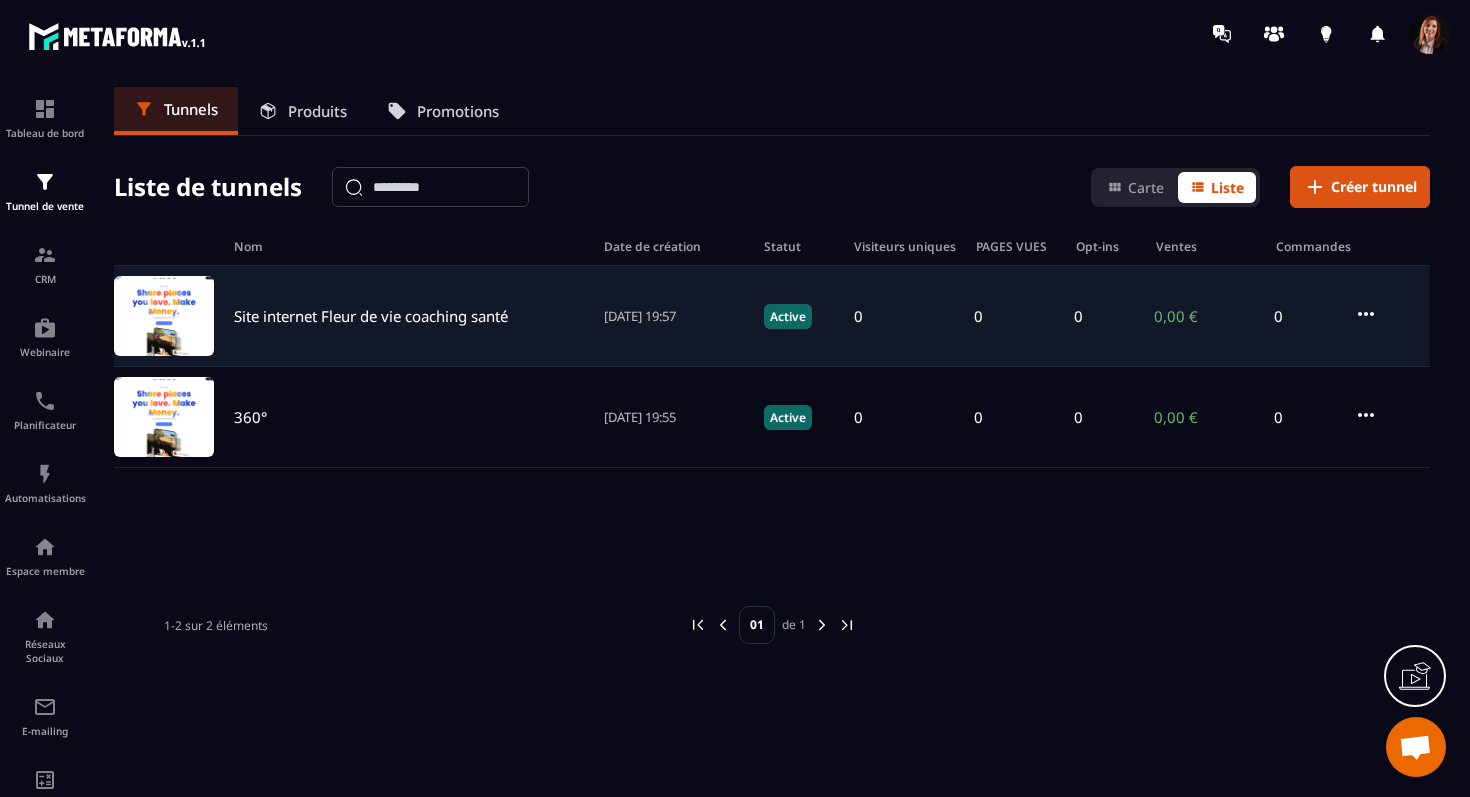 click on "Site internet Fleur de vie coaching santé" at bounding box center (371, 316) 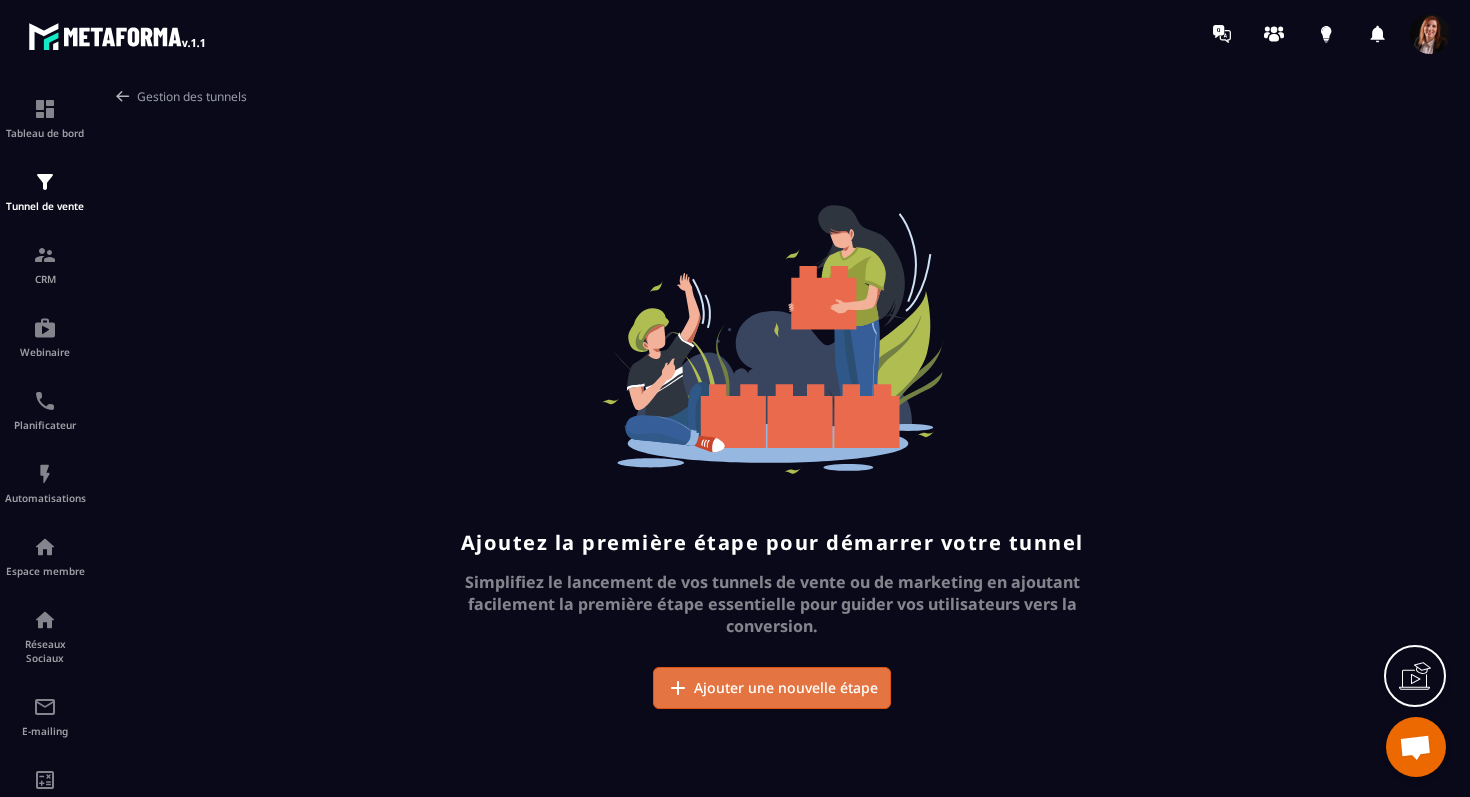 click on "Ajouter une nouvelle étape" at bounding box center (786, 688) 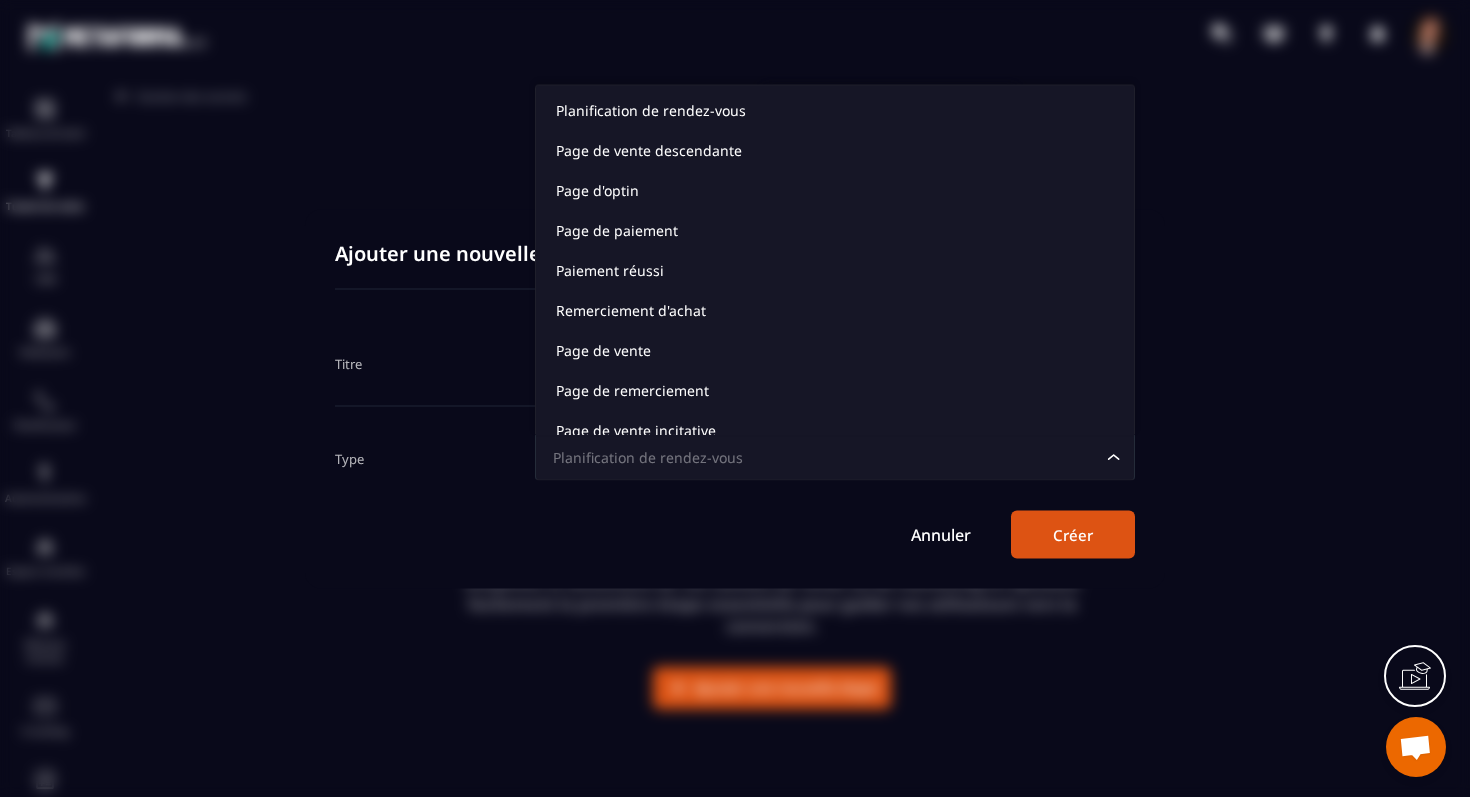click on "Planification de rendez-vous" at bounding box center (825, 457) 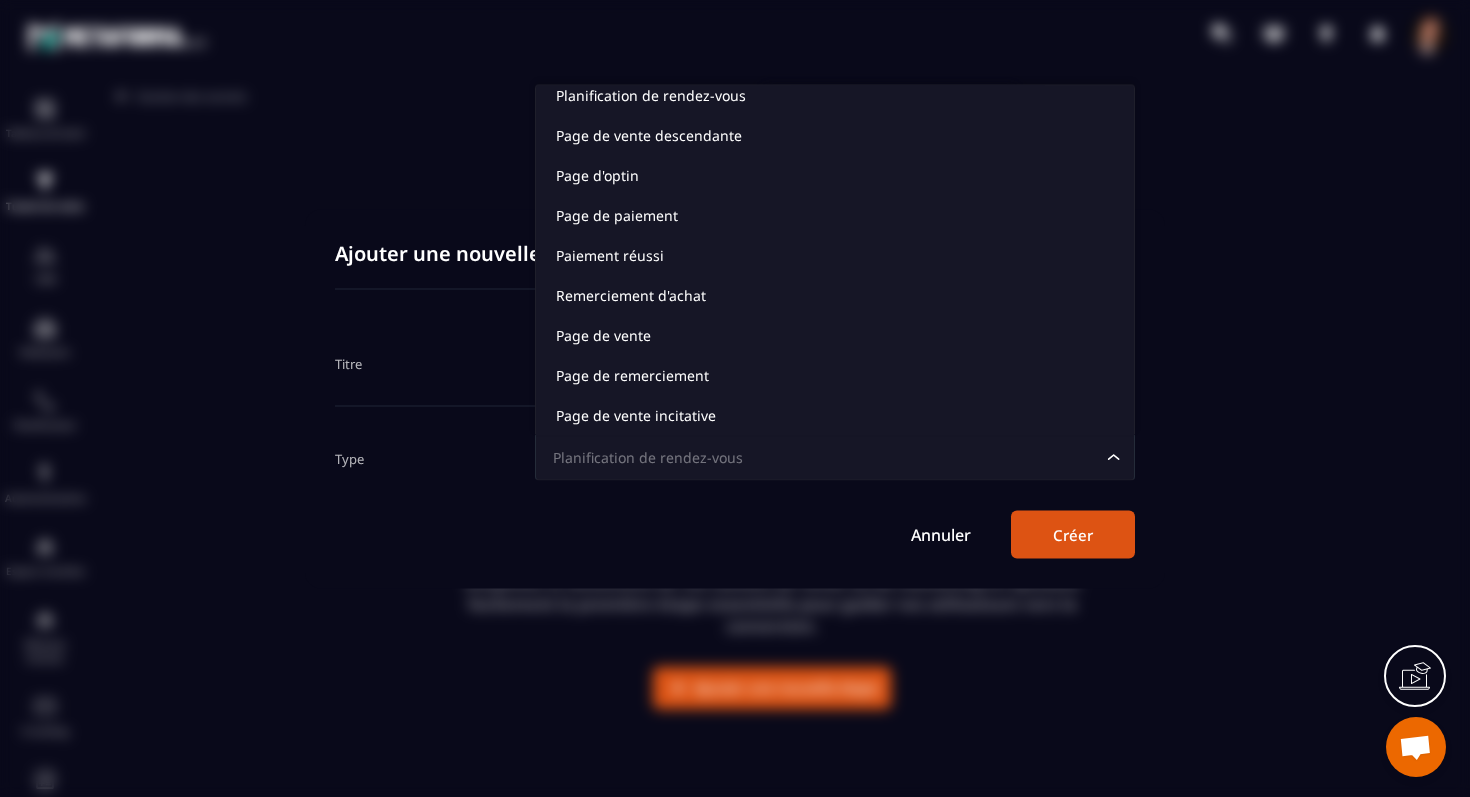scroll, scrollTop: 0, scrollLeft: 0, axis: both 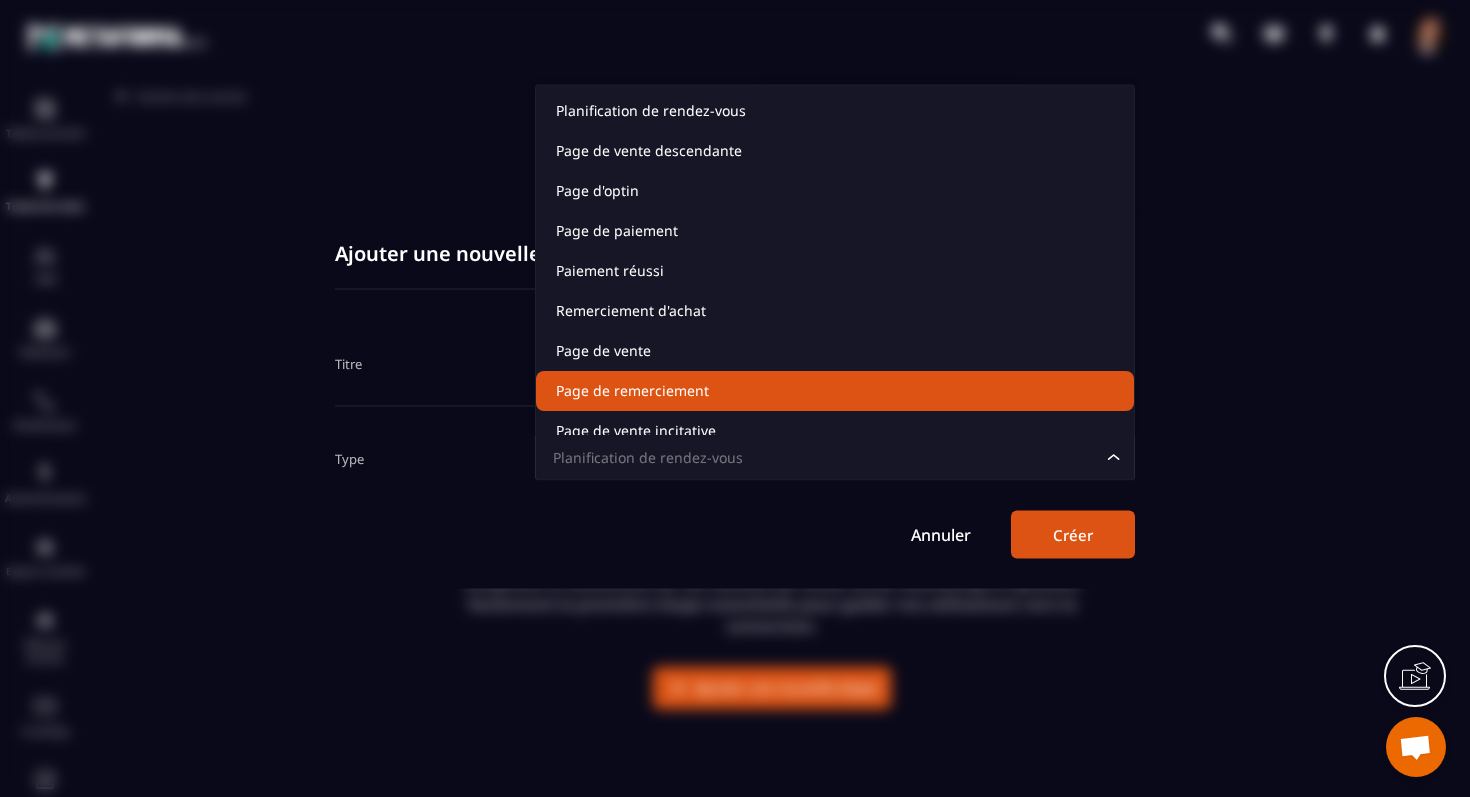 click at bounding box center (735, 398) 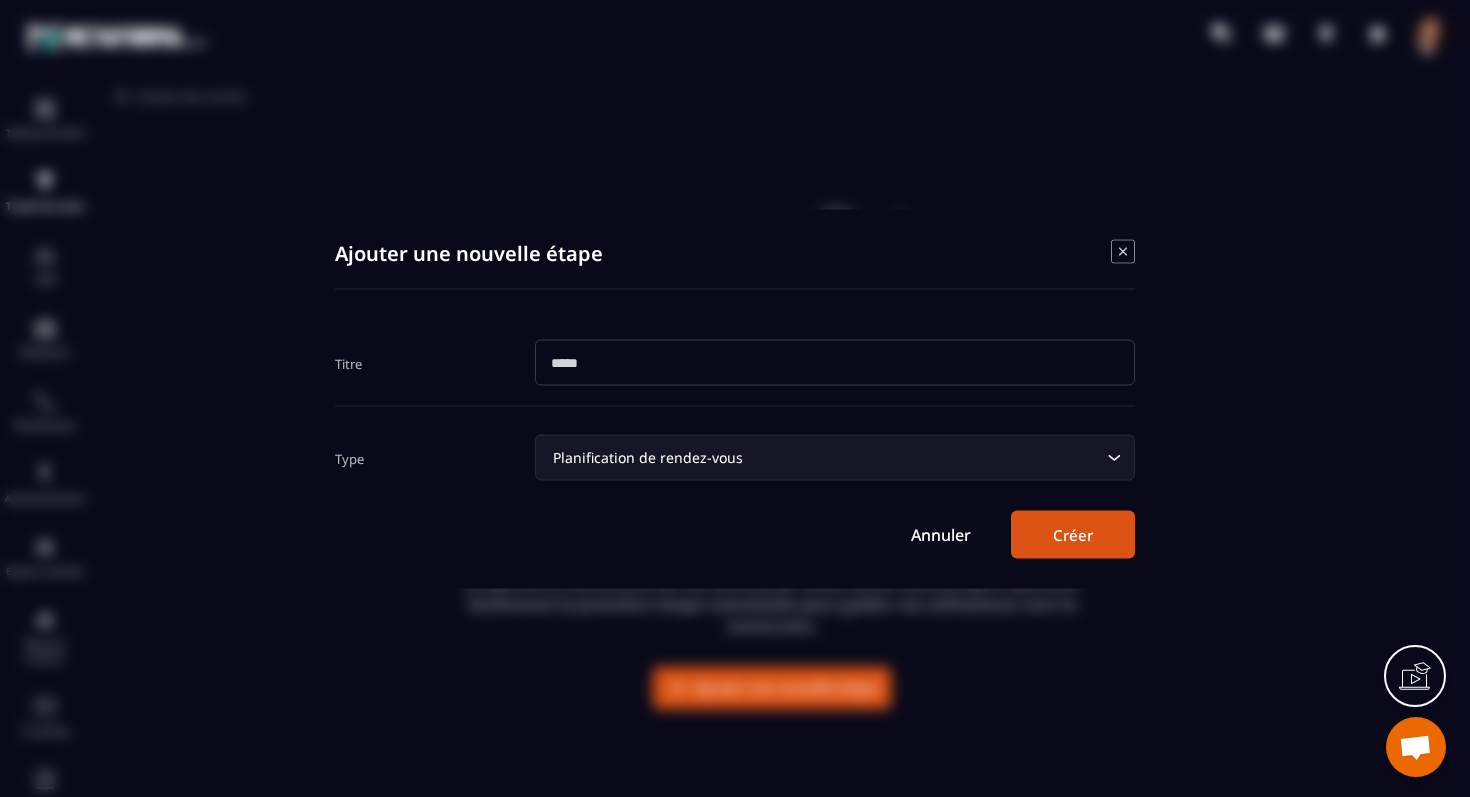click on "Annuler" at bounding box center [941, 534] 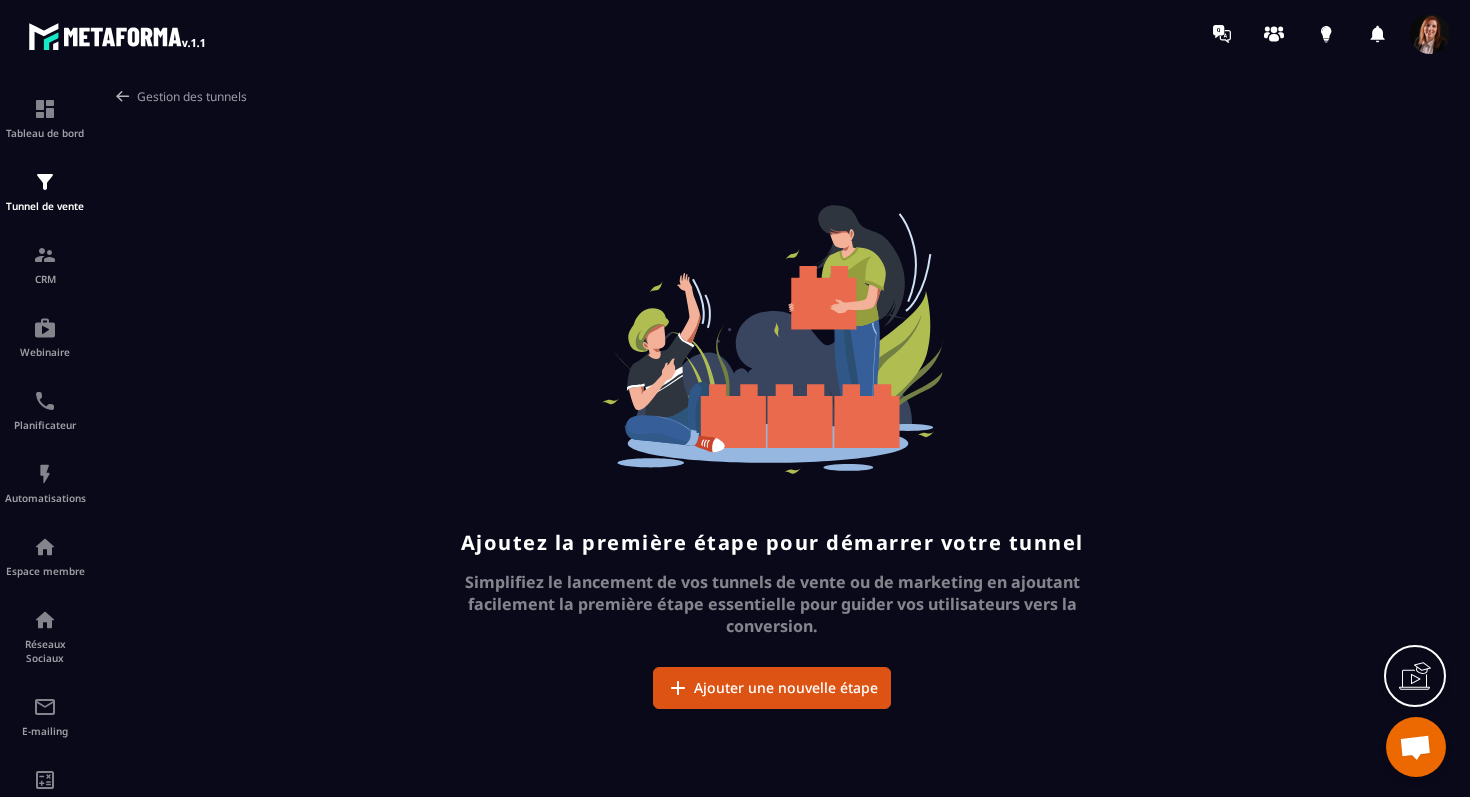 click at bounding box center (118, 36) 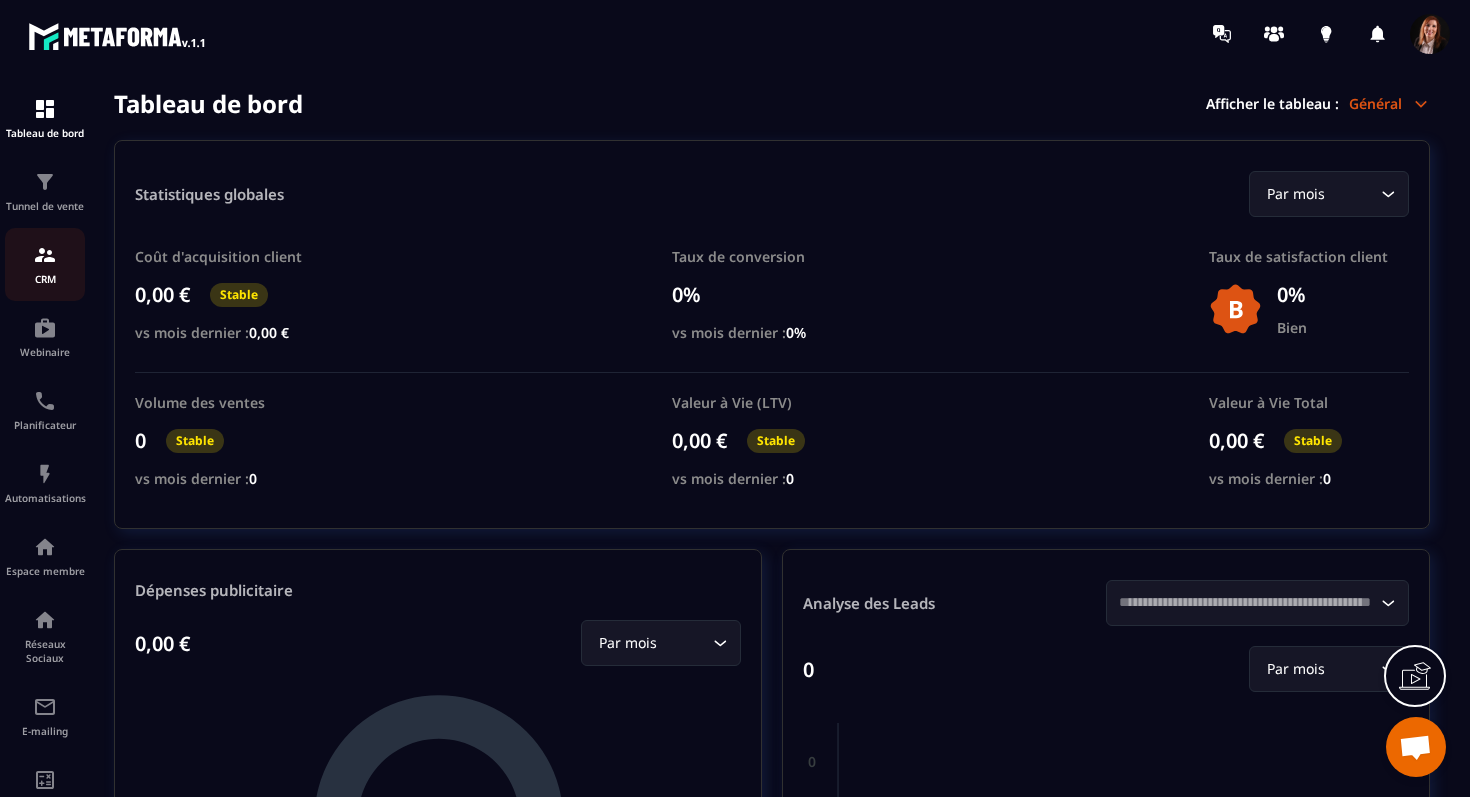click at bounding box center (45, 255) 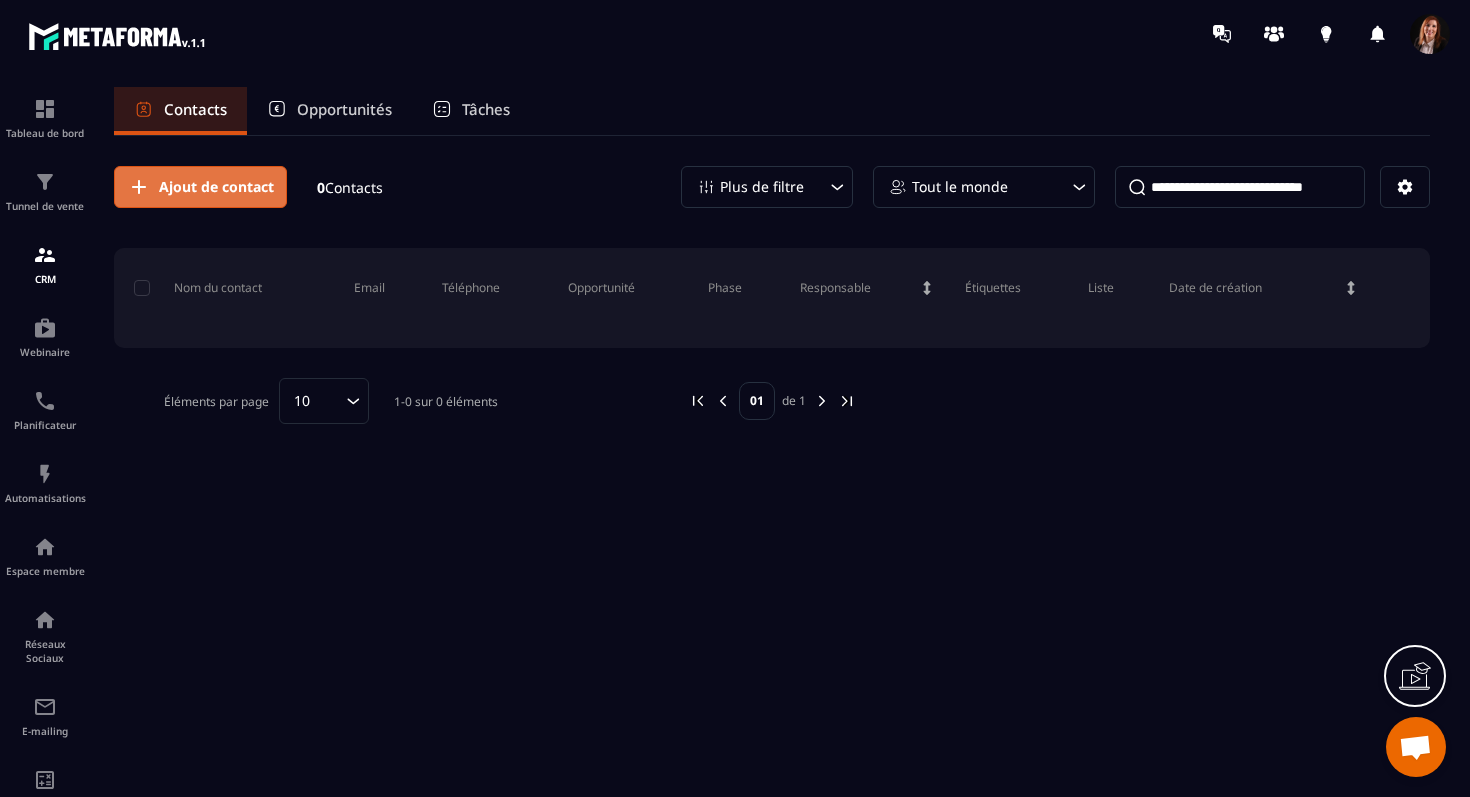 click on "Ajout de contact" at bounding box center [200, 187] 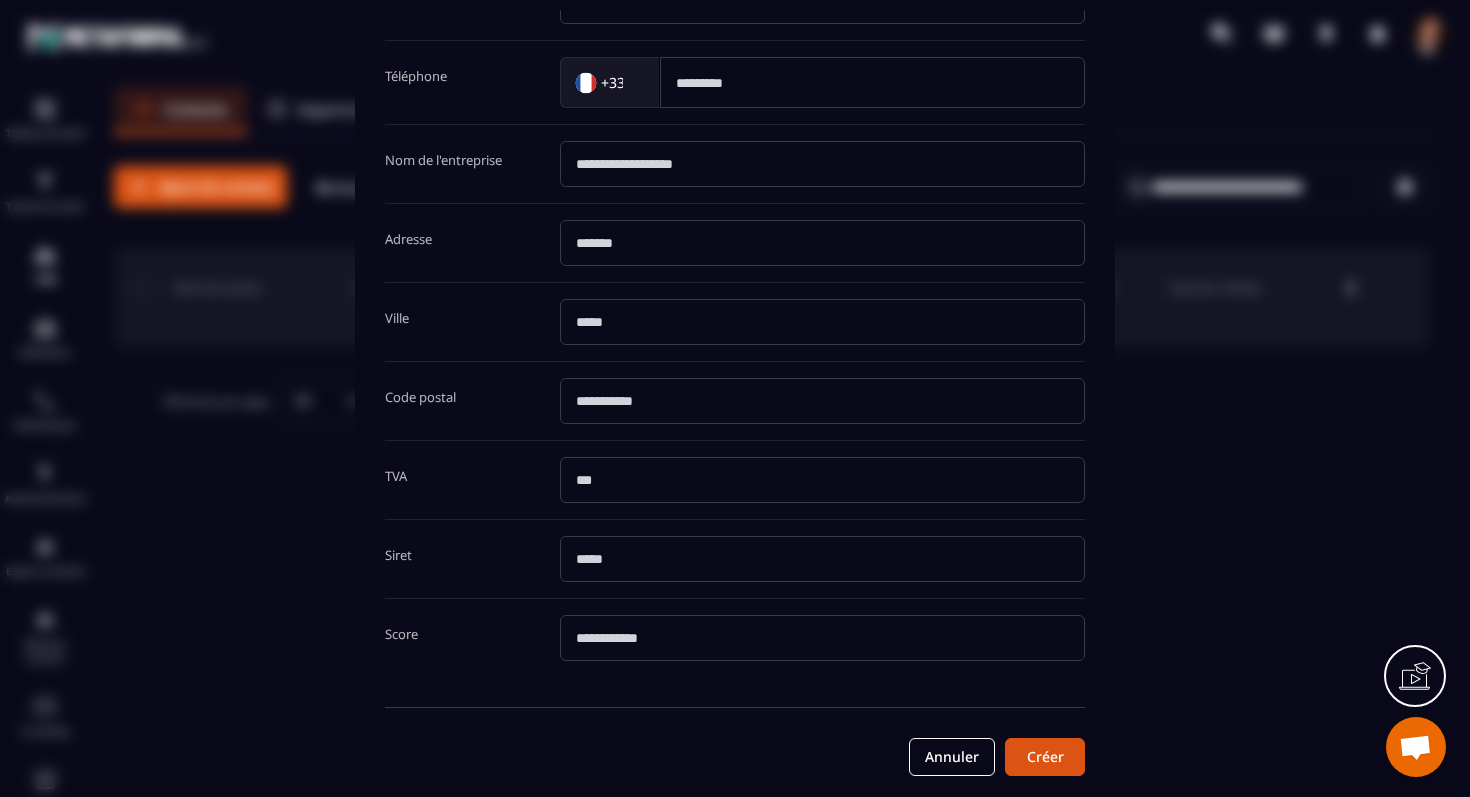 scroll, scrollTop: 322, scrollLeft: 0, axis: vertical 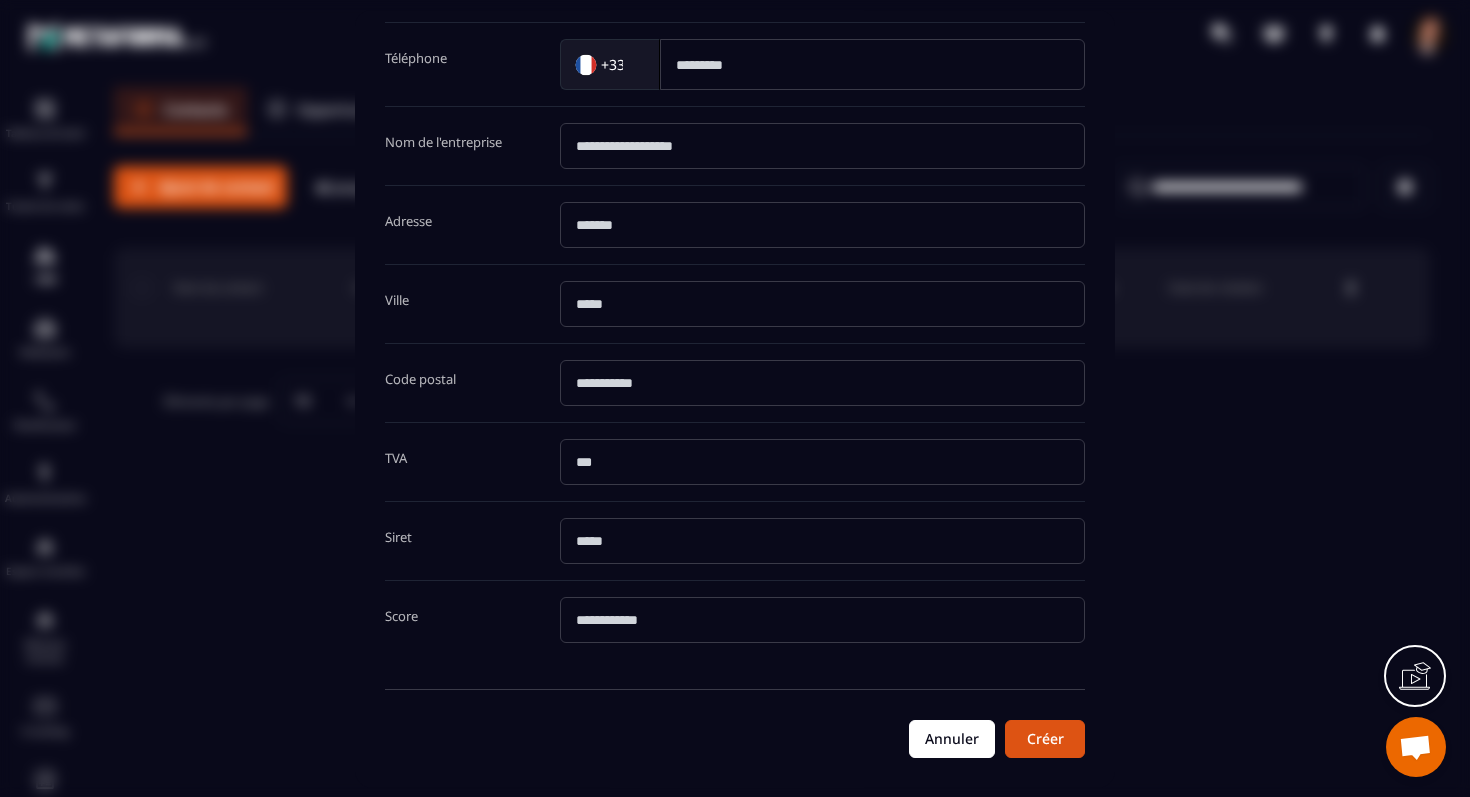 click on "Annuler" at bounding box center (952, 739) 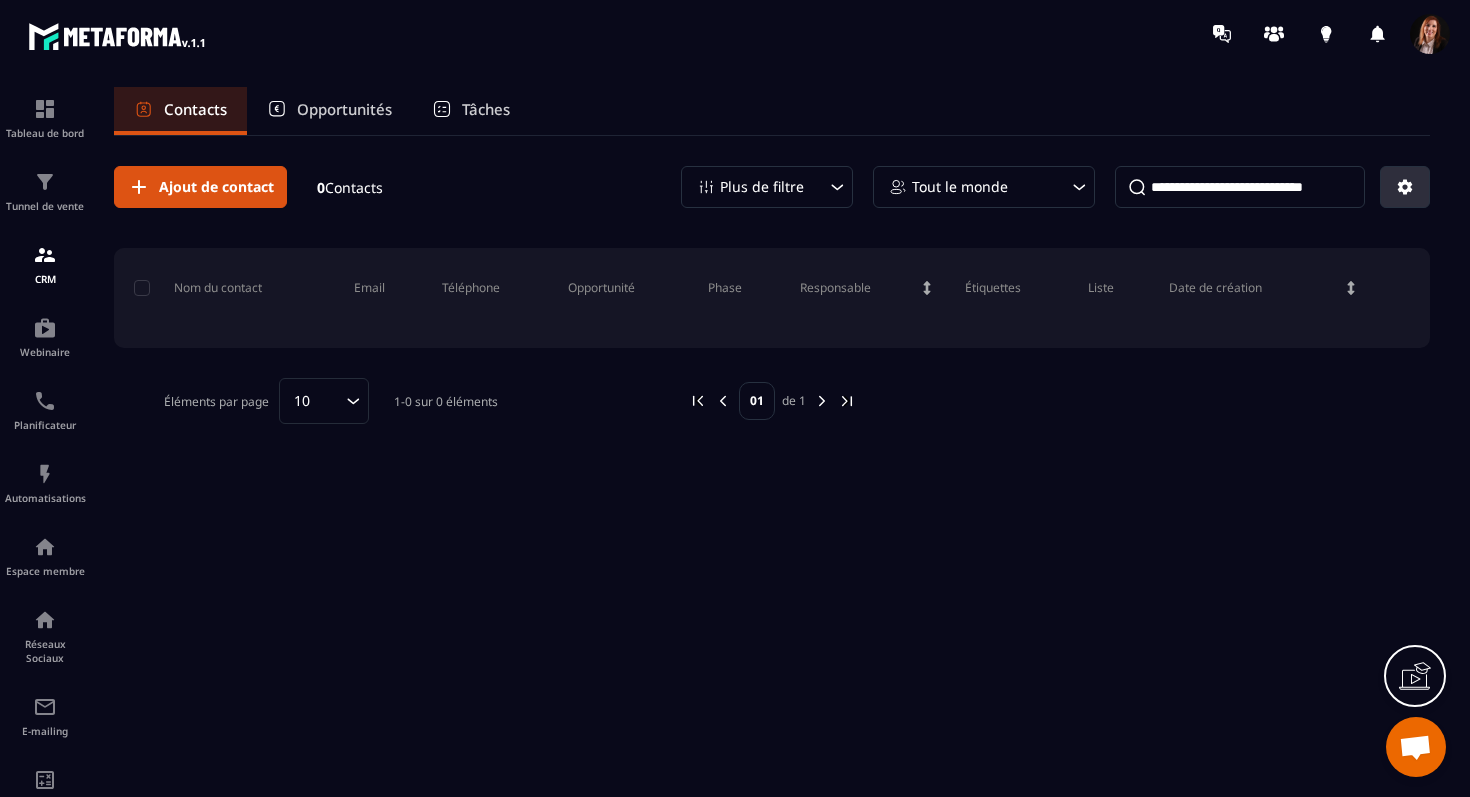 click 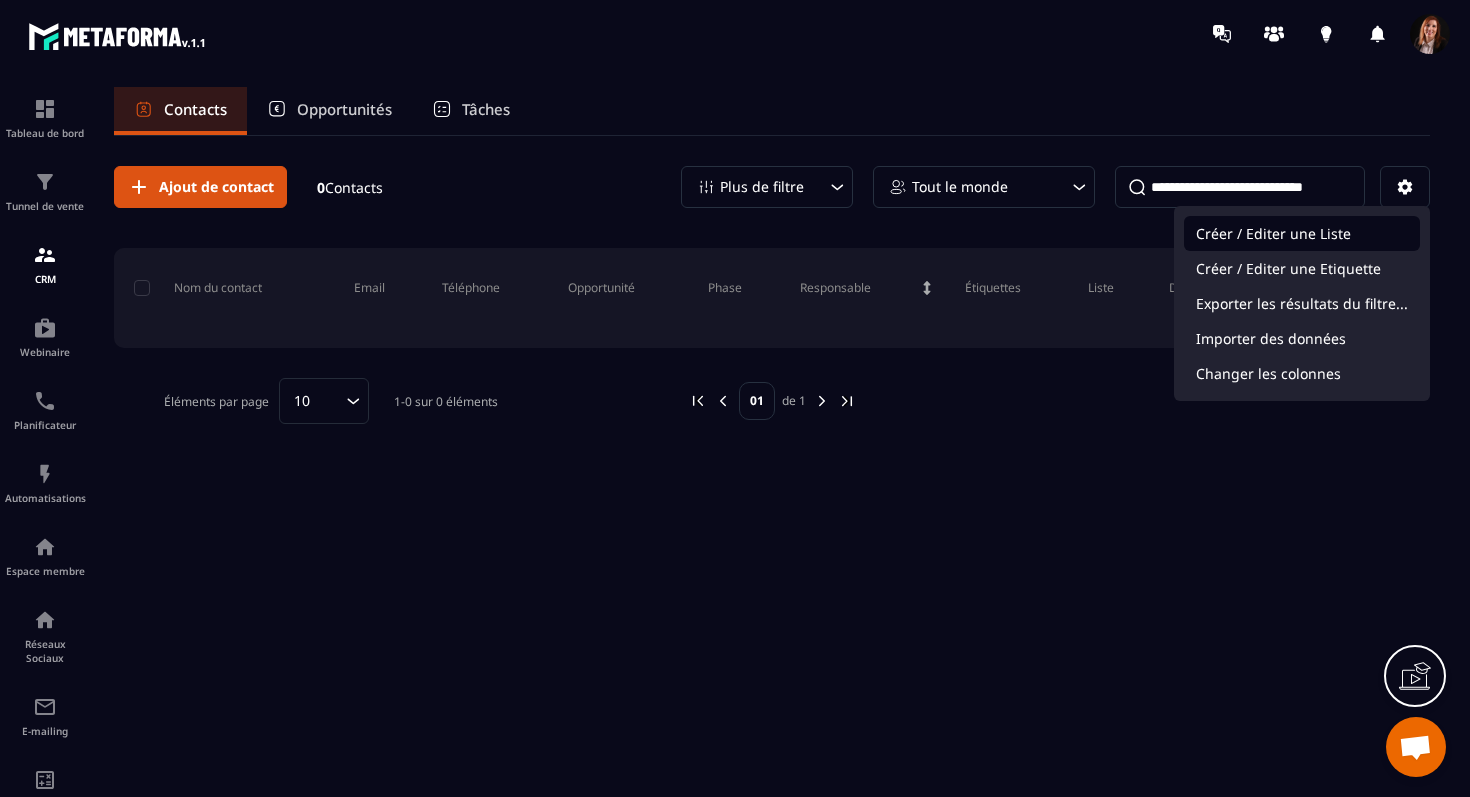 click on "Créer / Editer une Liste" at bounding box center [1302, 233] 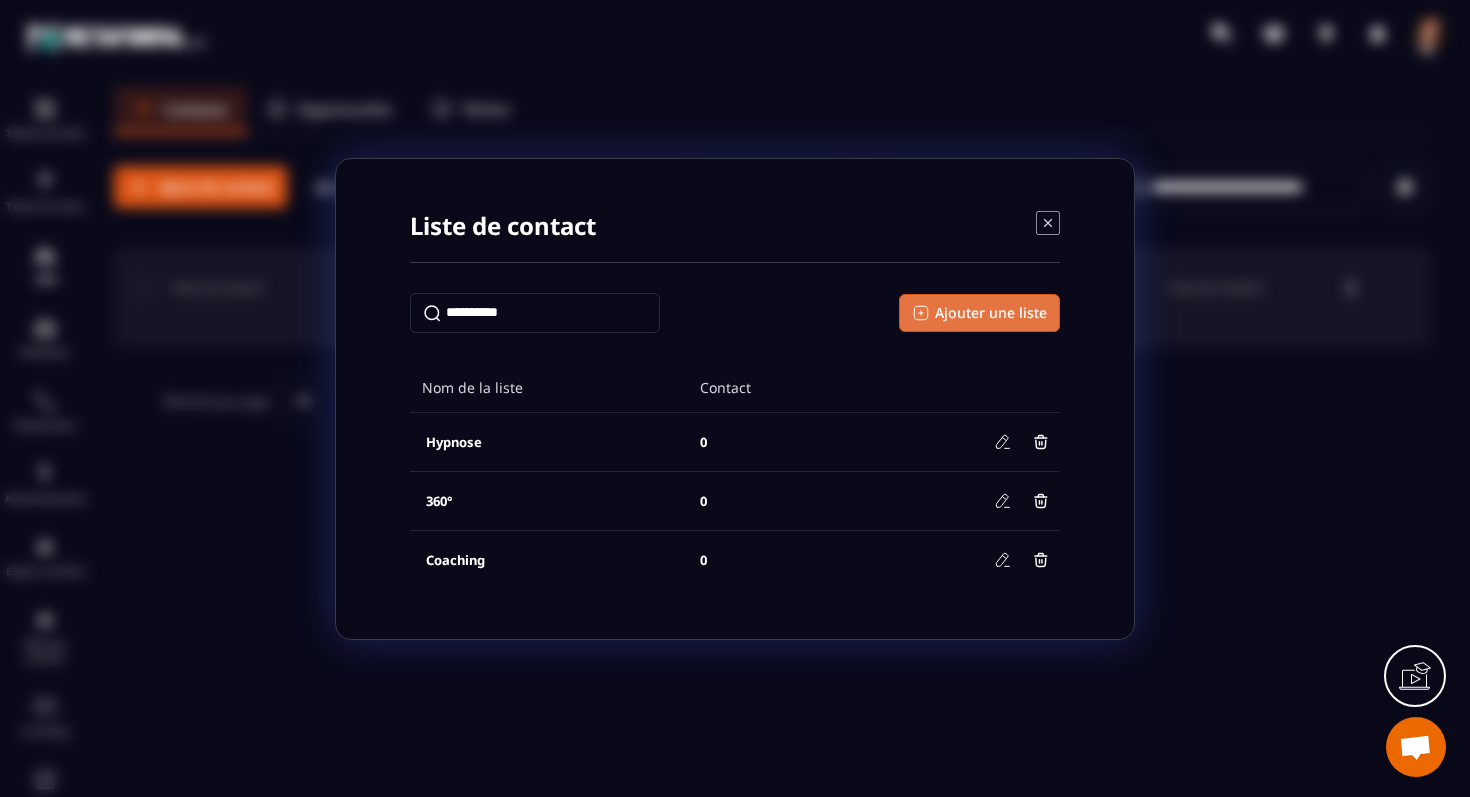 click on "Ajouter une liste" at bounding box center (991, 313) 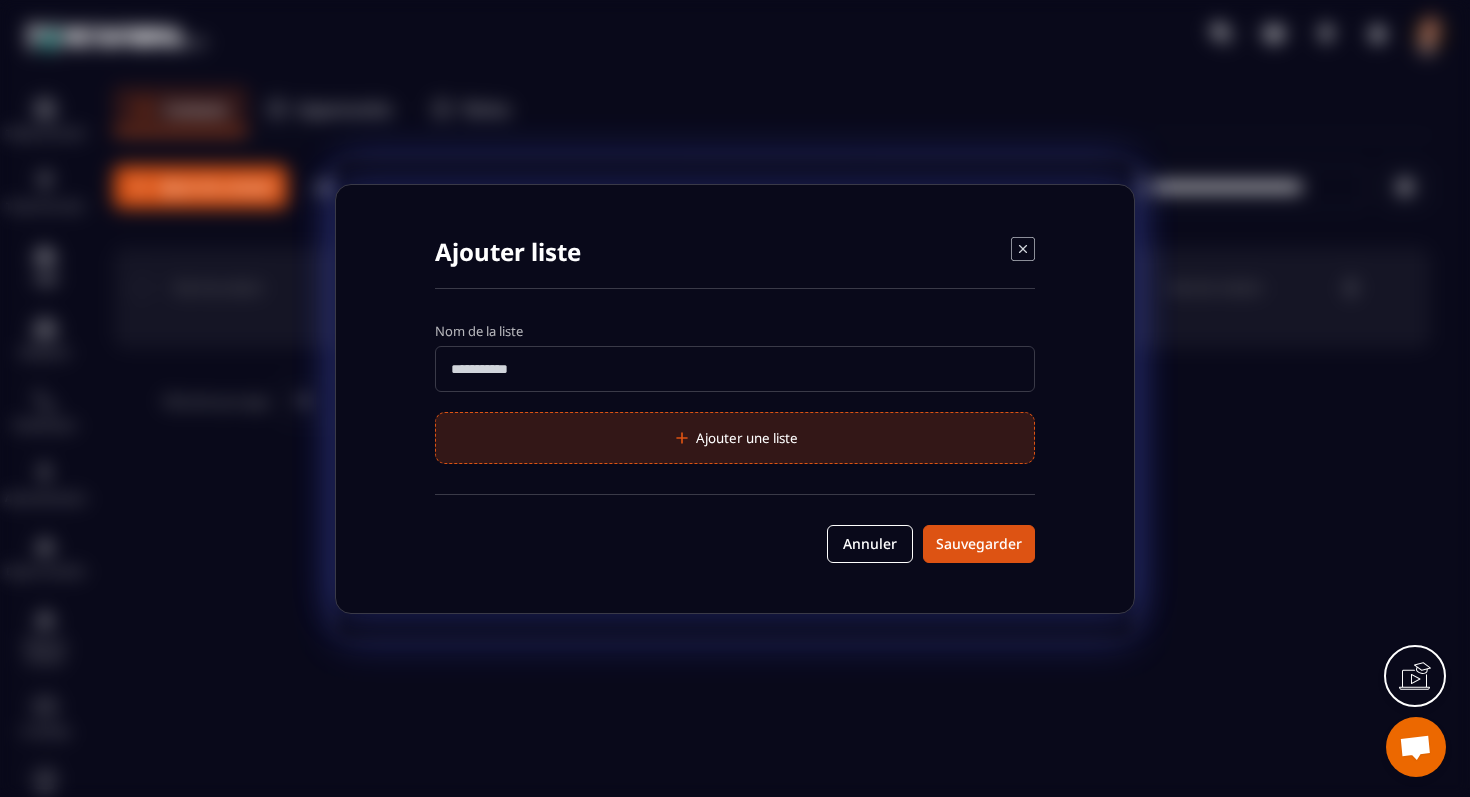 click on "Ajouter une liste" 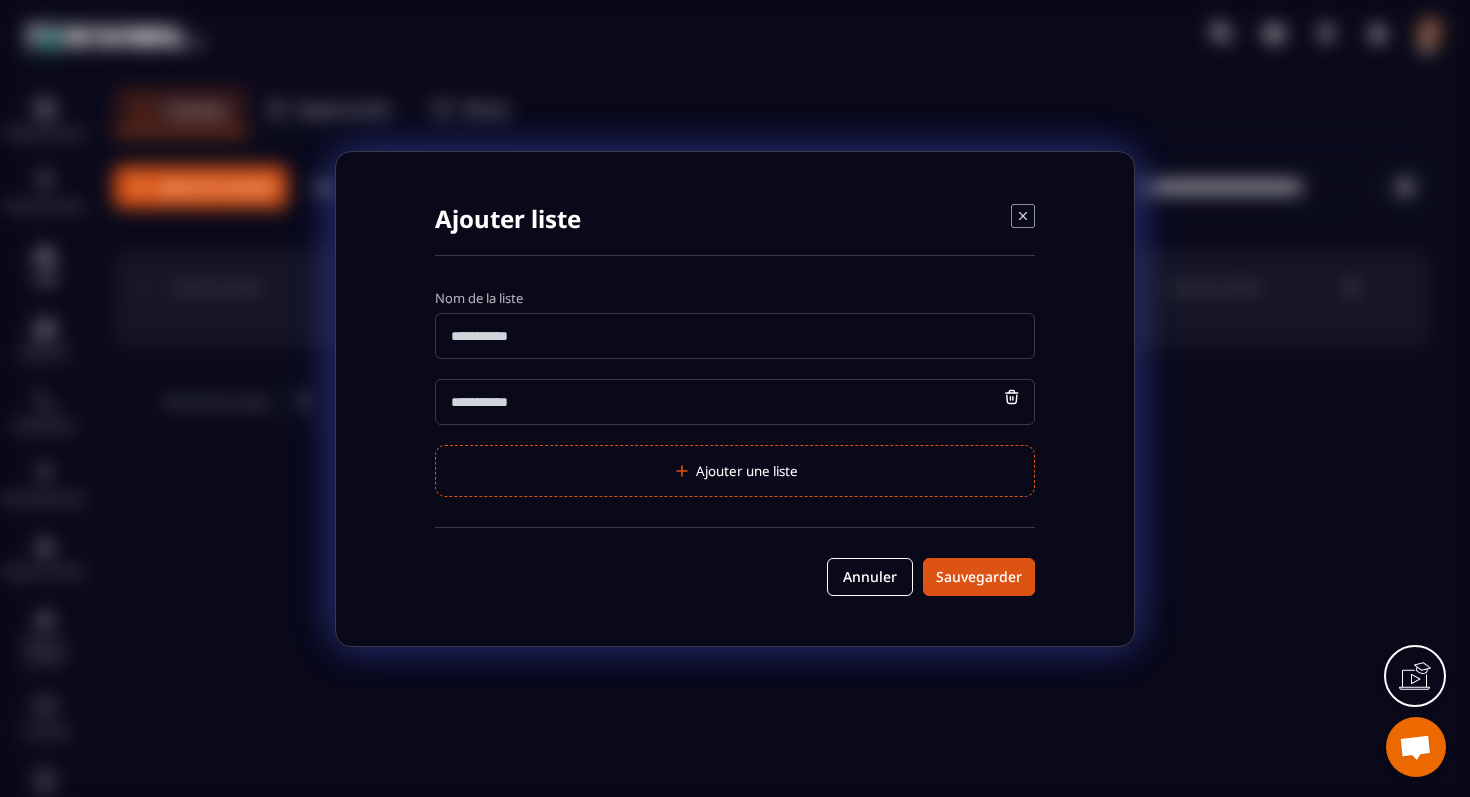 click at bounding box center (735, 336) 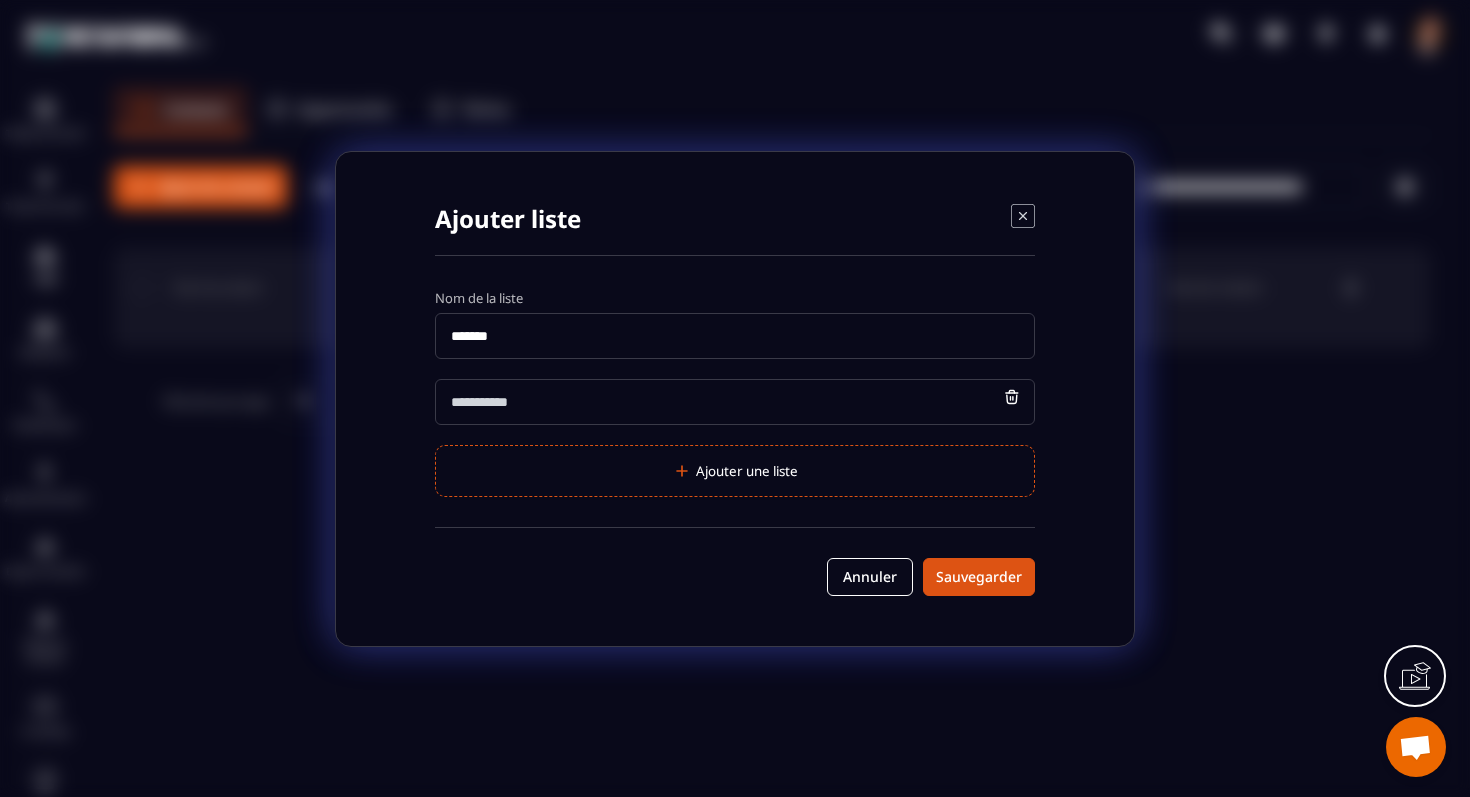 type on "*******" 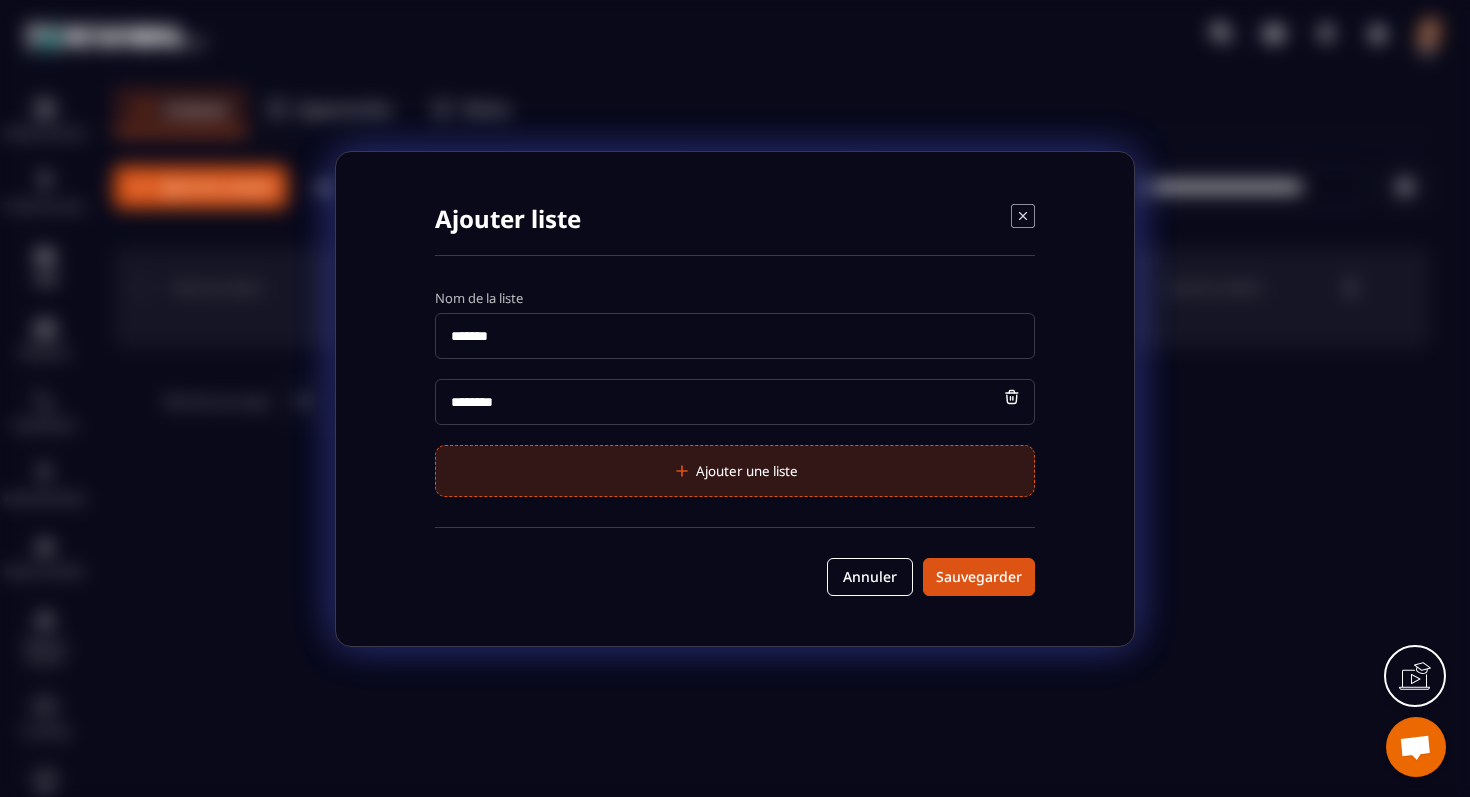 type on "********" 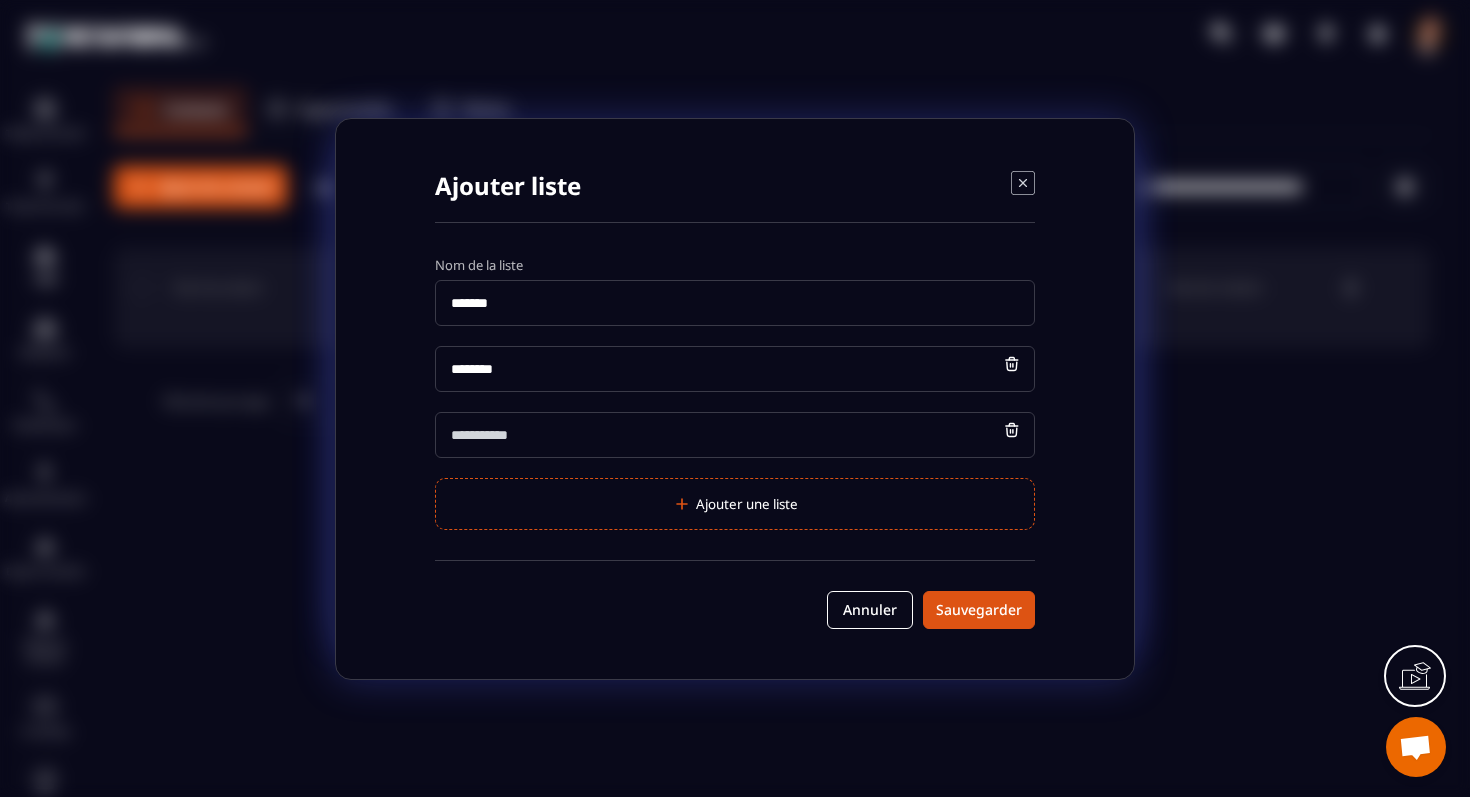 click at bounding box center (735, 435) 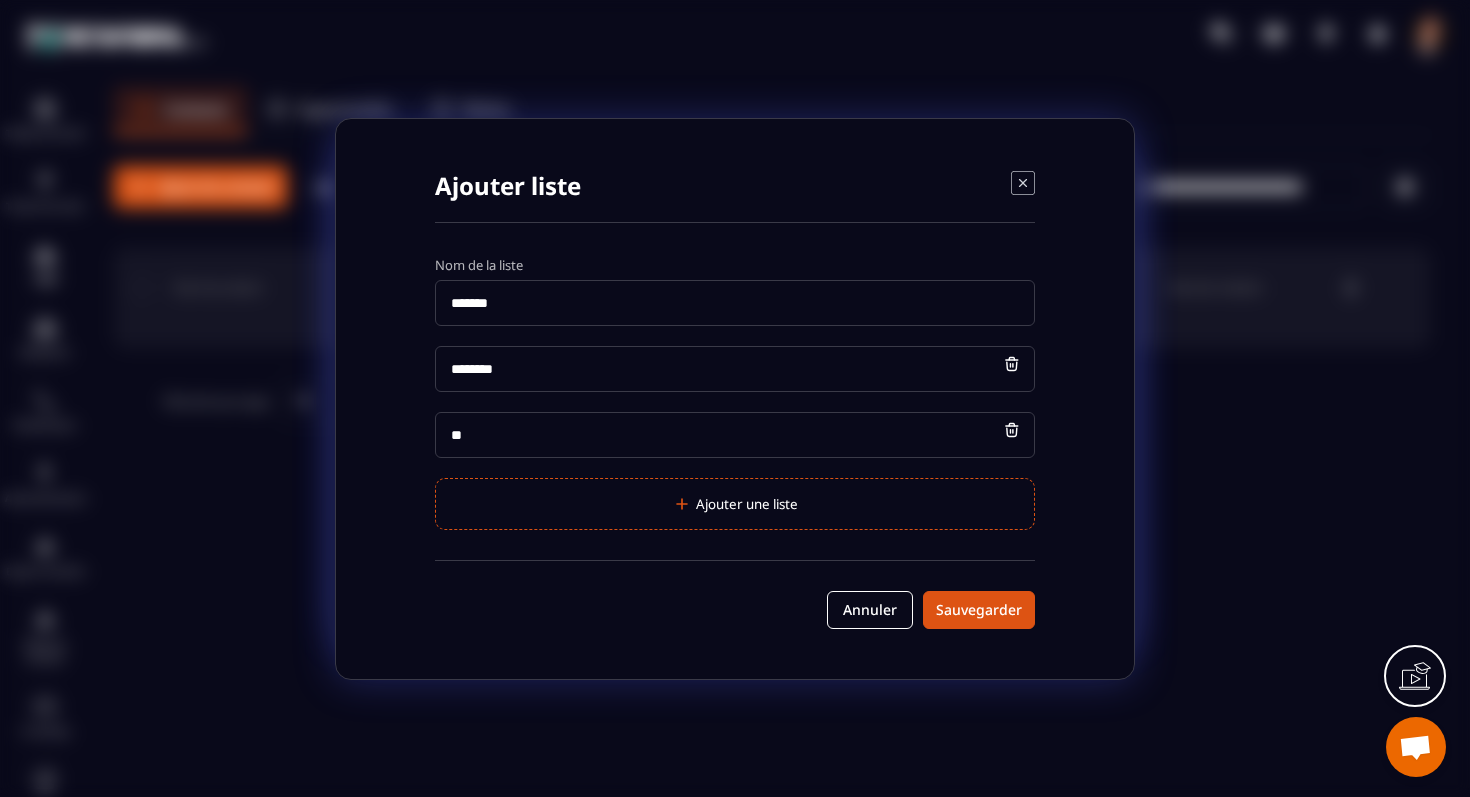 type on "*" 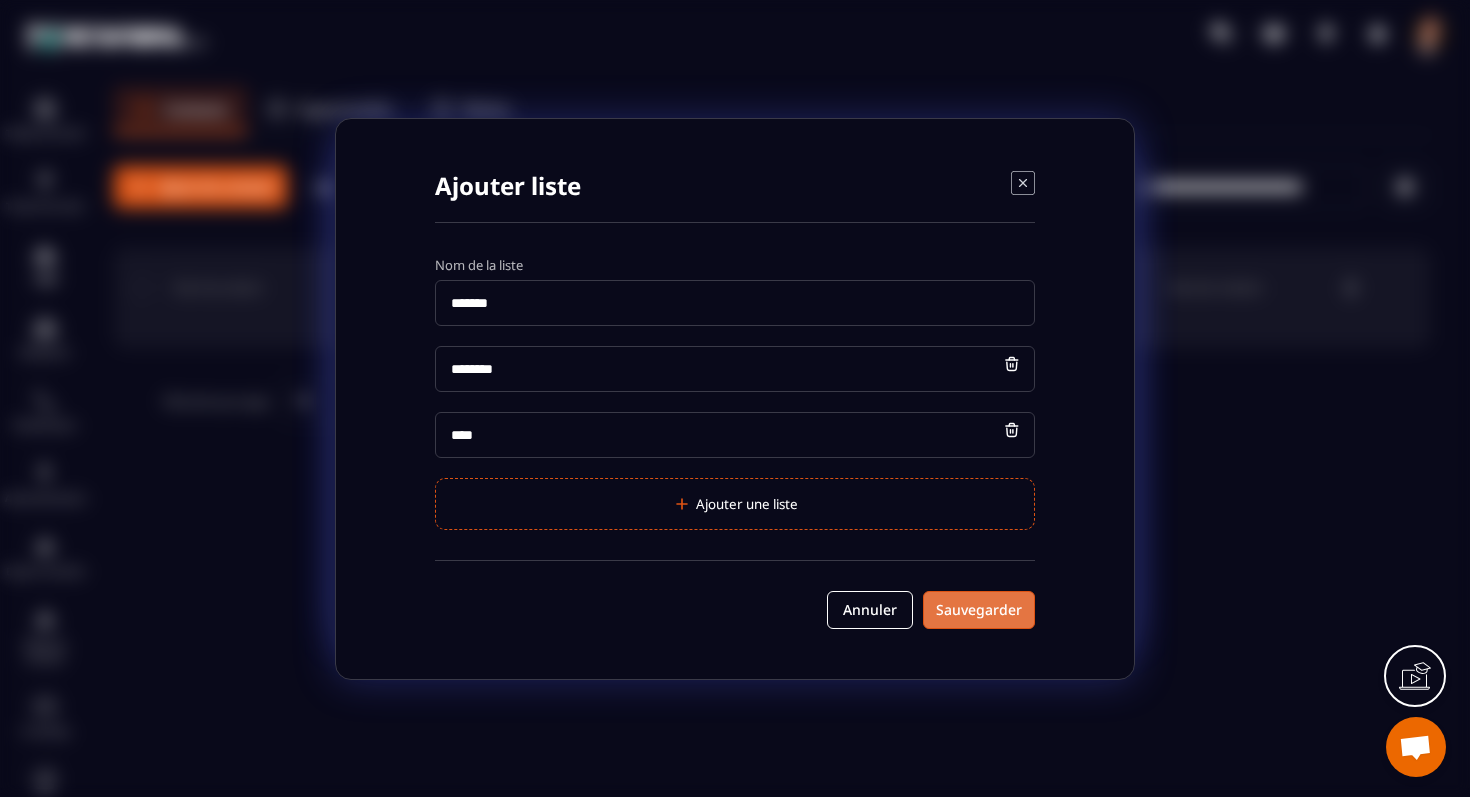 type on "****" 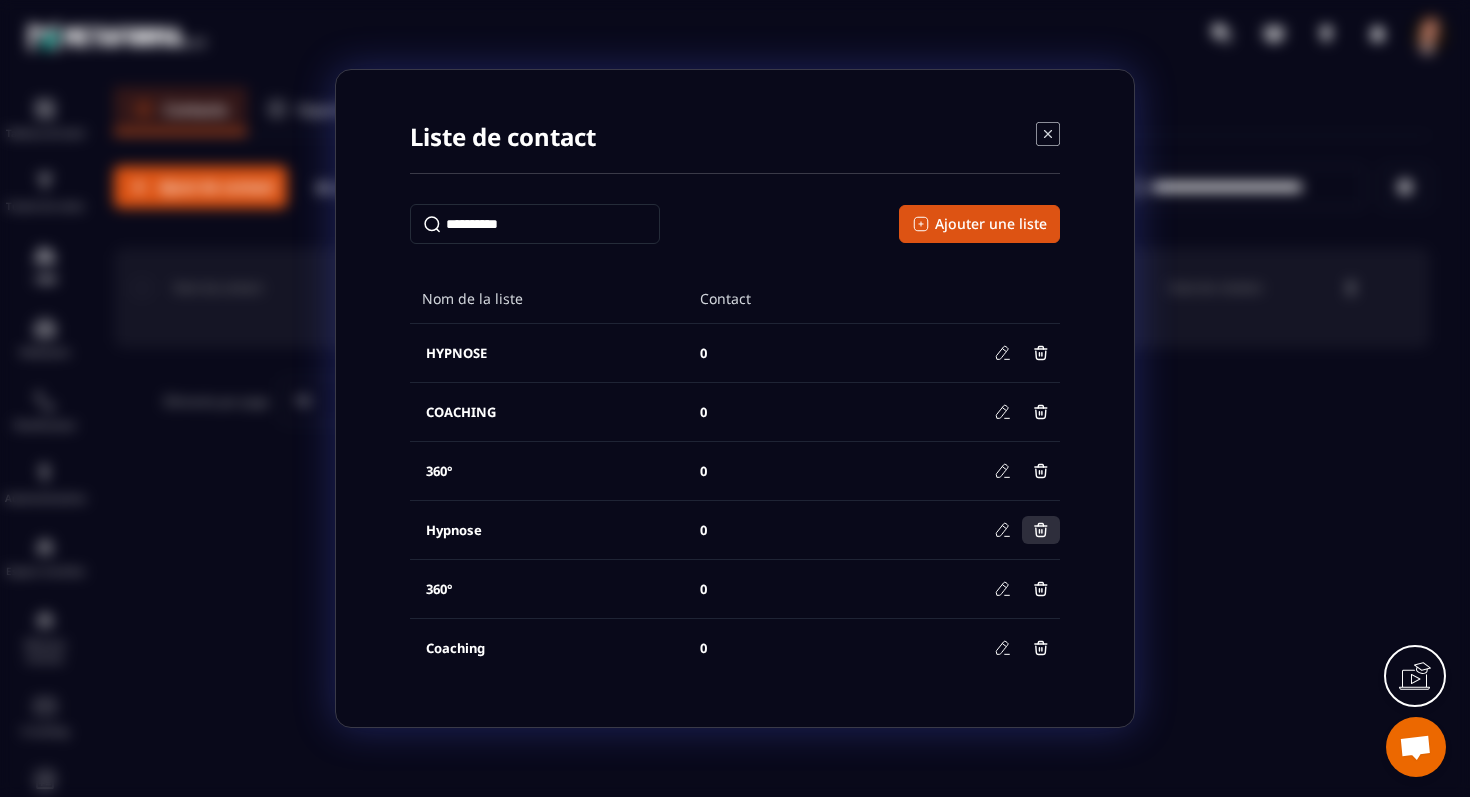 click 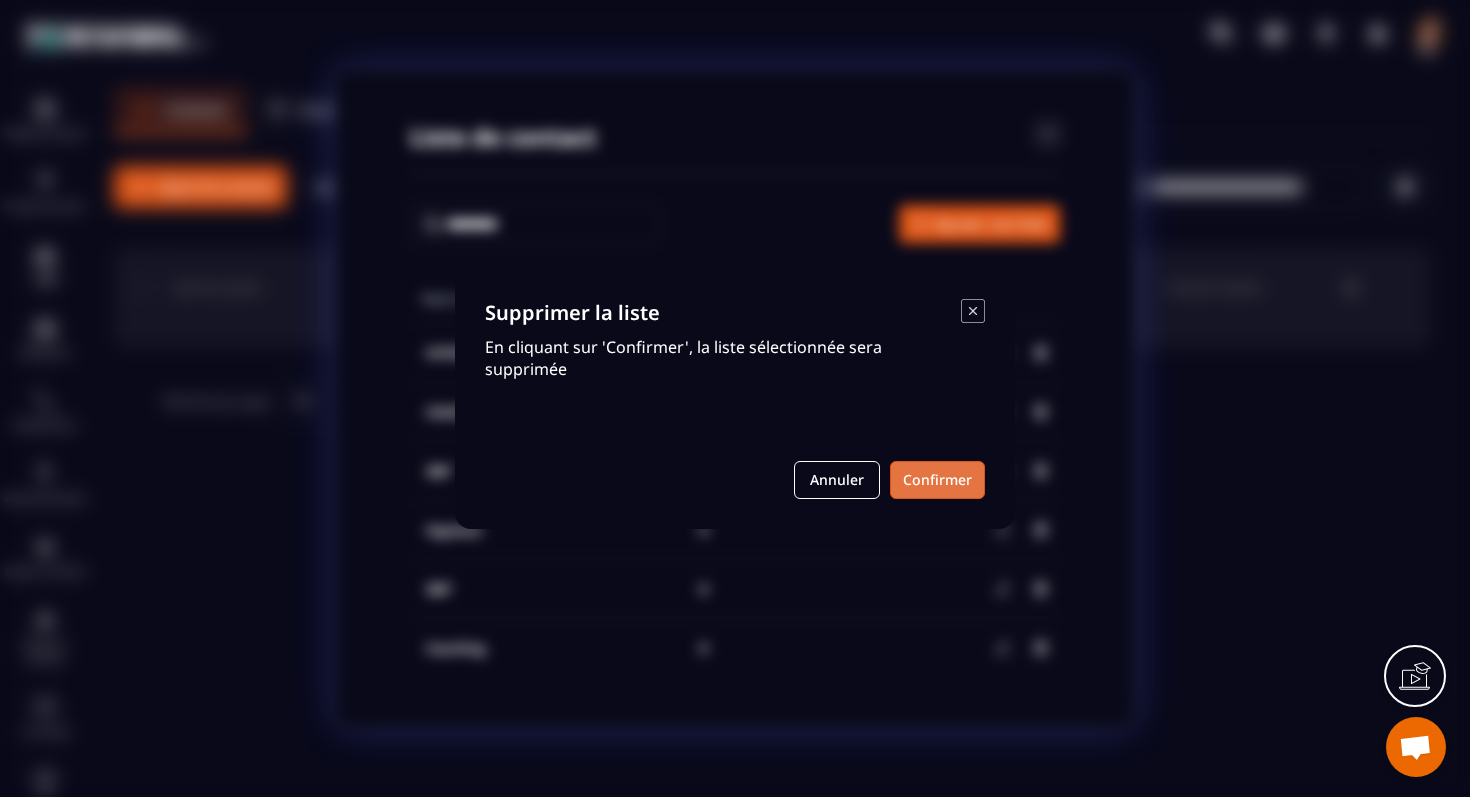 click on "Confirmer" at bounding box center (937, 480) 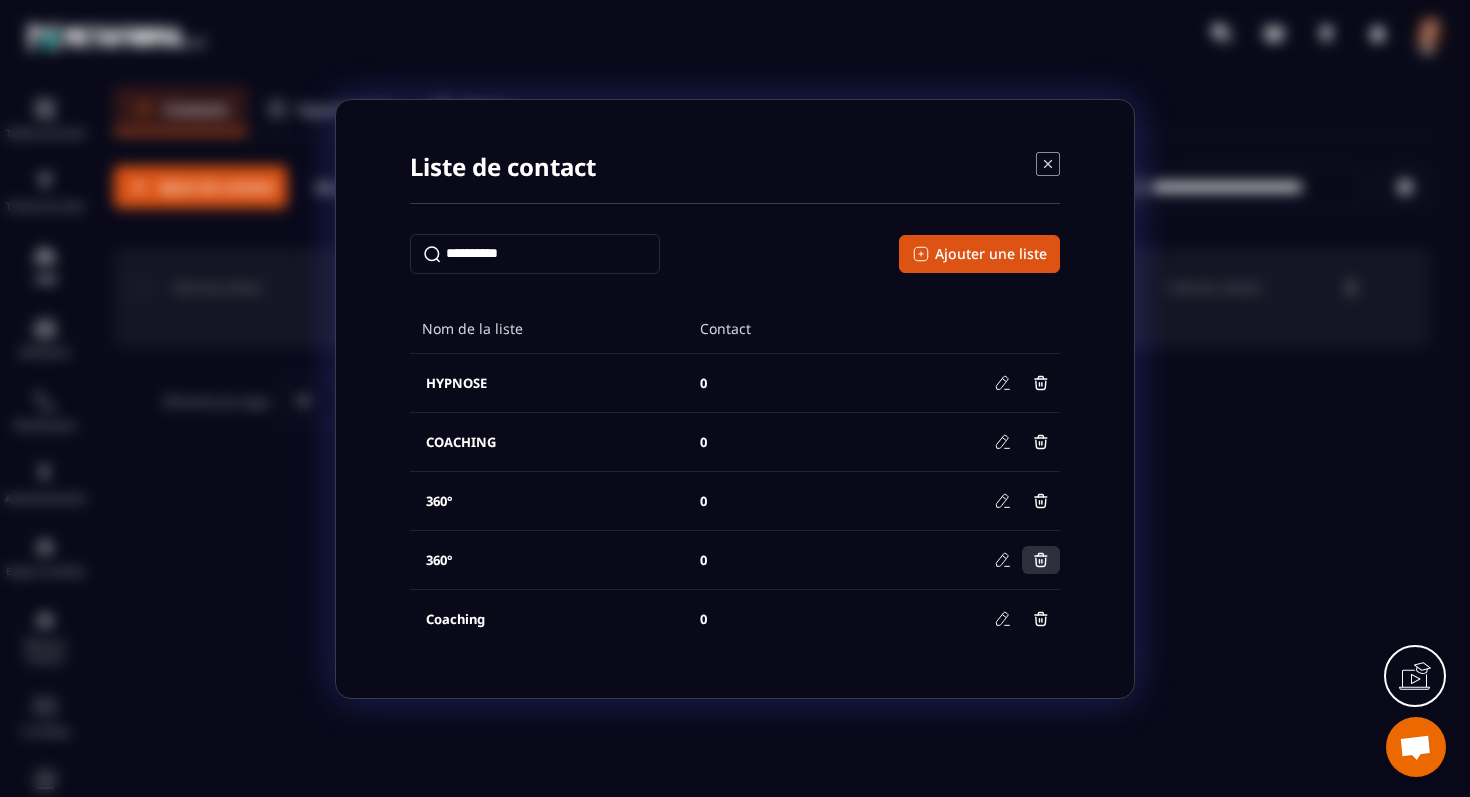 click 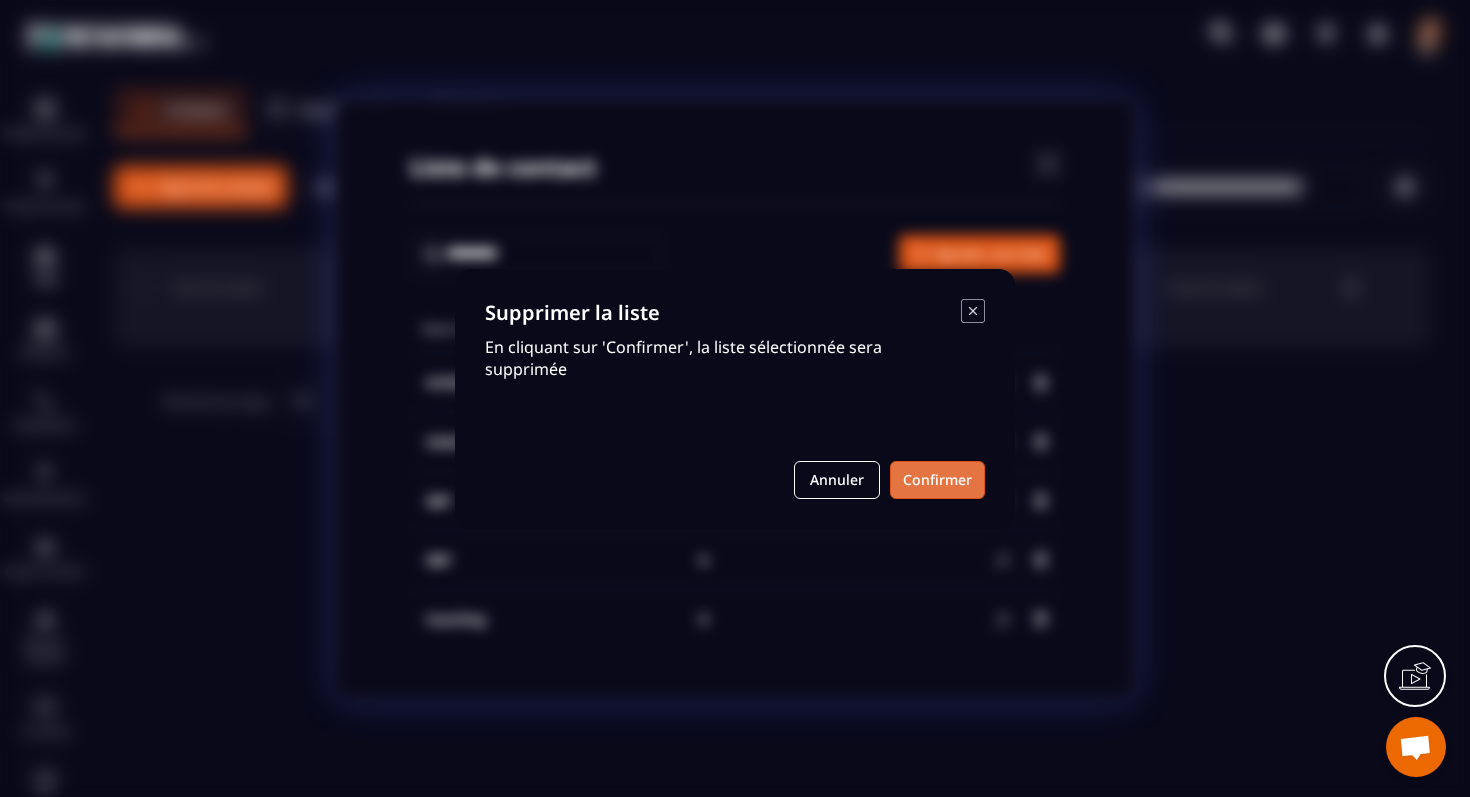 click on "Confirmer" at bounding box center [937, 480] 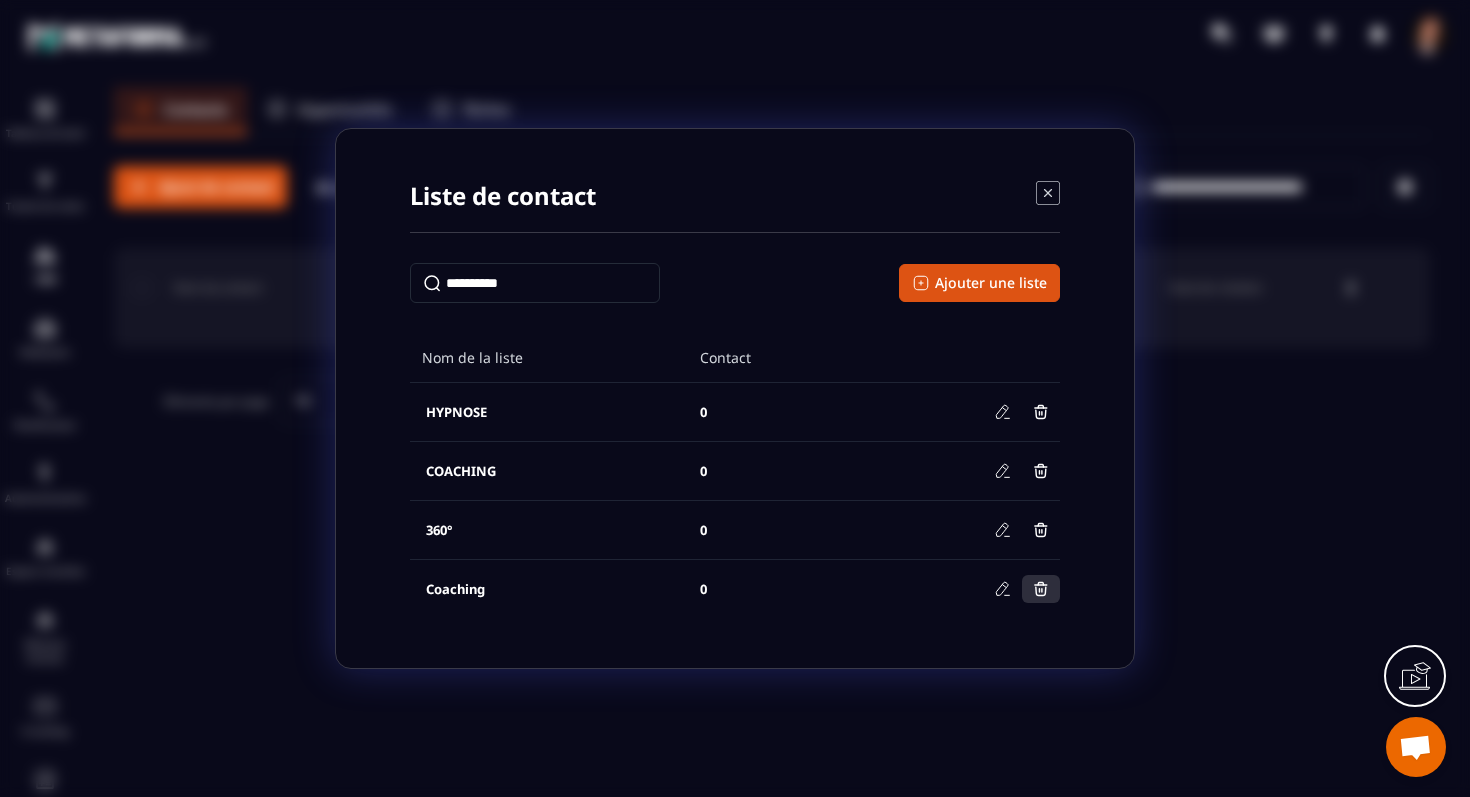 click 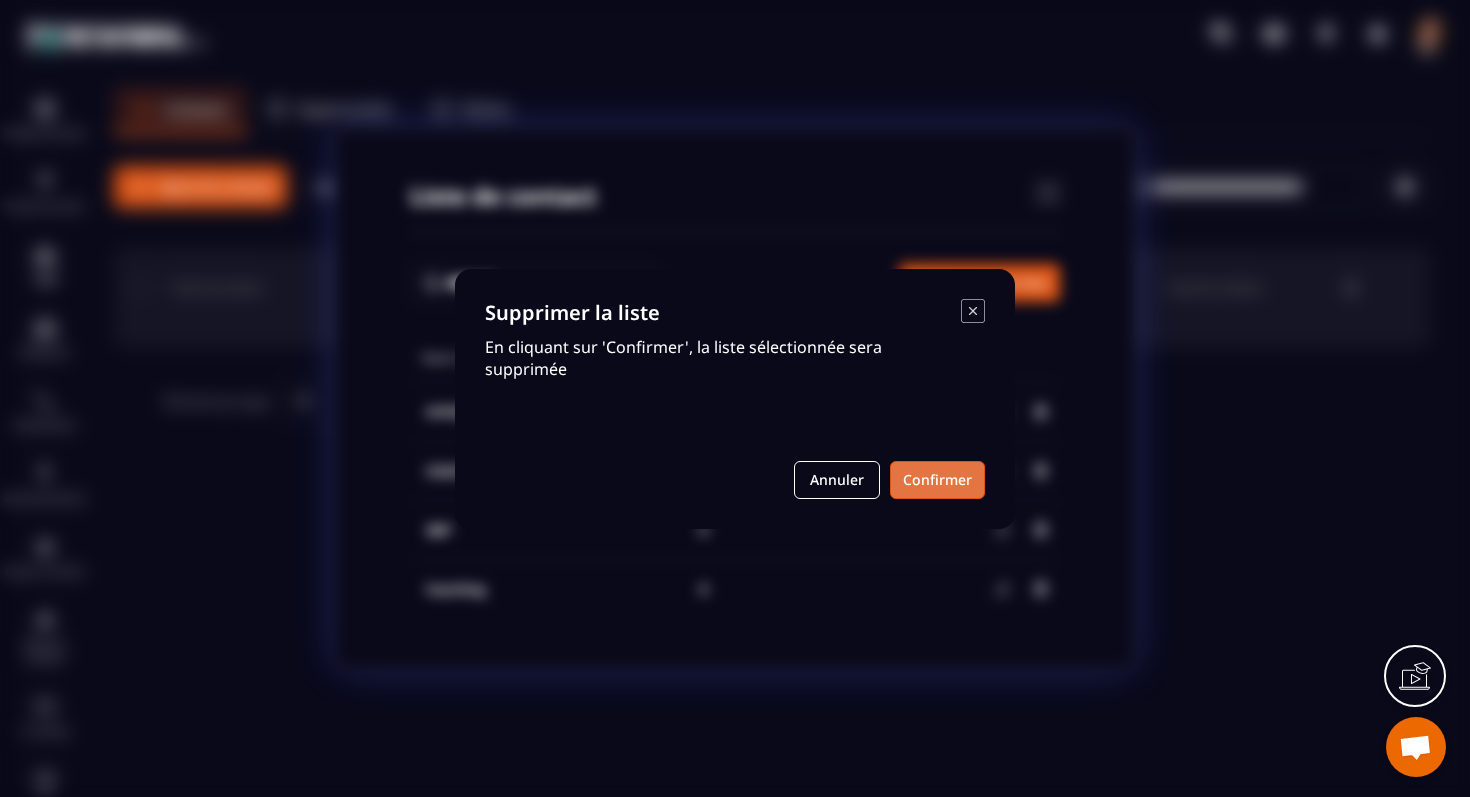click on "Confirmer" at bounding box center (937, 480) 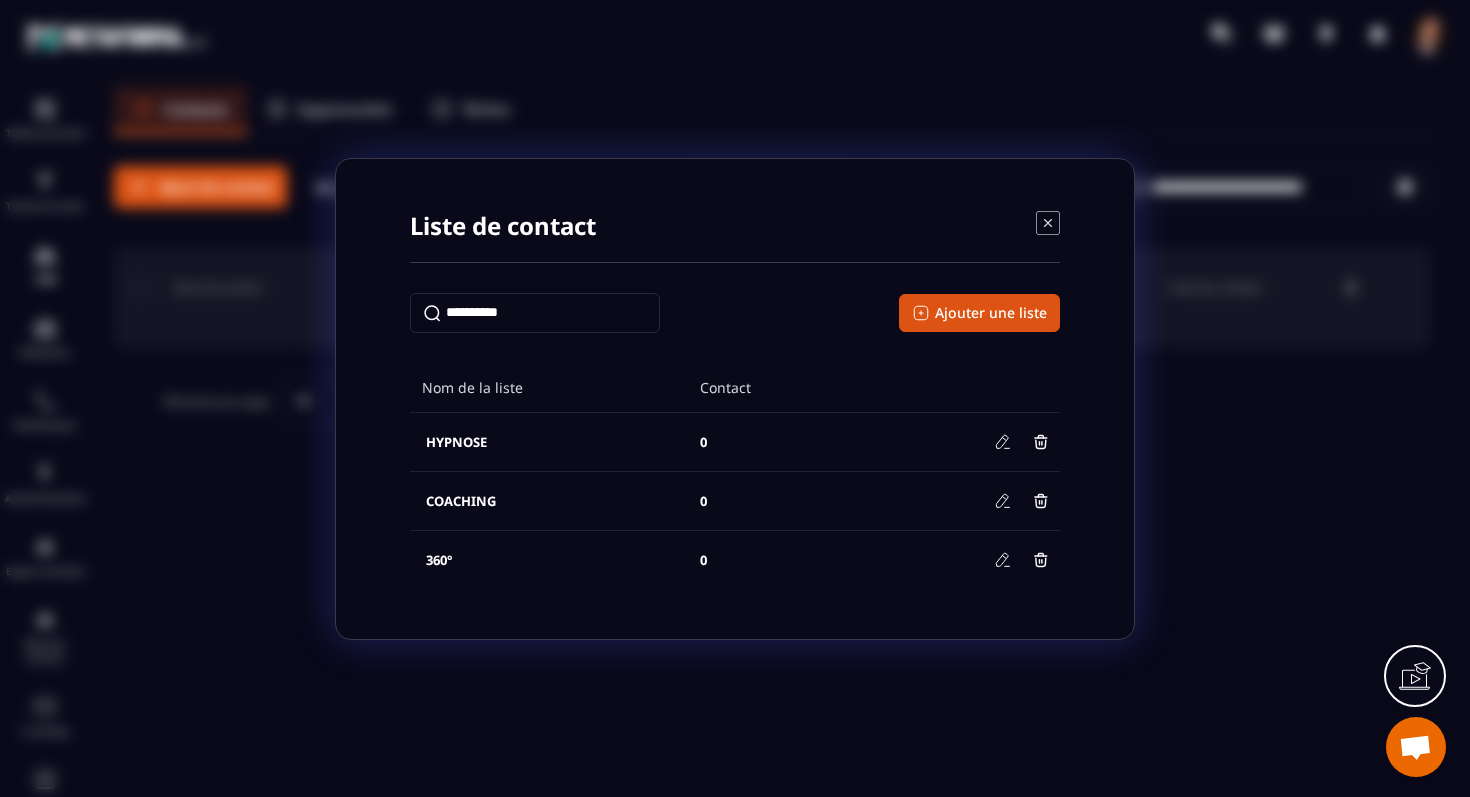 click 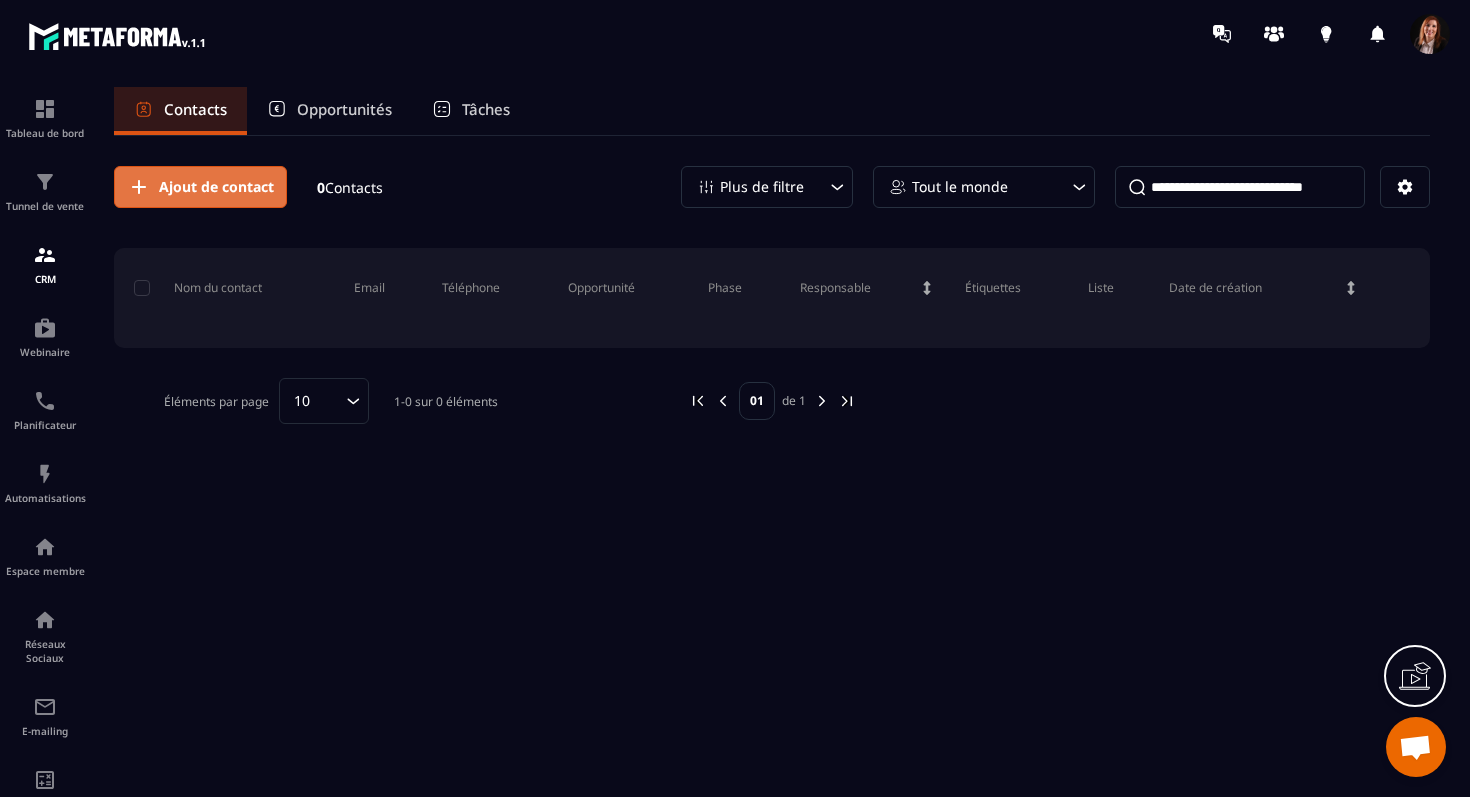 click on "Ajout de contact" at bounding box center [216, 187] 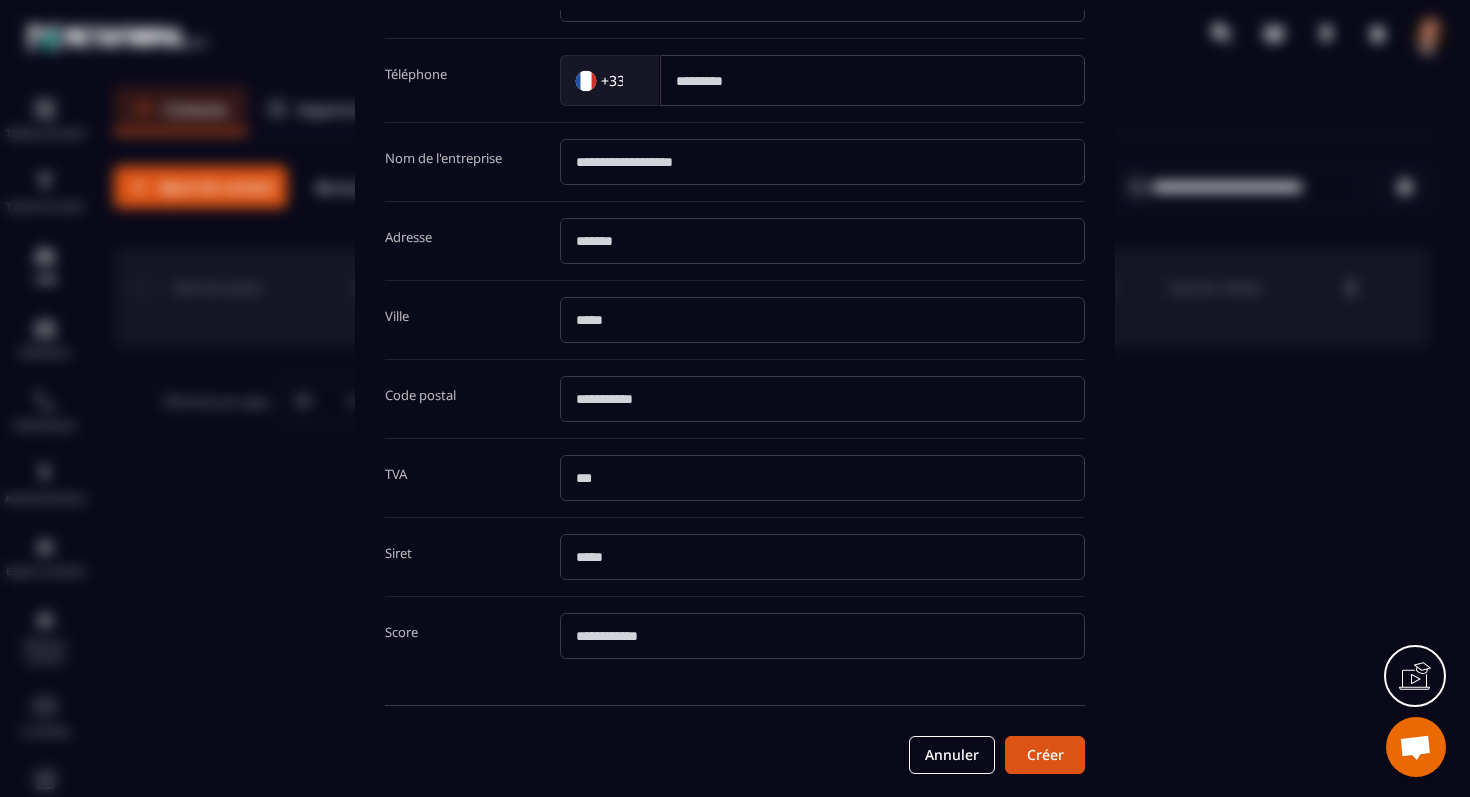 scroll, scrollTop: 318, scrollLeft: 0, axis: vertical 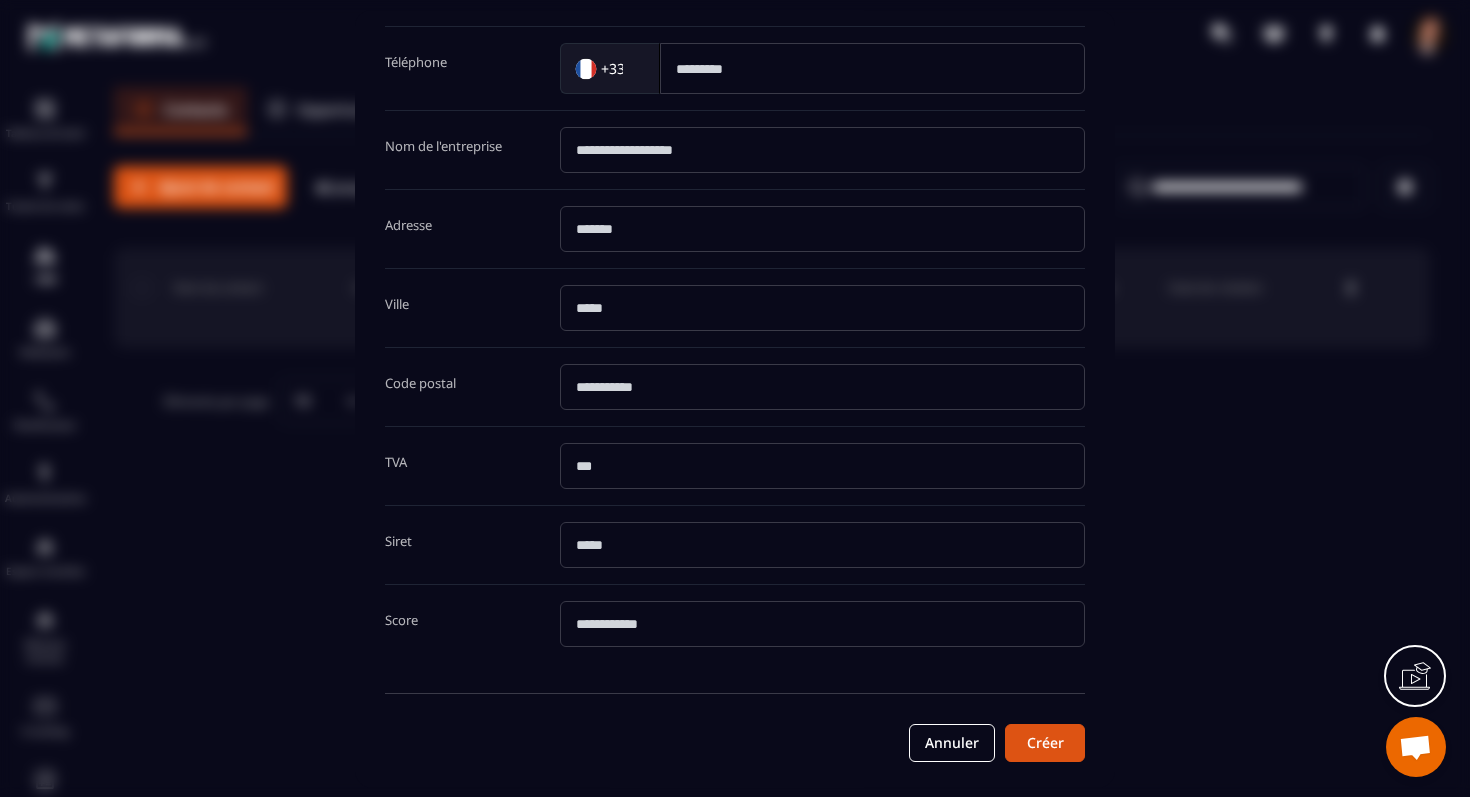 click at bounding box center [735, 398] 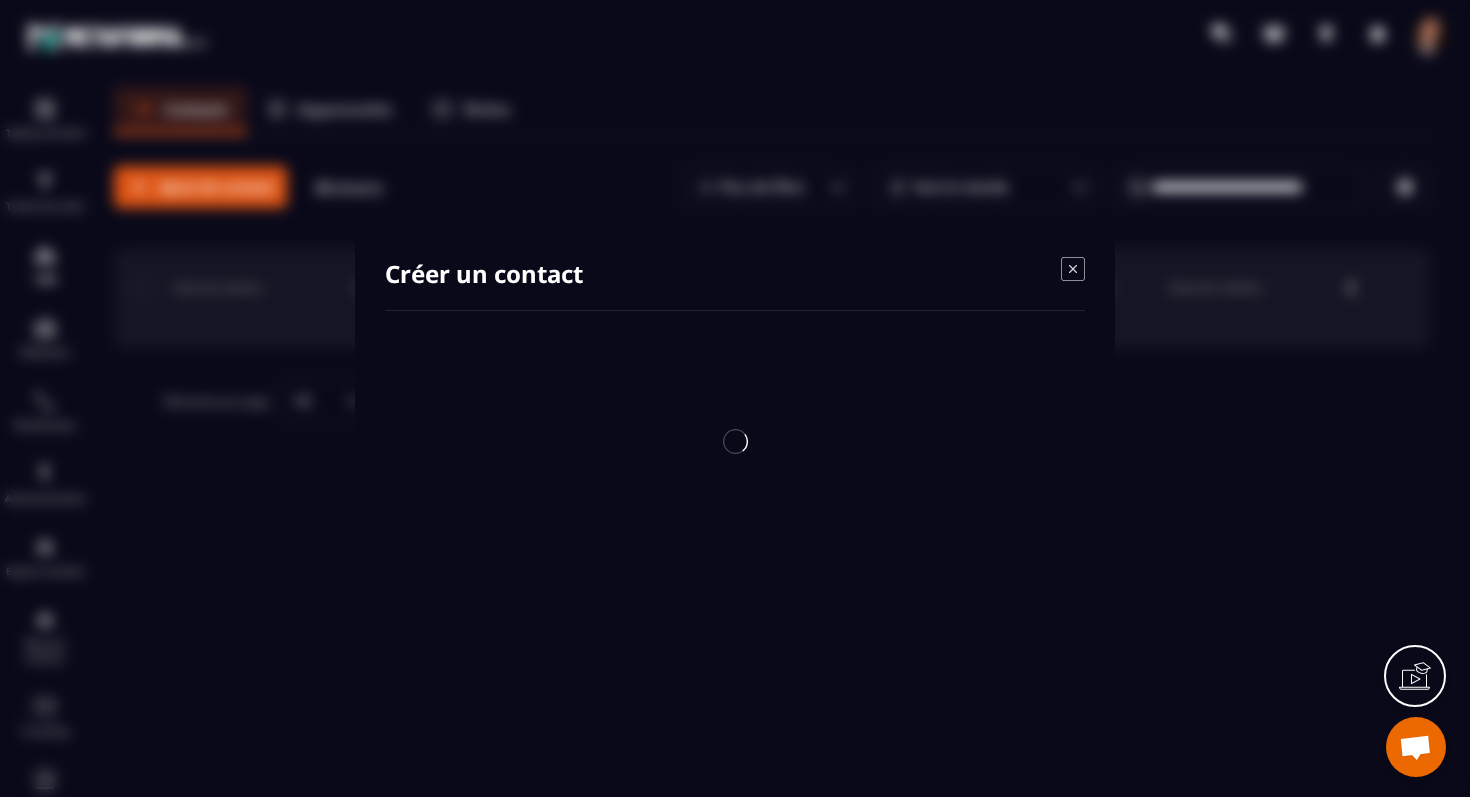 scroll, scrollTop: 0, scrollLeft: 0, axis: both 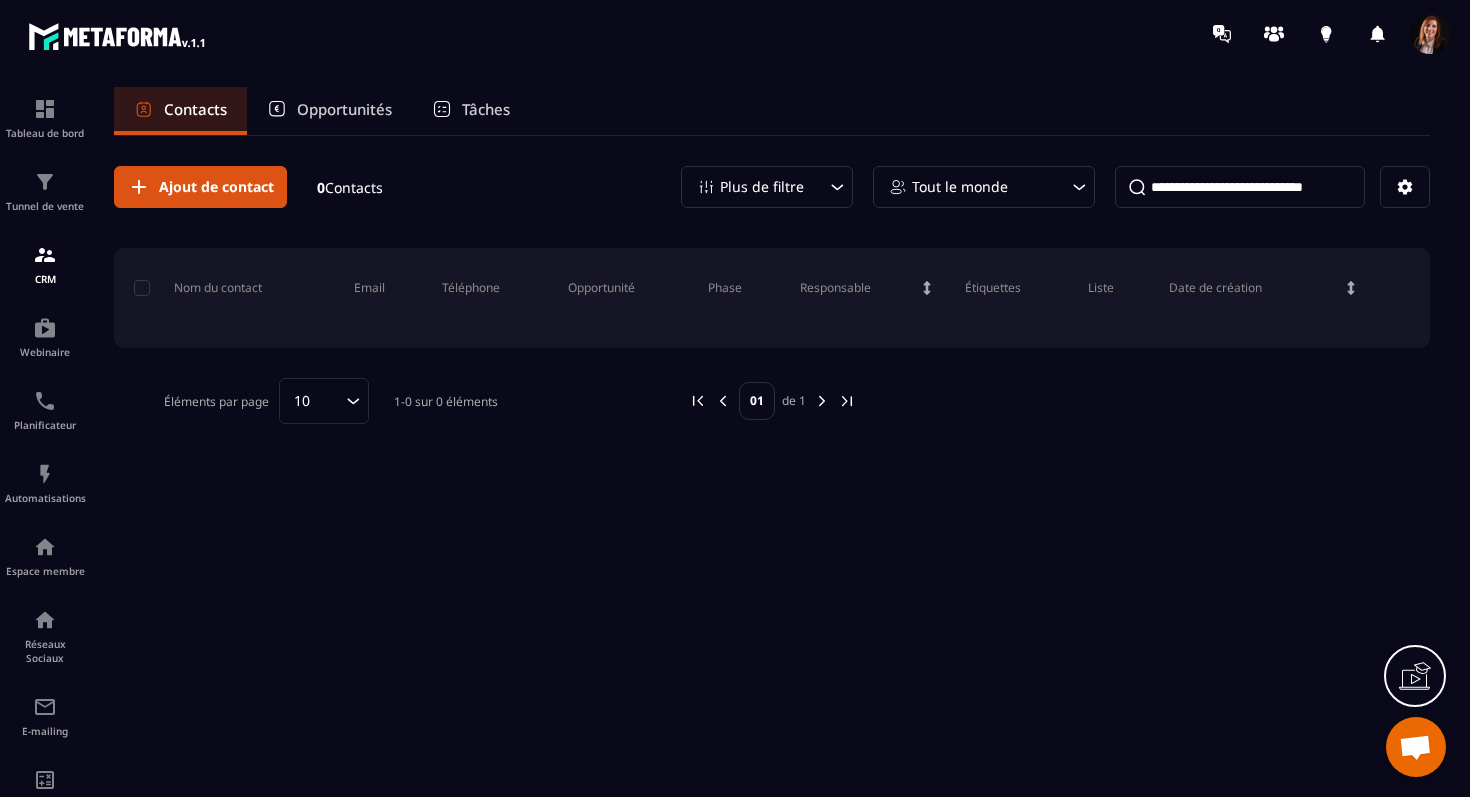 click on "Tout le monde" at bounding box center (960, 187) 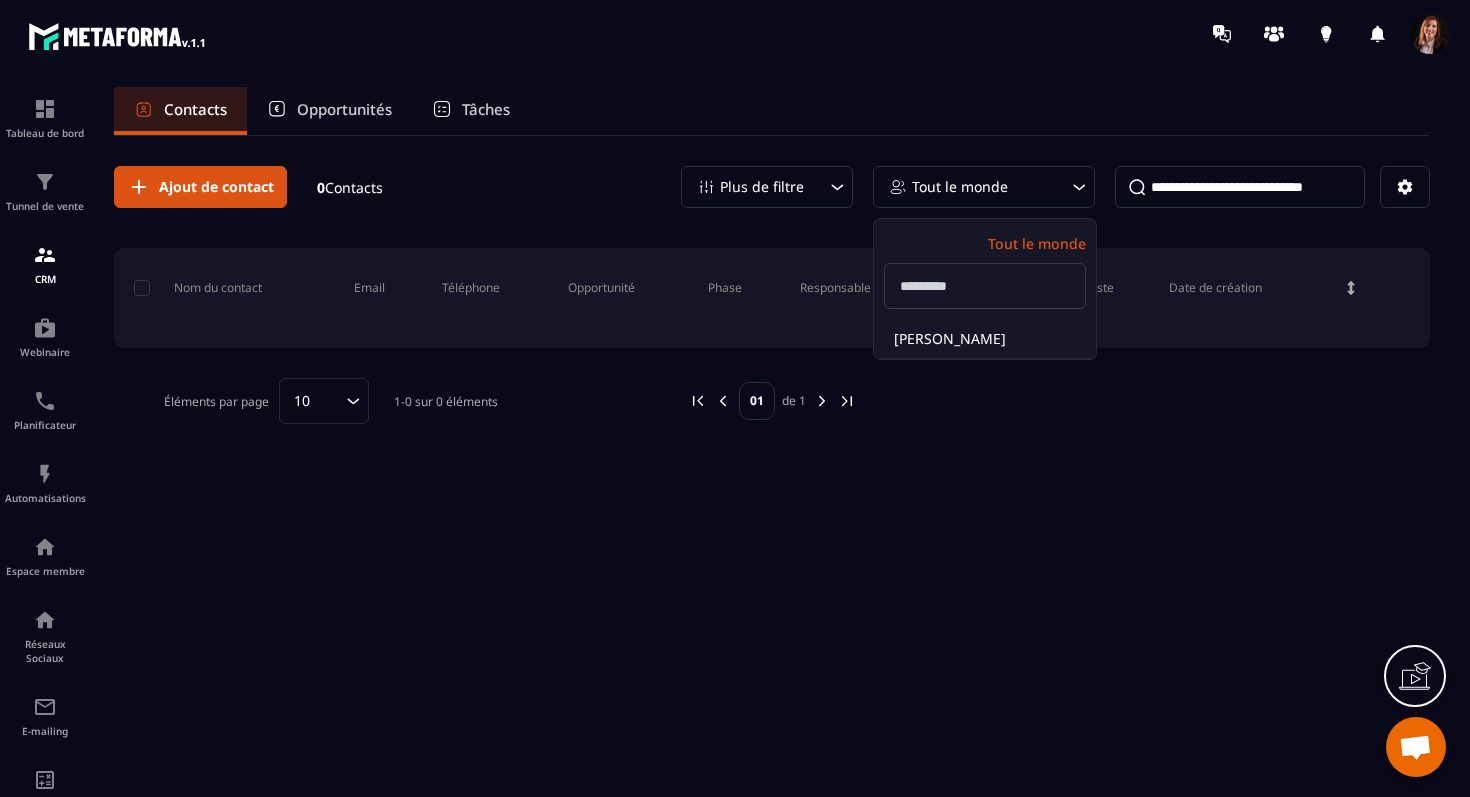 click 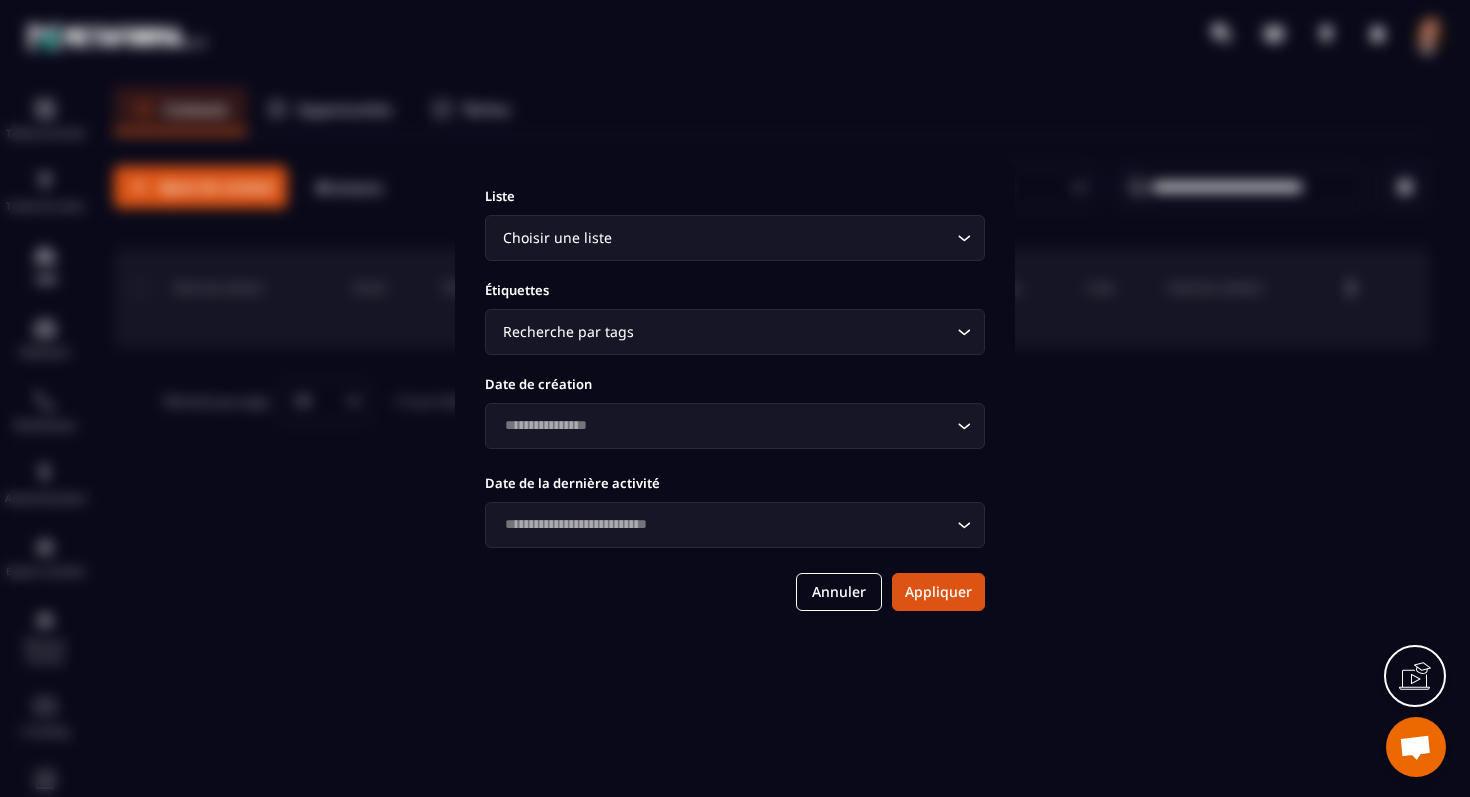 click 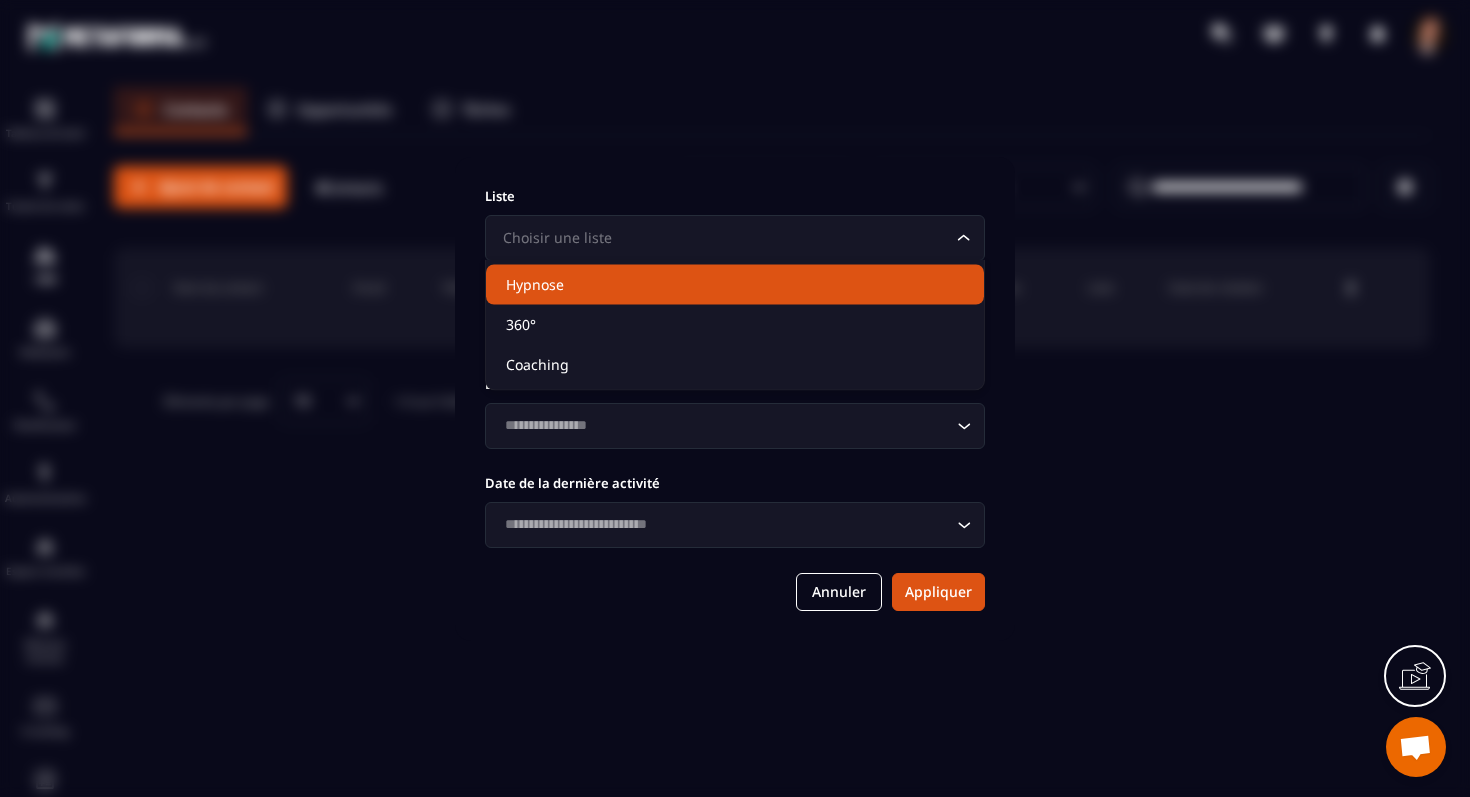 click on "Hypnose" 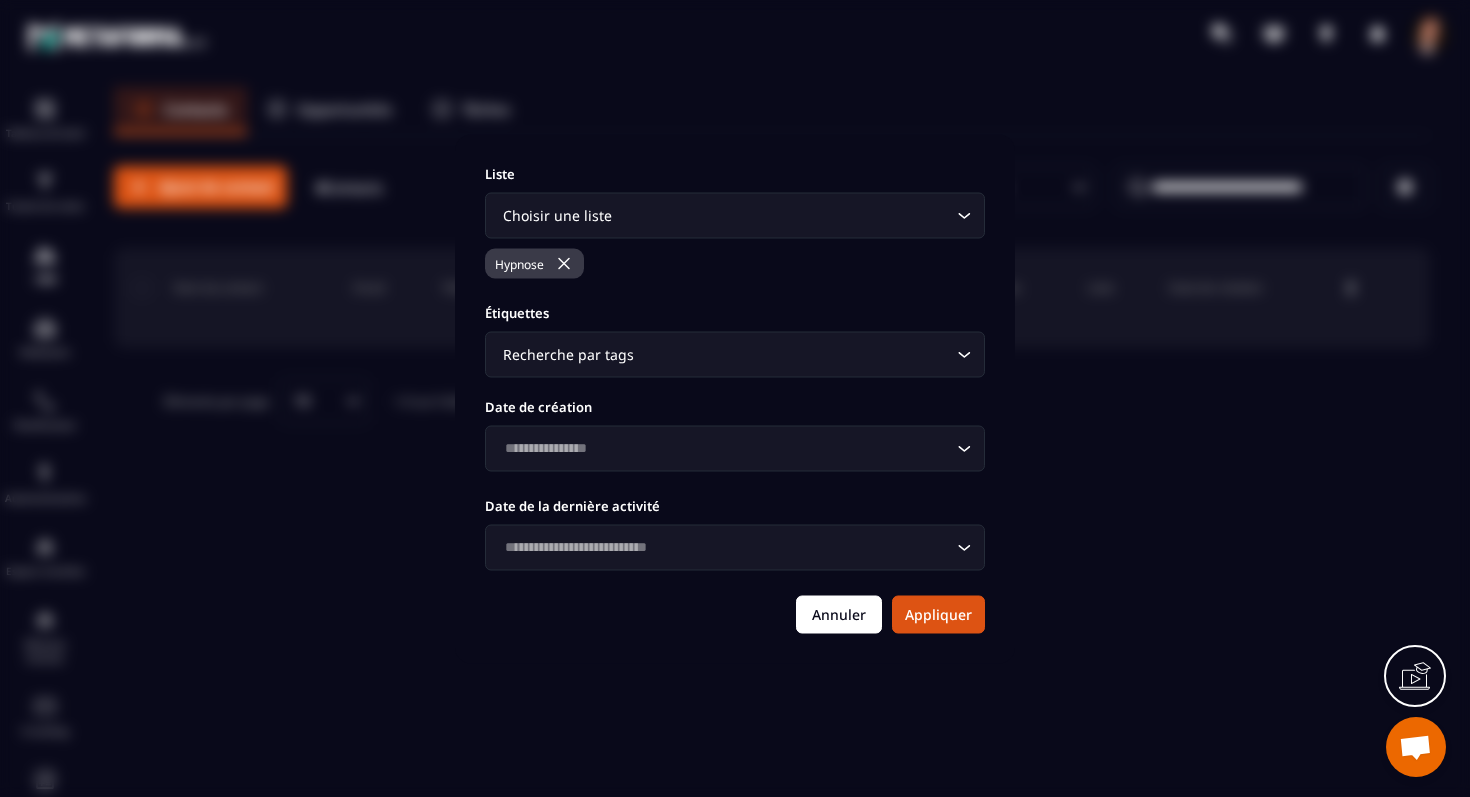 click on "Annuler" at bounding box center [839, 614] 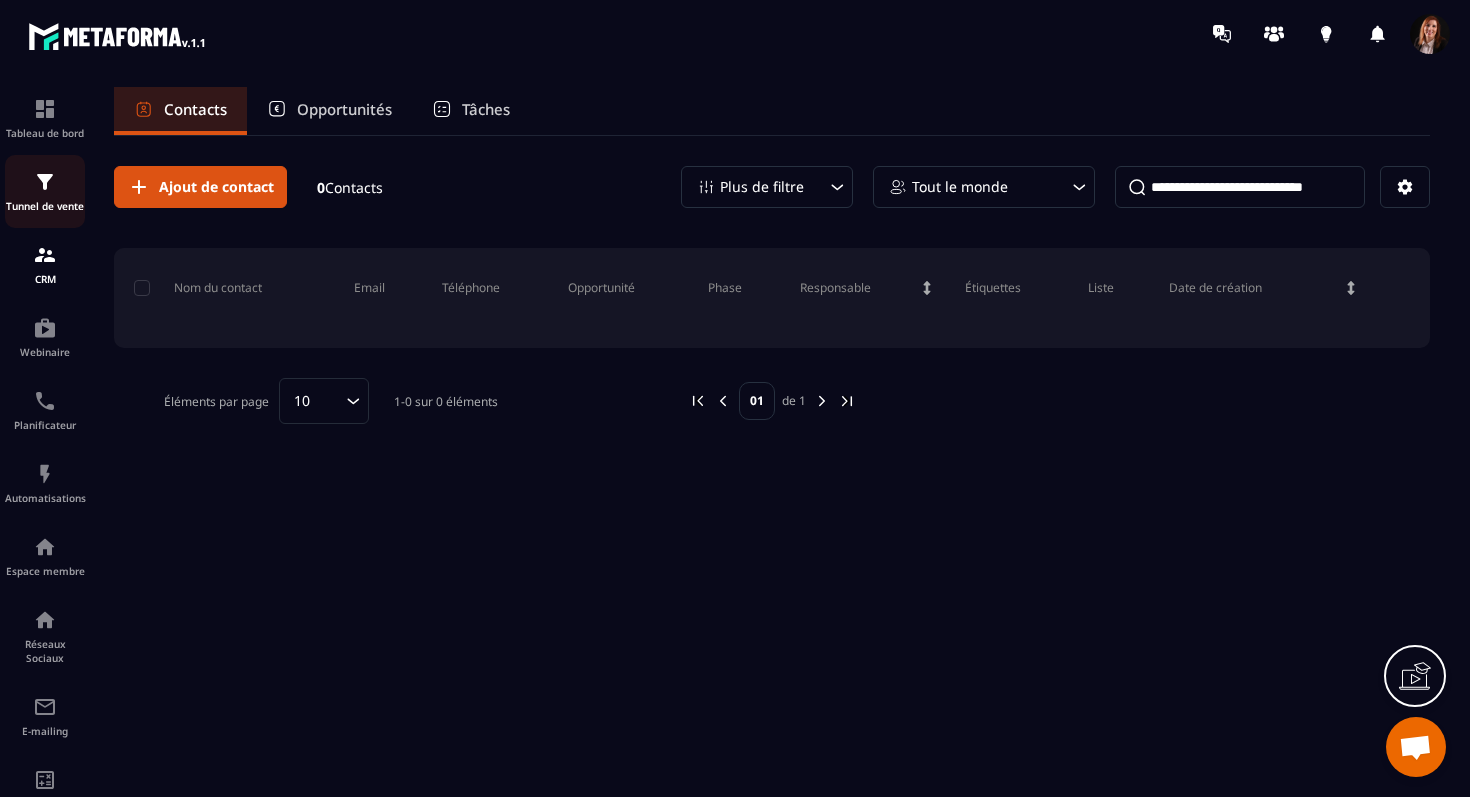 click on "Tunnel de vente" at bounding box center (45, 191) 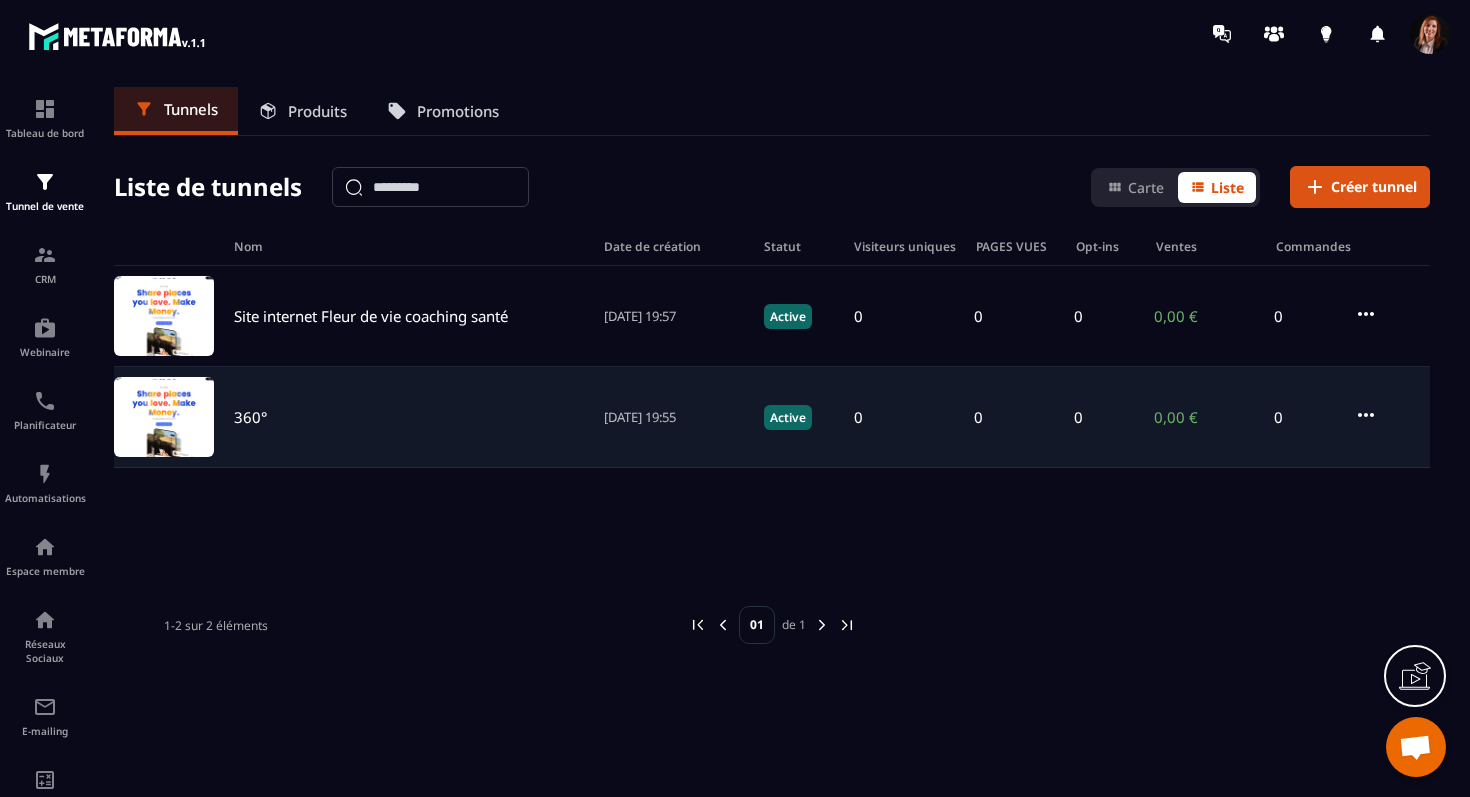 click on "360°" at bounding box center [250, 417] 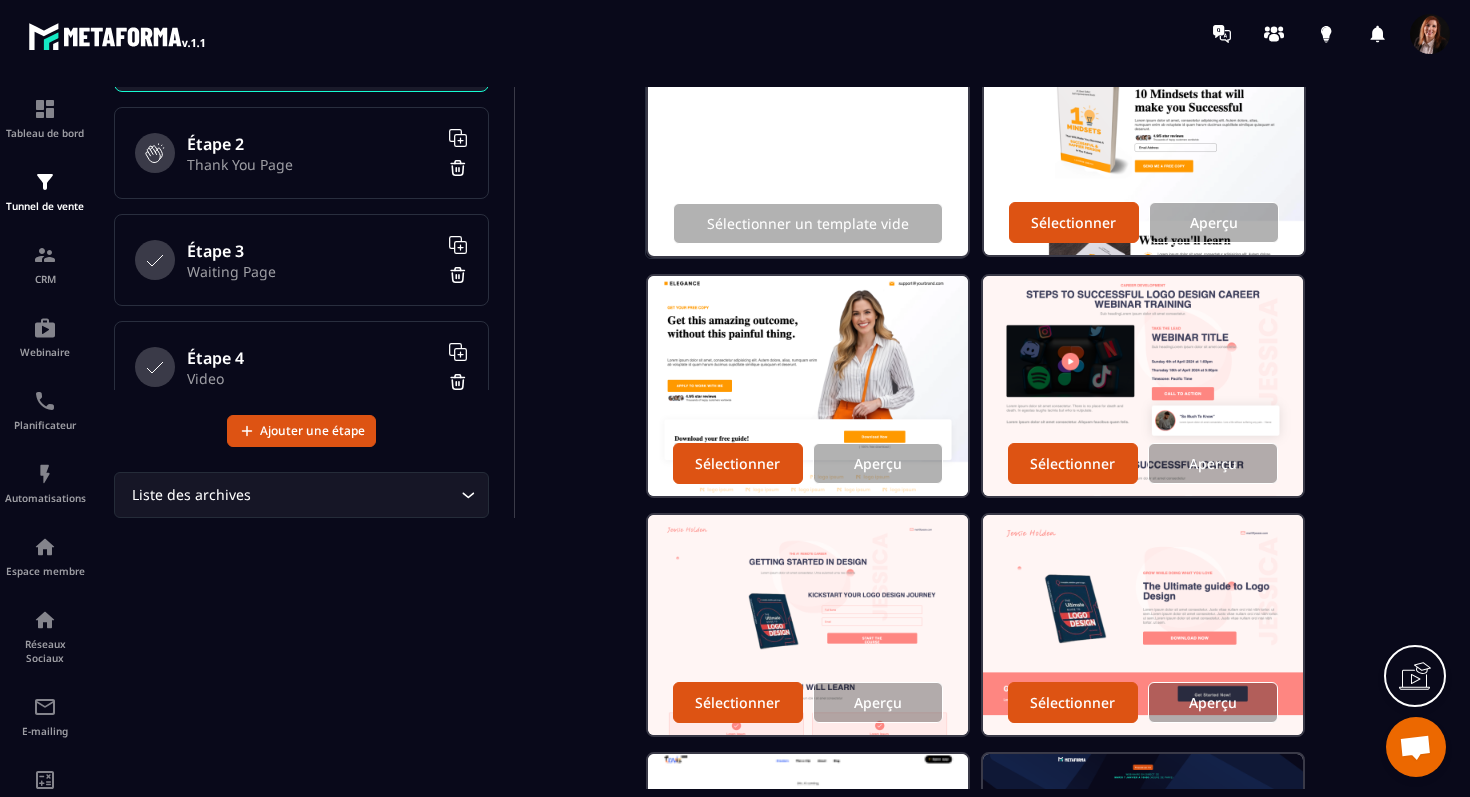 scroll, scrollTop: 0, scrollLeft: 0, axis: both 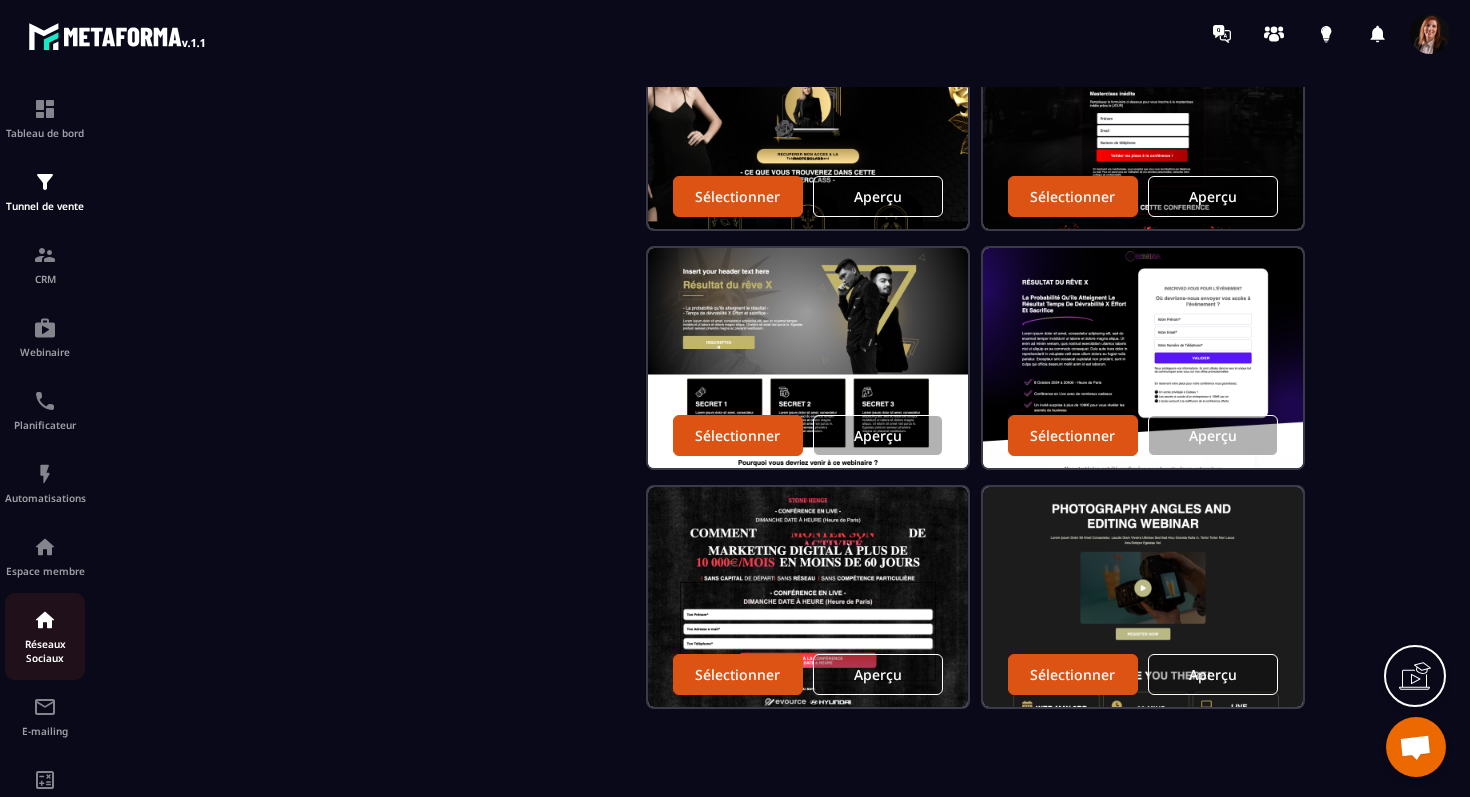 click at bounding box center [45, 620] 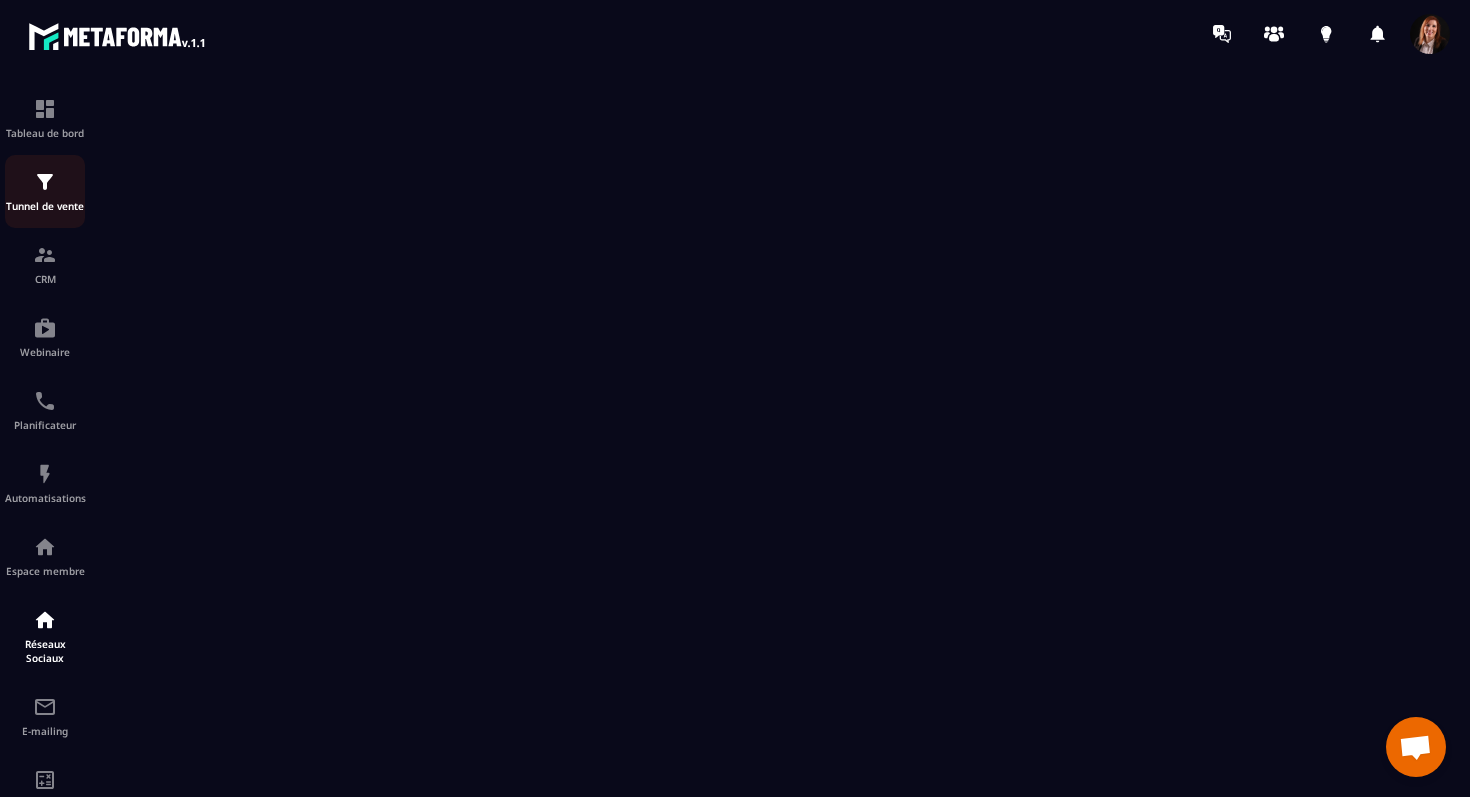 click at bounding box center [45, 182] 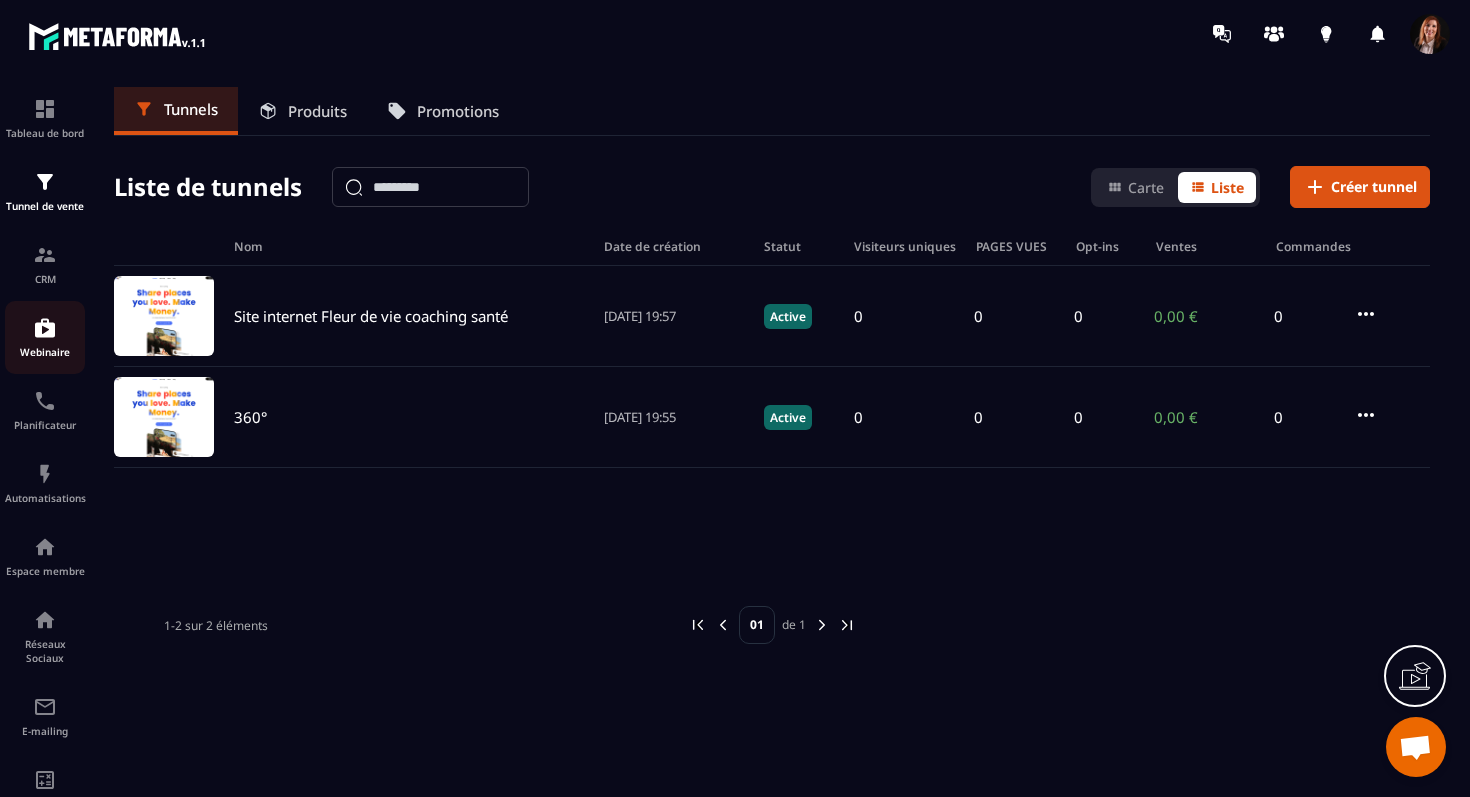 click at bounding box center [45, 328] 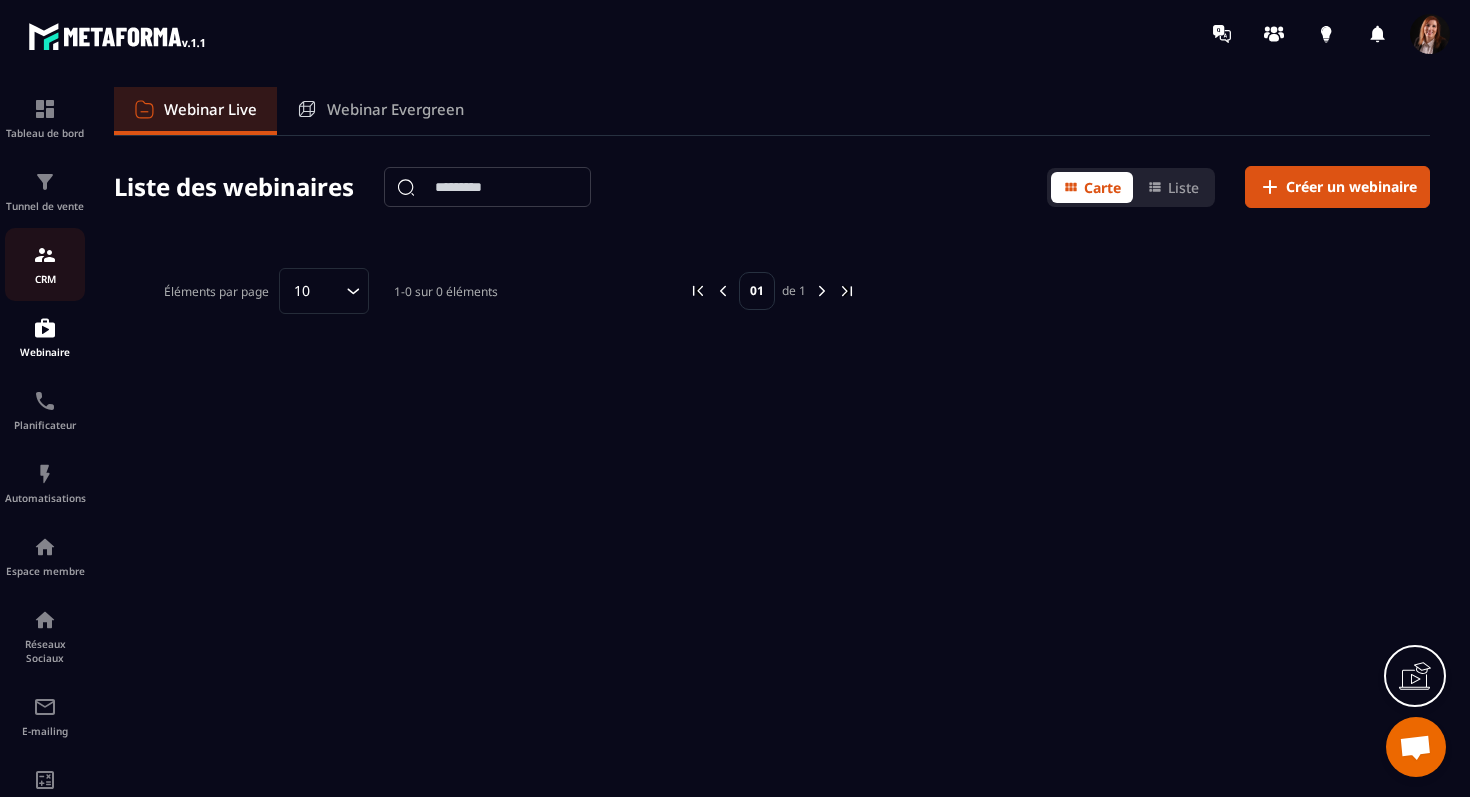 click at bounding box center (45, 255) 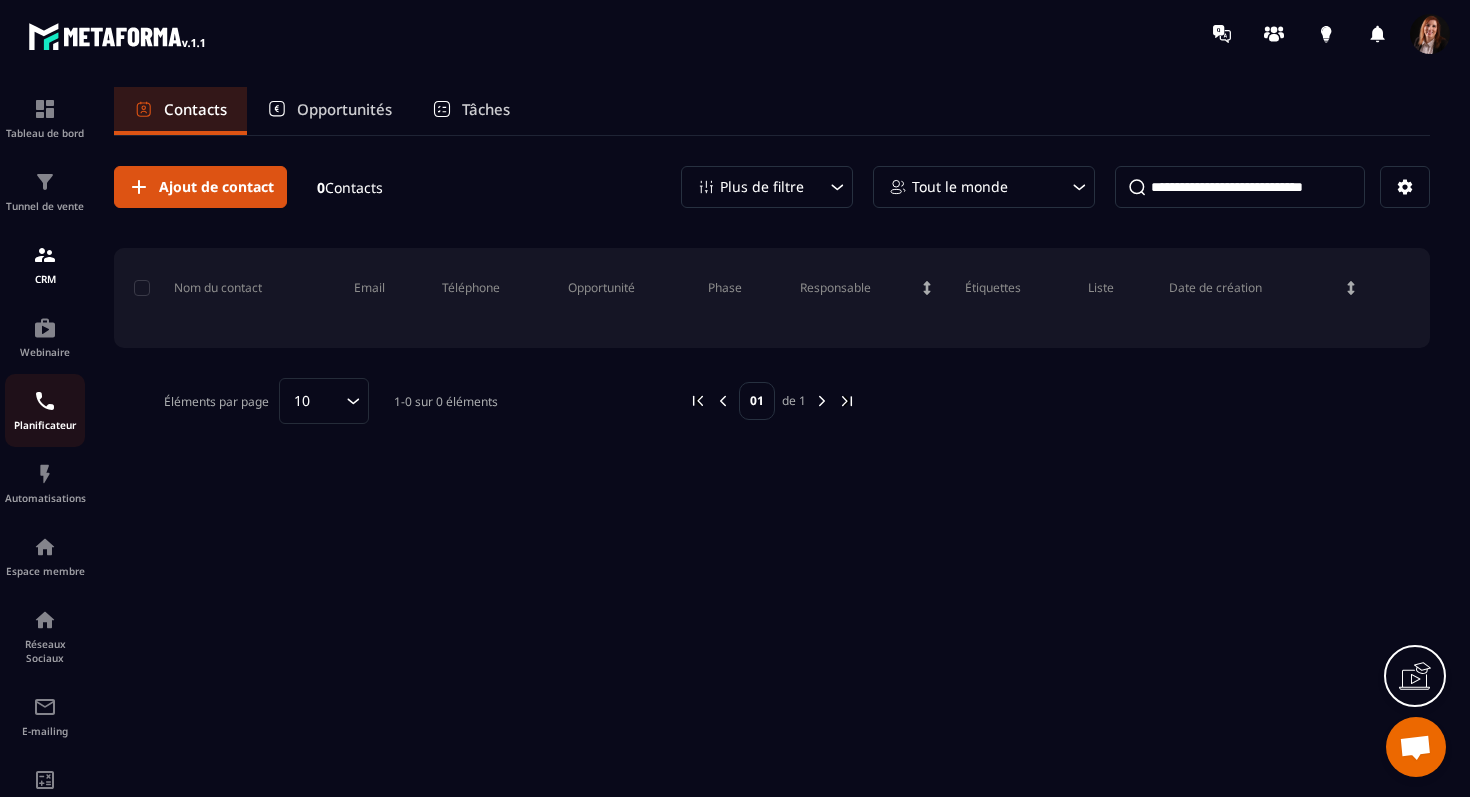 click at bounding box center (45, 401) 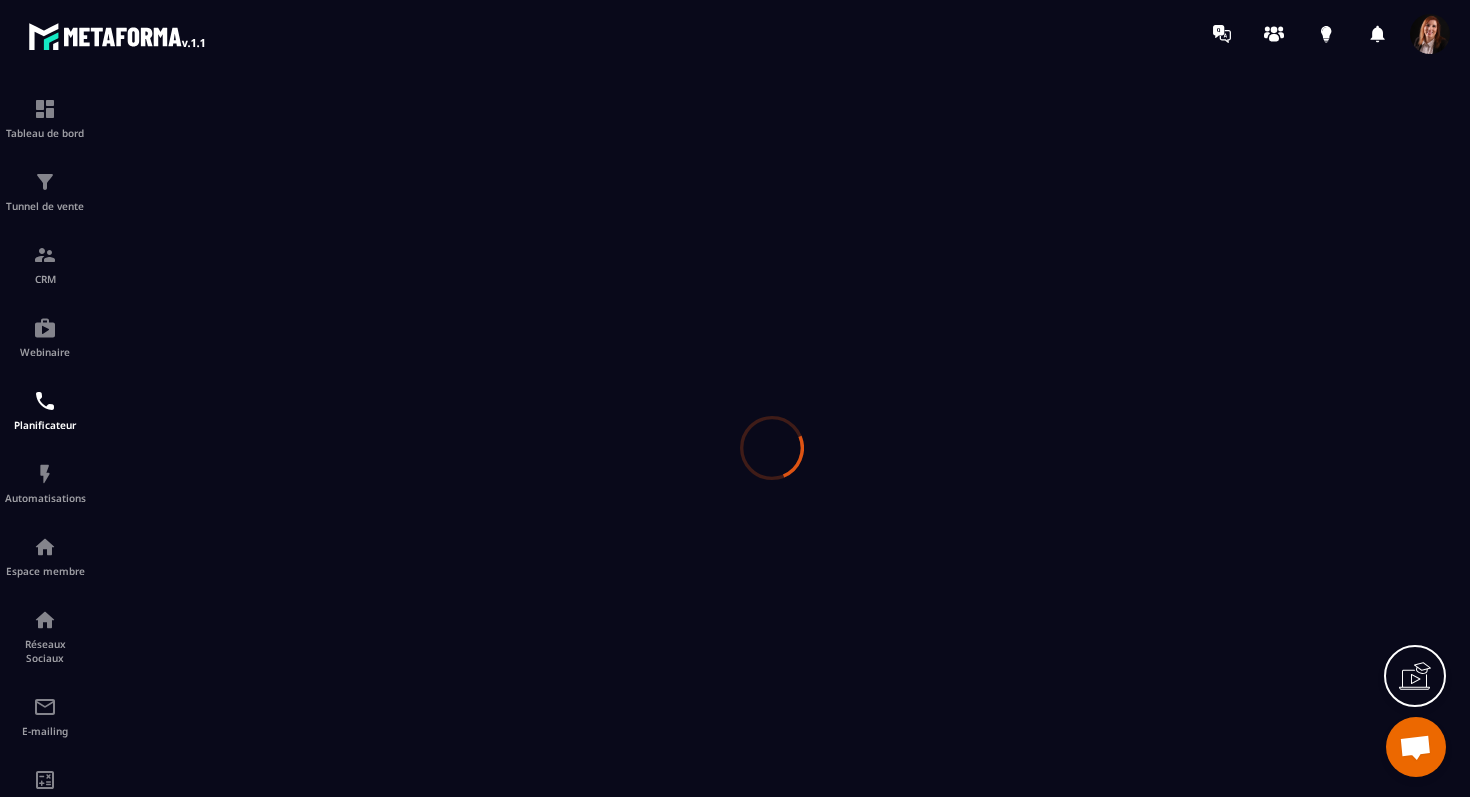 scroll, scrollTop: 0, scrollLeft: 0, axis: both 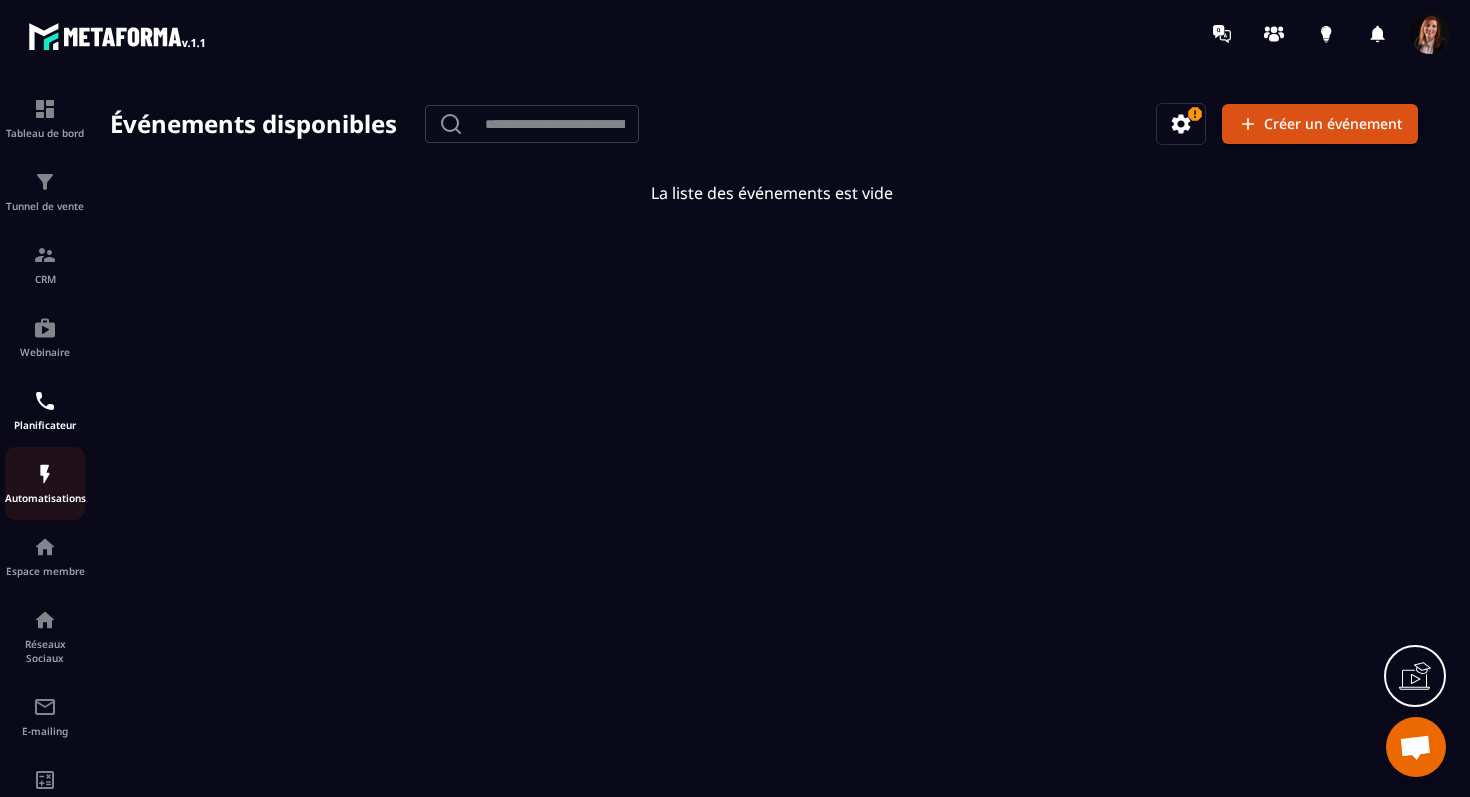 click at bounding box center [45, 474] 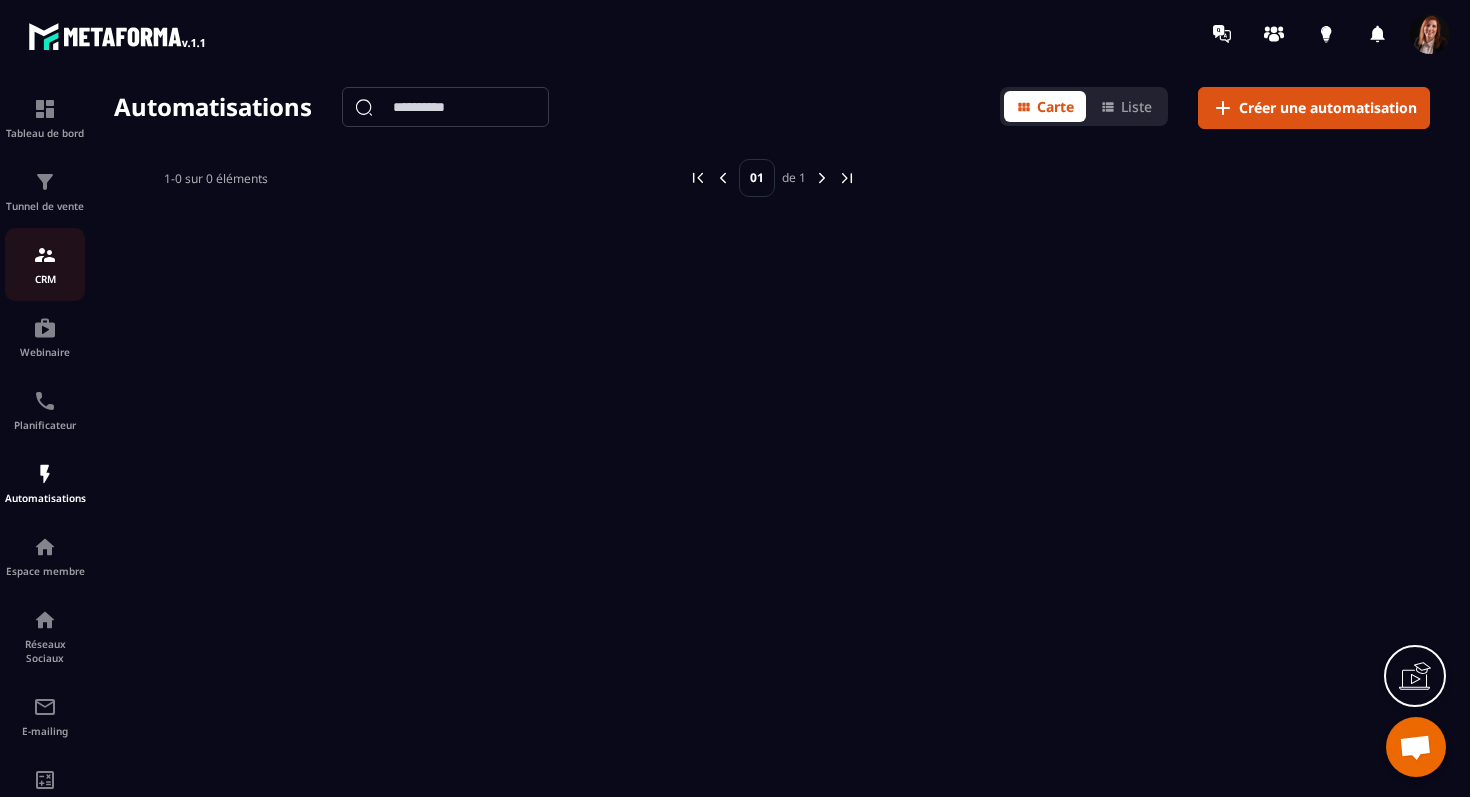 scroll, scrollTop: 129, scrollLeft: 0, axis: vertical 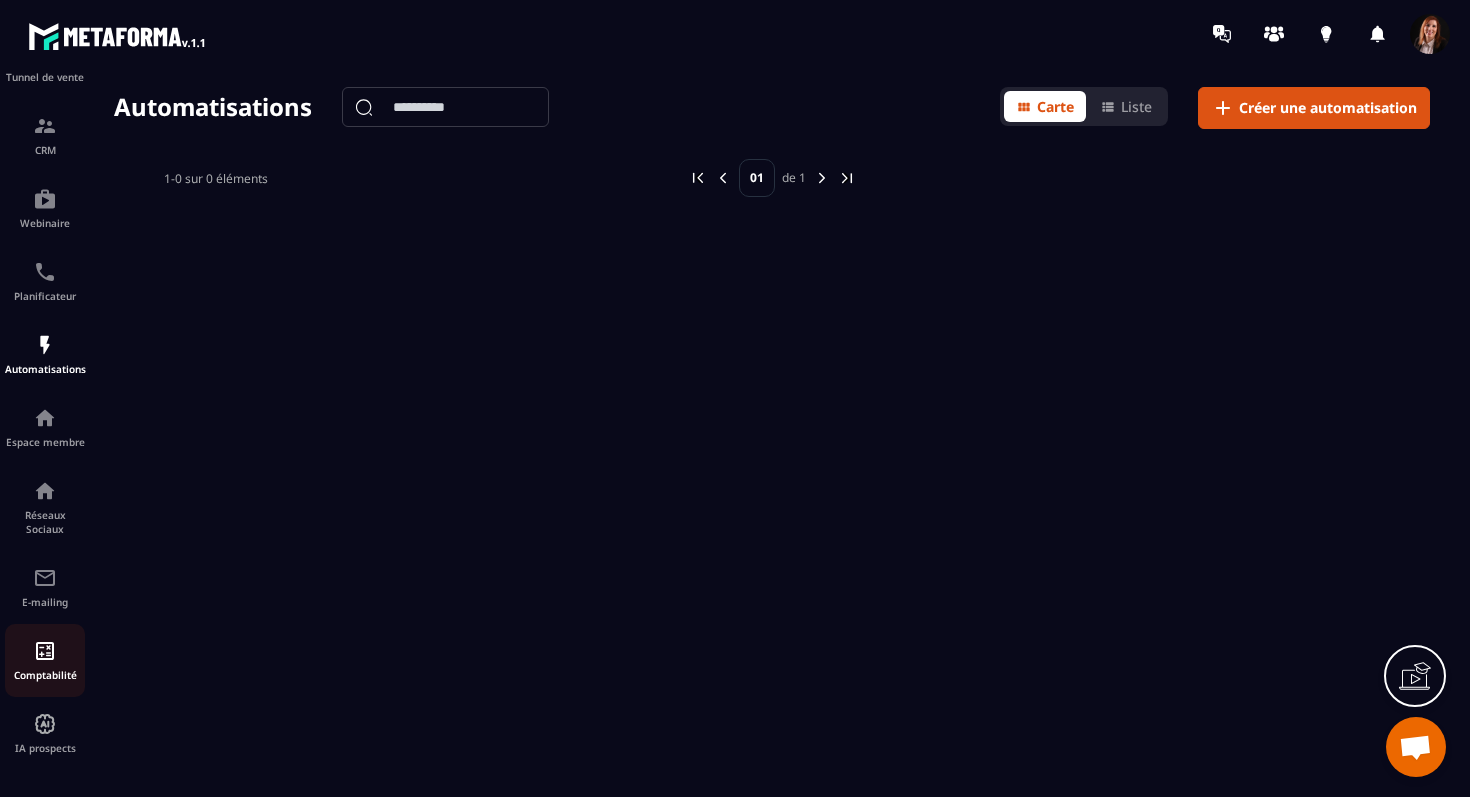 click at bounding box center (45, 651) 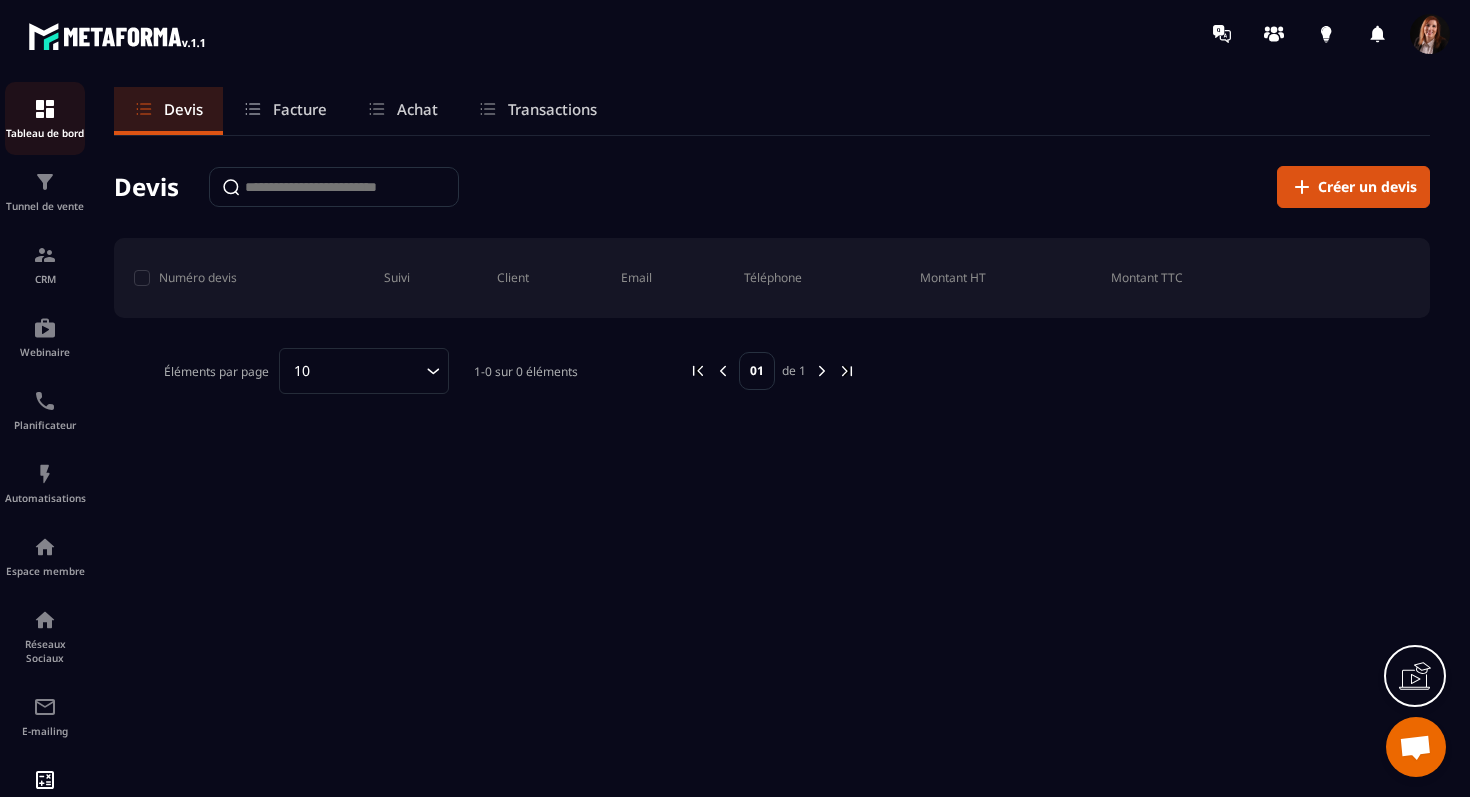 click at bounding box center (45, 109) 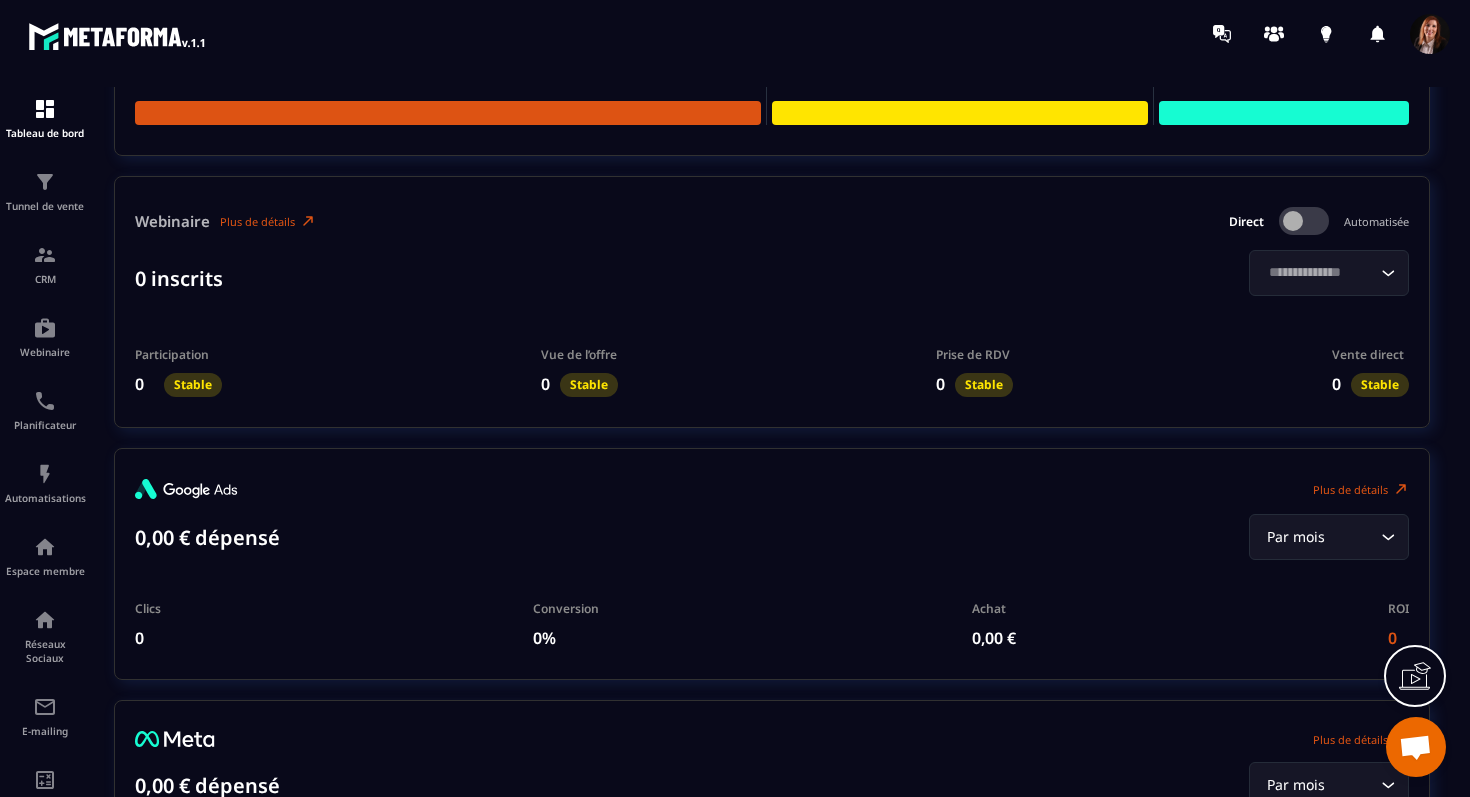 scroll, scrollTop: 3579, scrollLeft: 0, axis: vertical 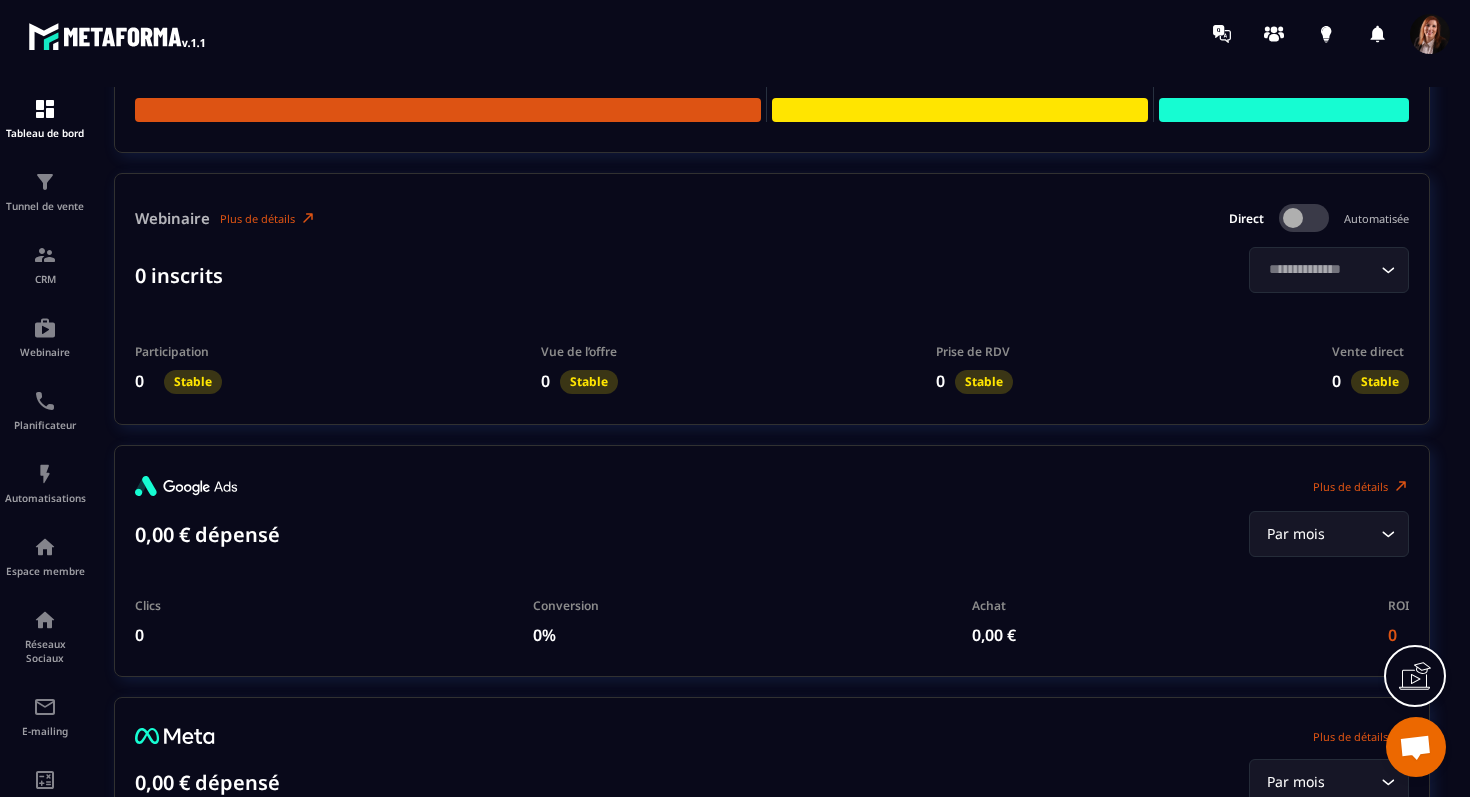 click at bounding box center (1415, 749) 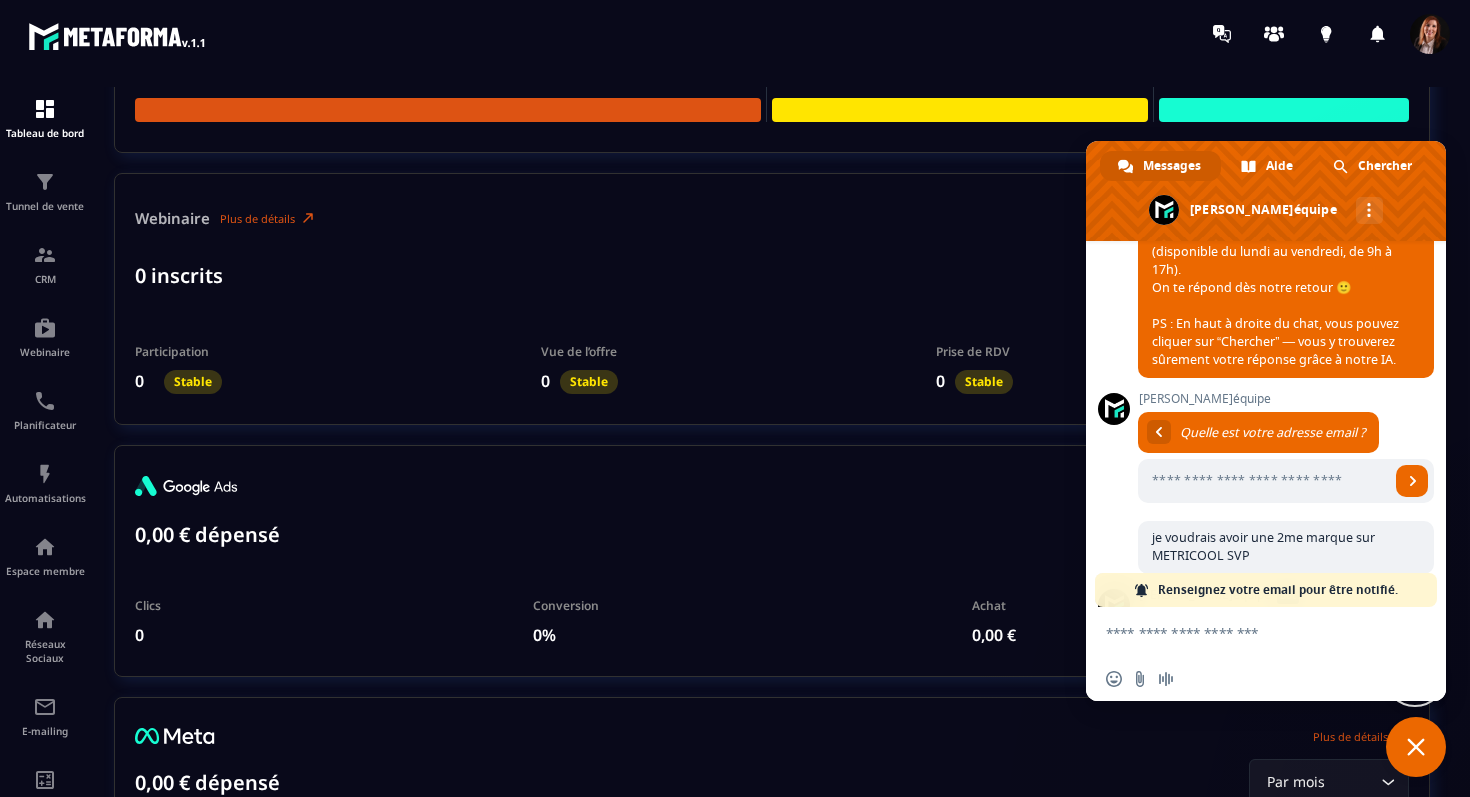 scroll, scrollTop: 1271, scrollLeft: 0, axis: vertical 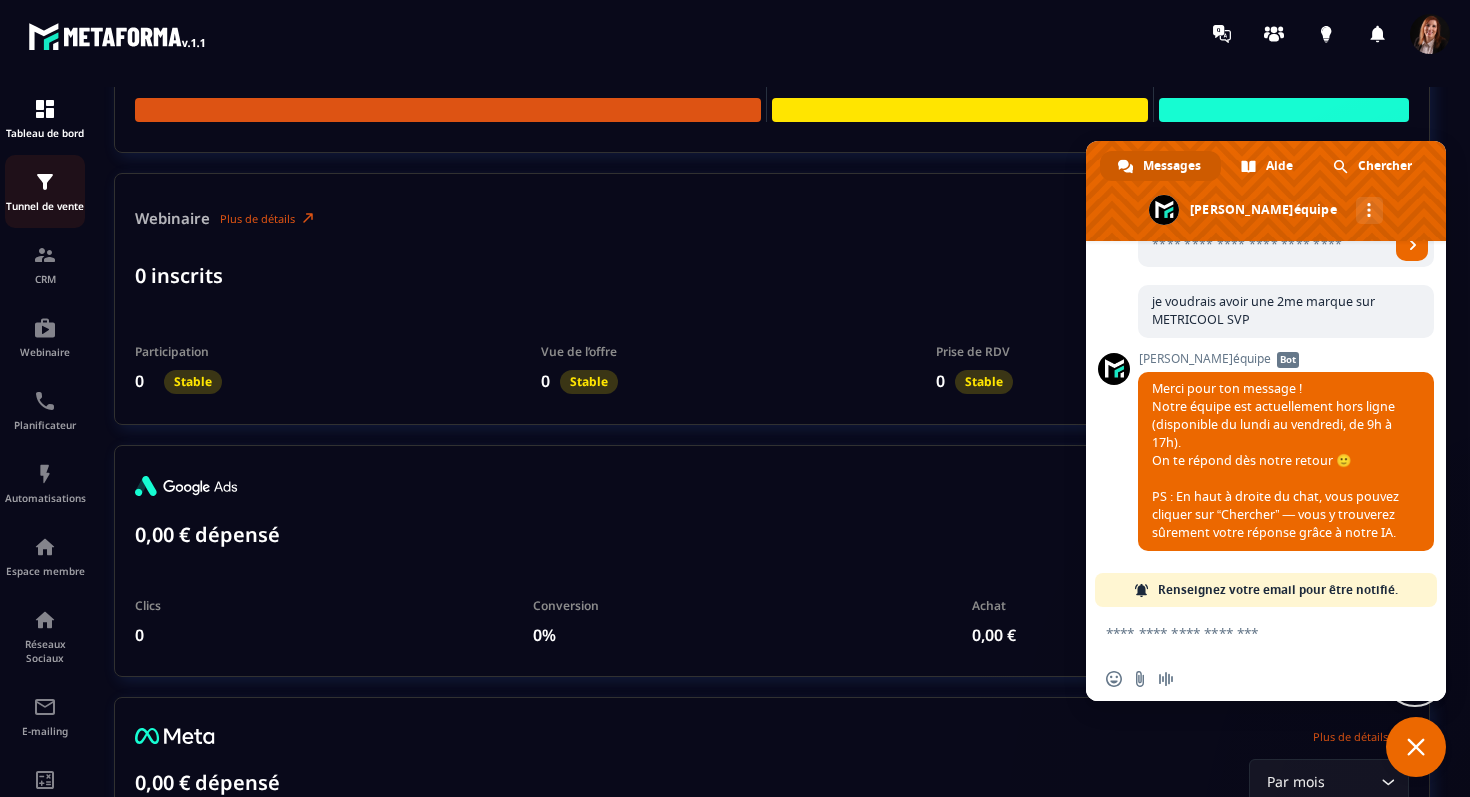click at bounding box center [45, 182] 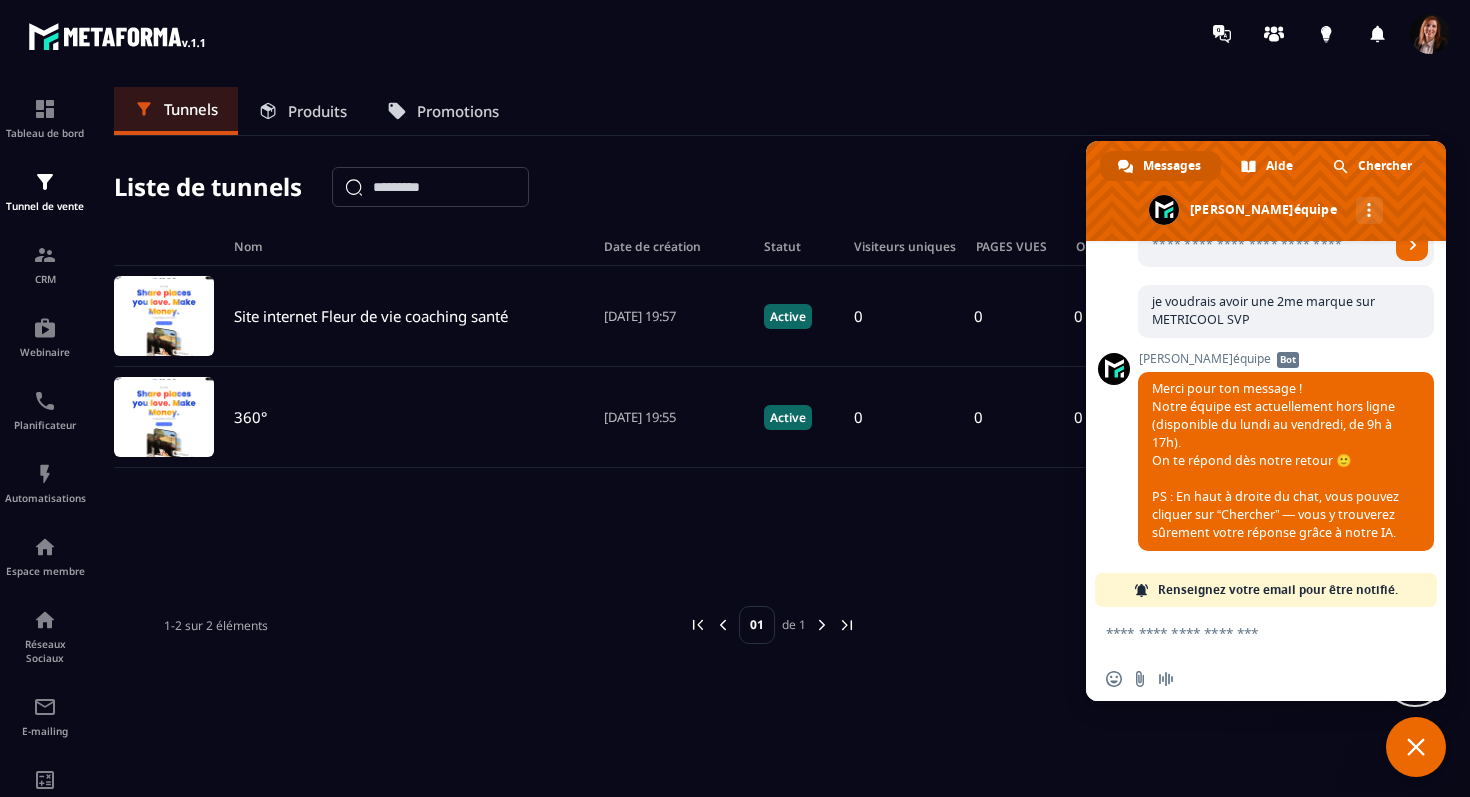 click at bounding box center [1416, 747] 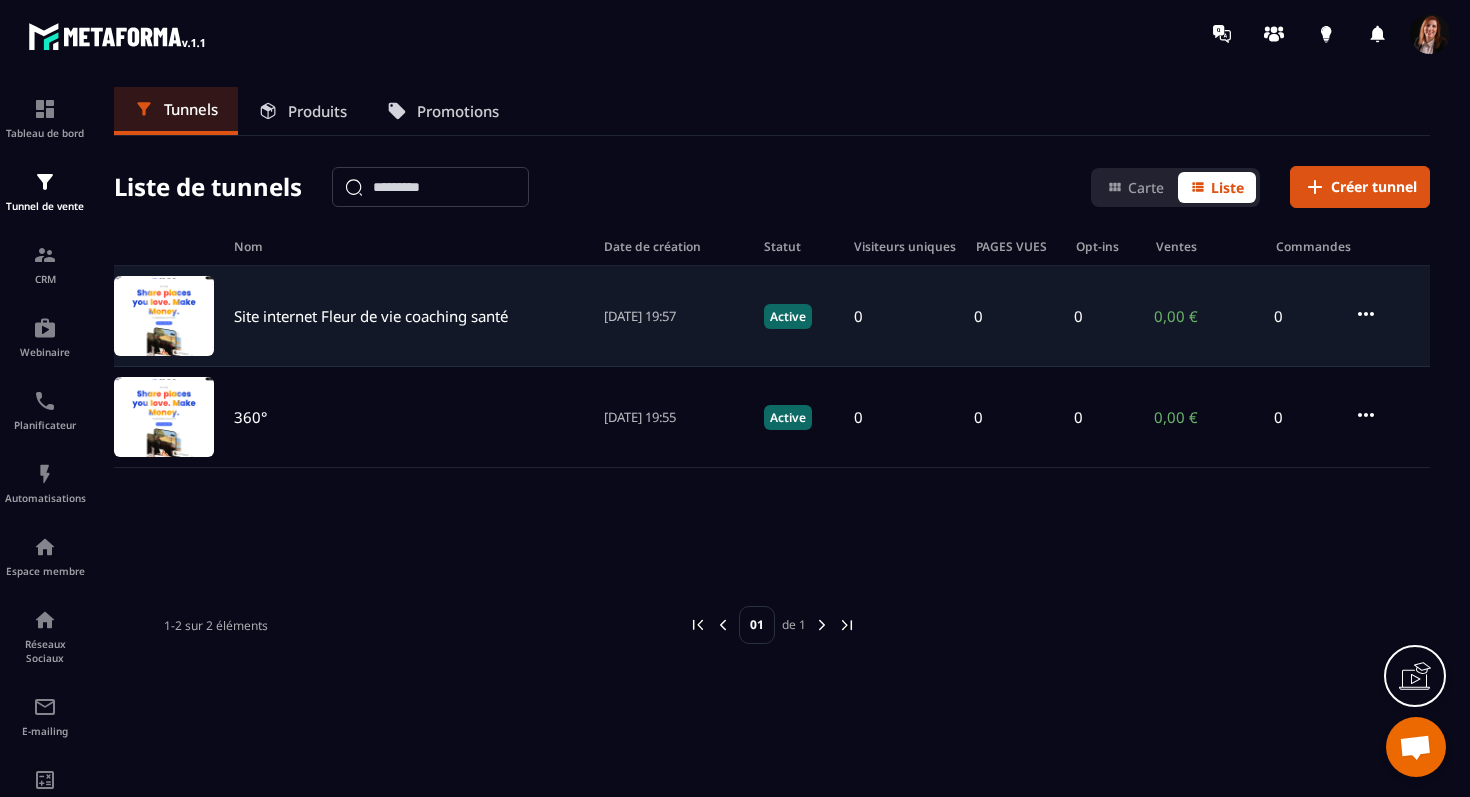 click on "Site internet Fleur de vie coaching santé" at bounding box center (371, 316) 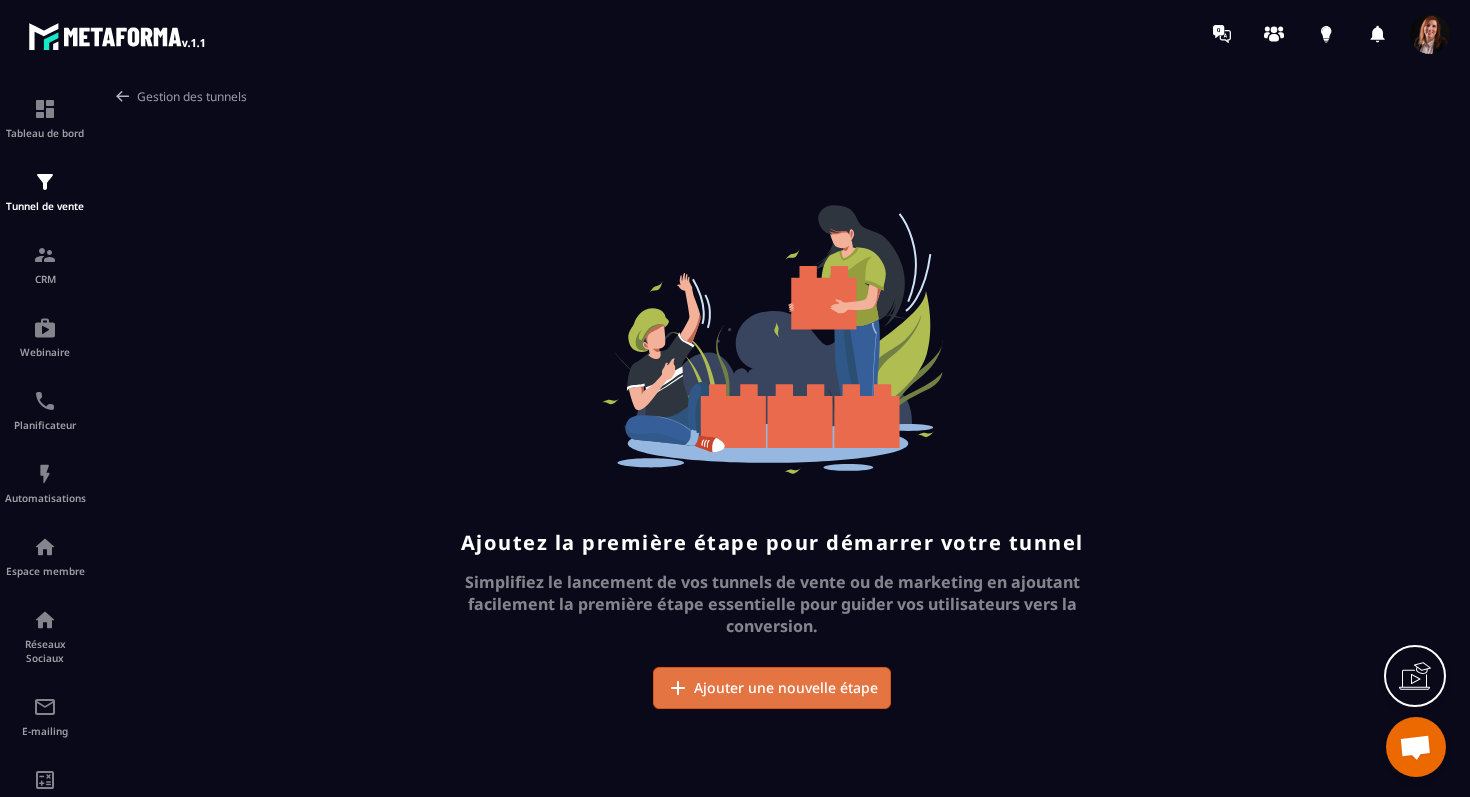 click on "Ajouter une nouvelle étape" at bounding box center (786, 688) 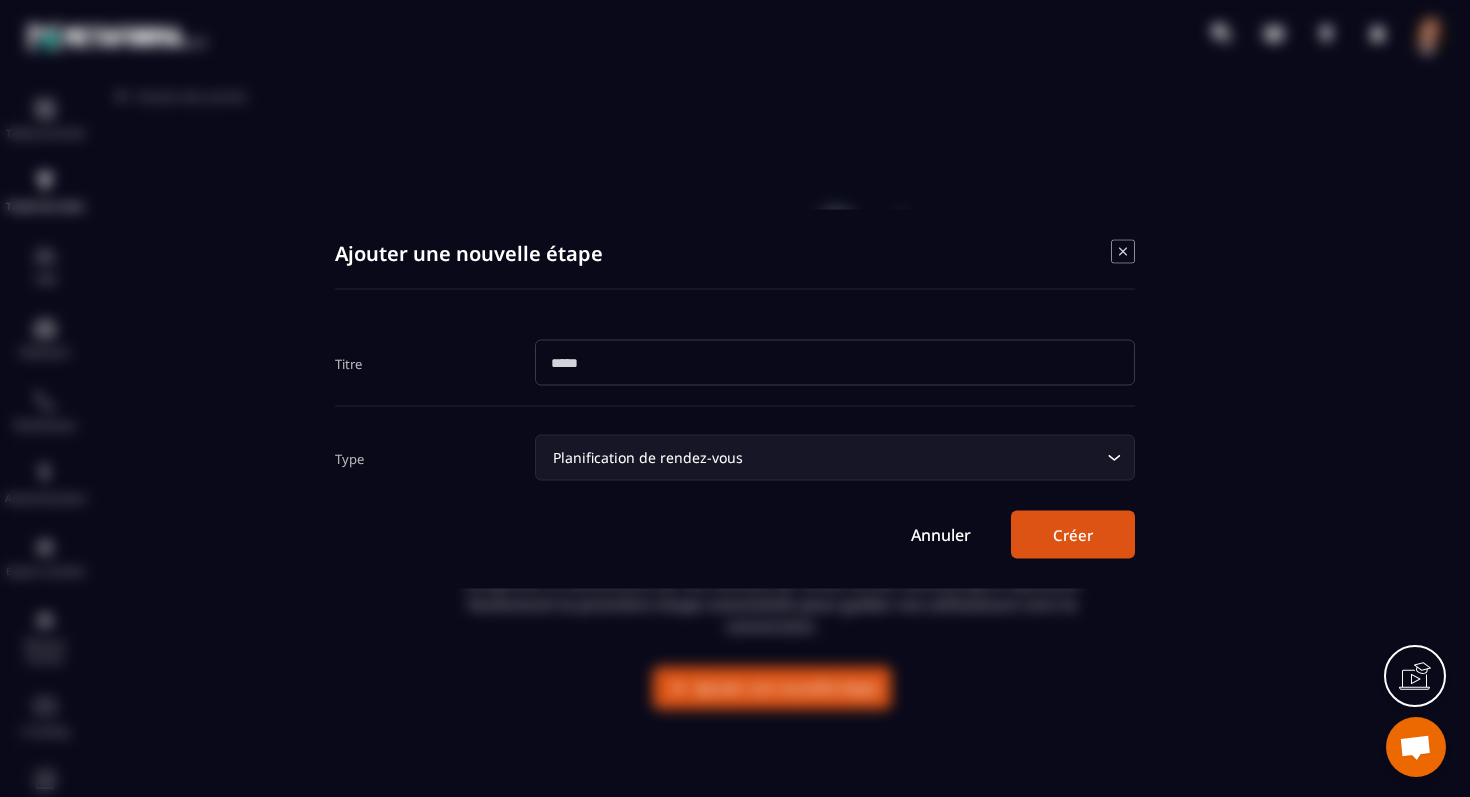 click on "Planification de rendez-vous" at bounding box center (825, 457) 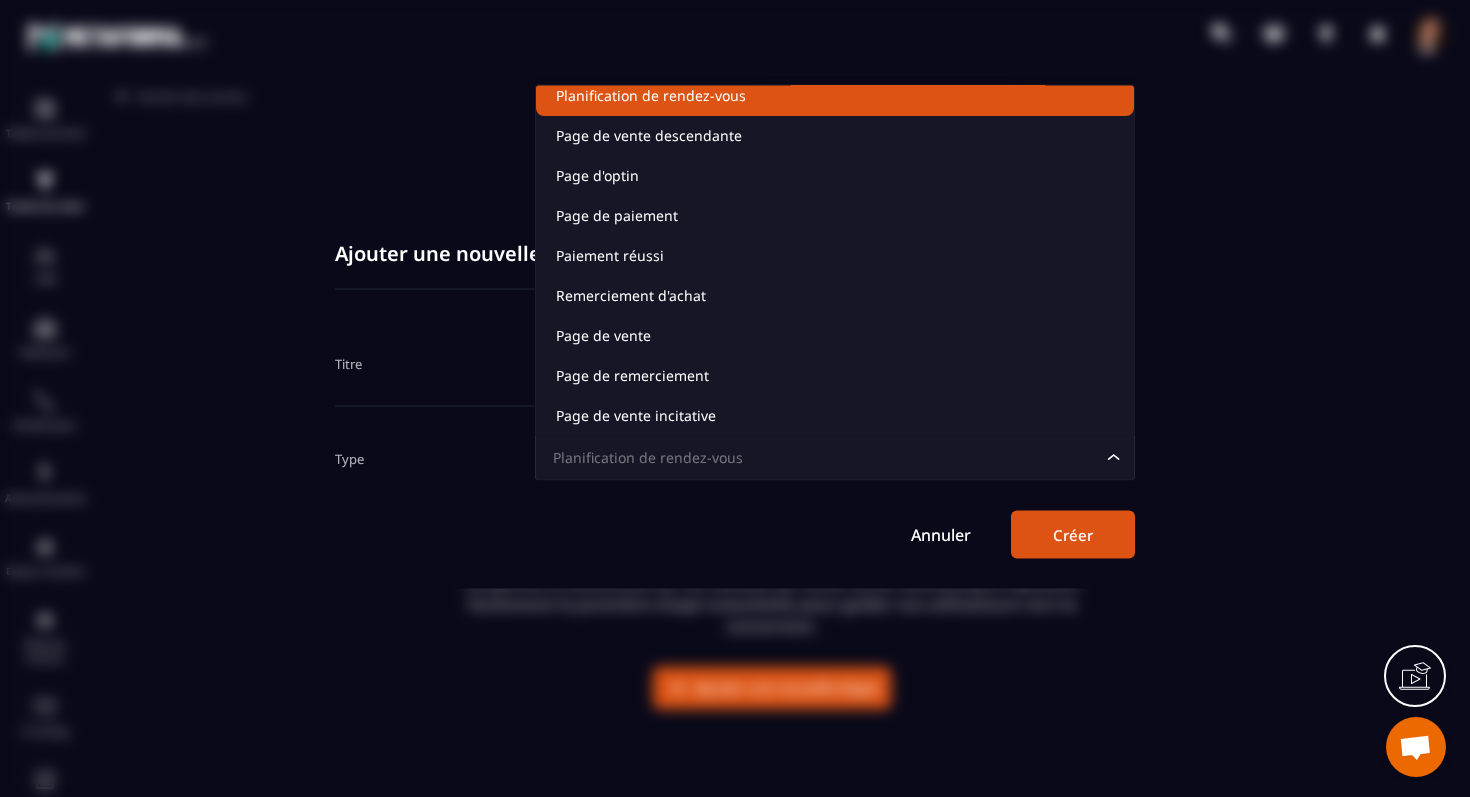 scroll, scrollTop: 5, scrollLeft: 0, axis: vertical 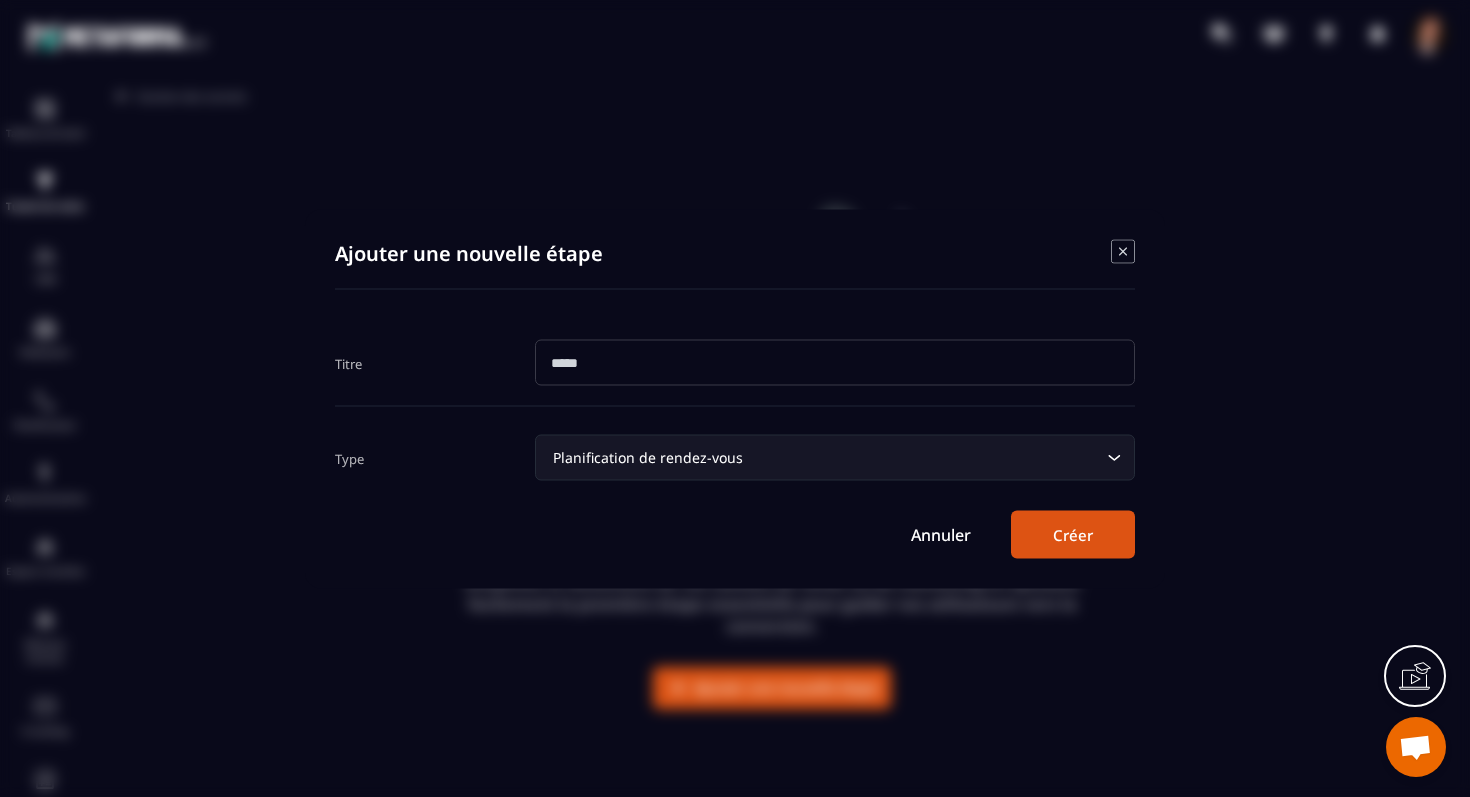 click at bounding box center (735, 398) 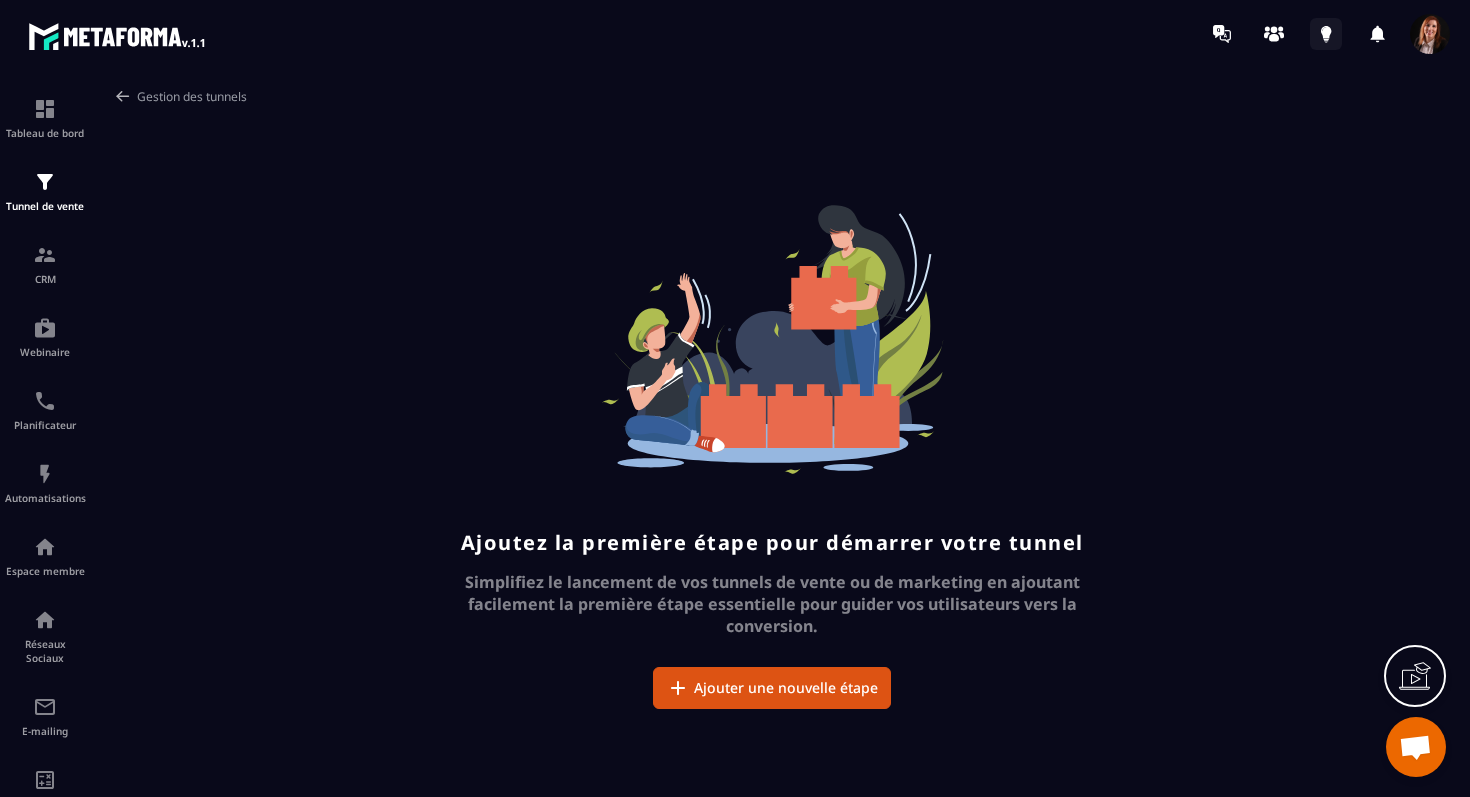 click 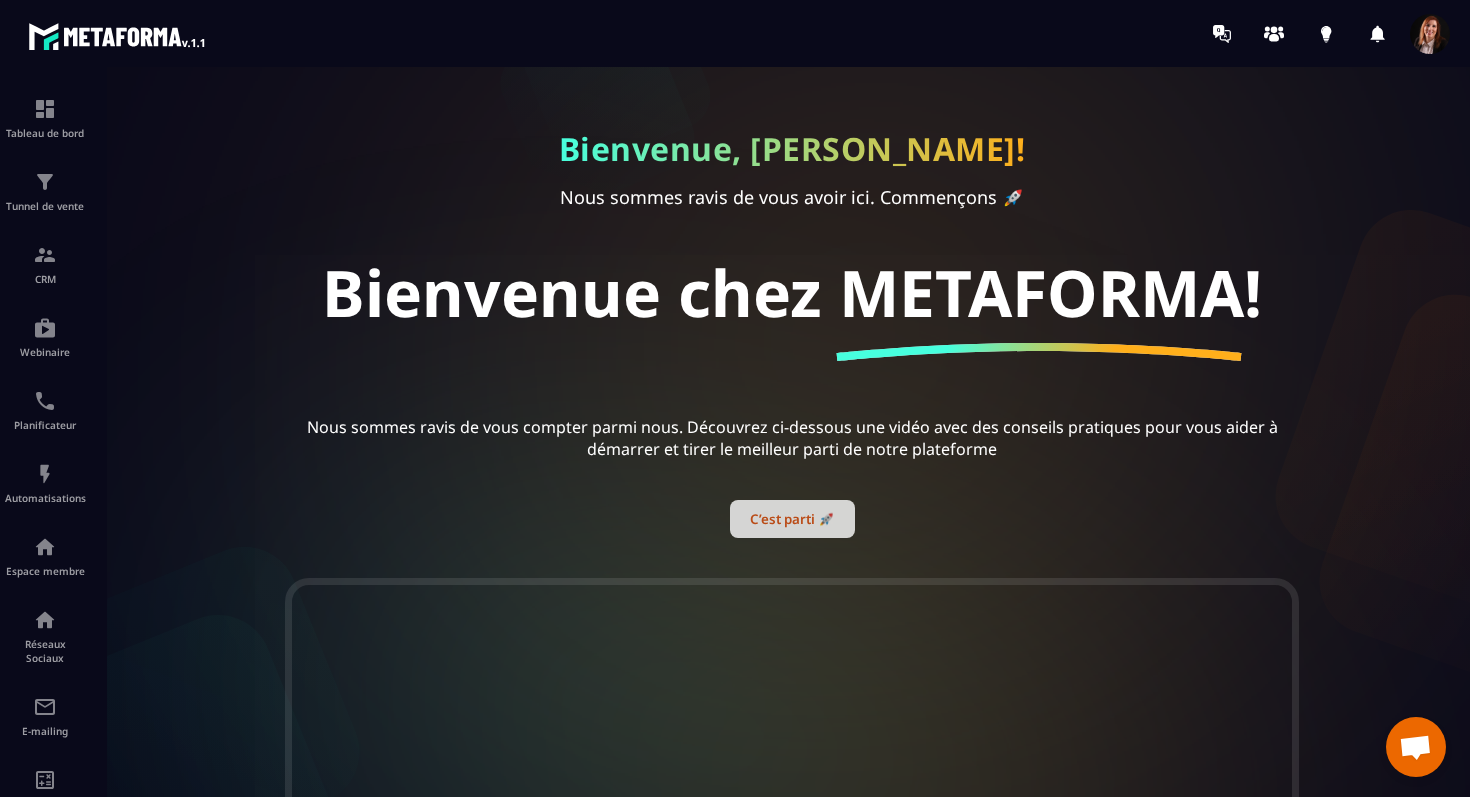 click on "C’est parti 🚀" at bounding box center [792, 519] 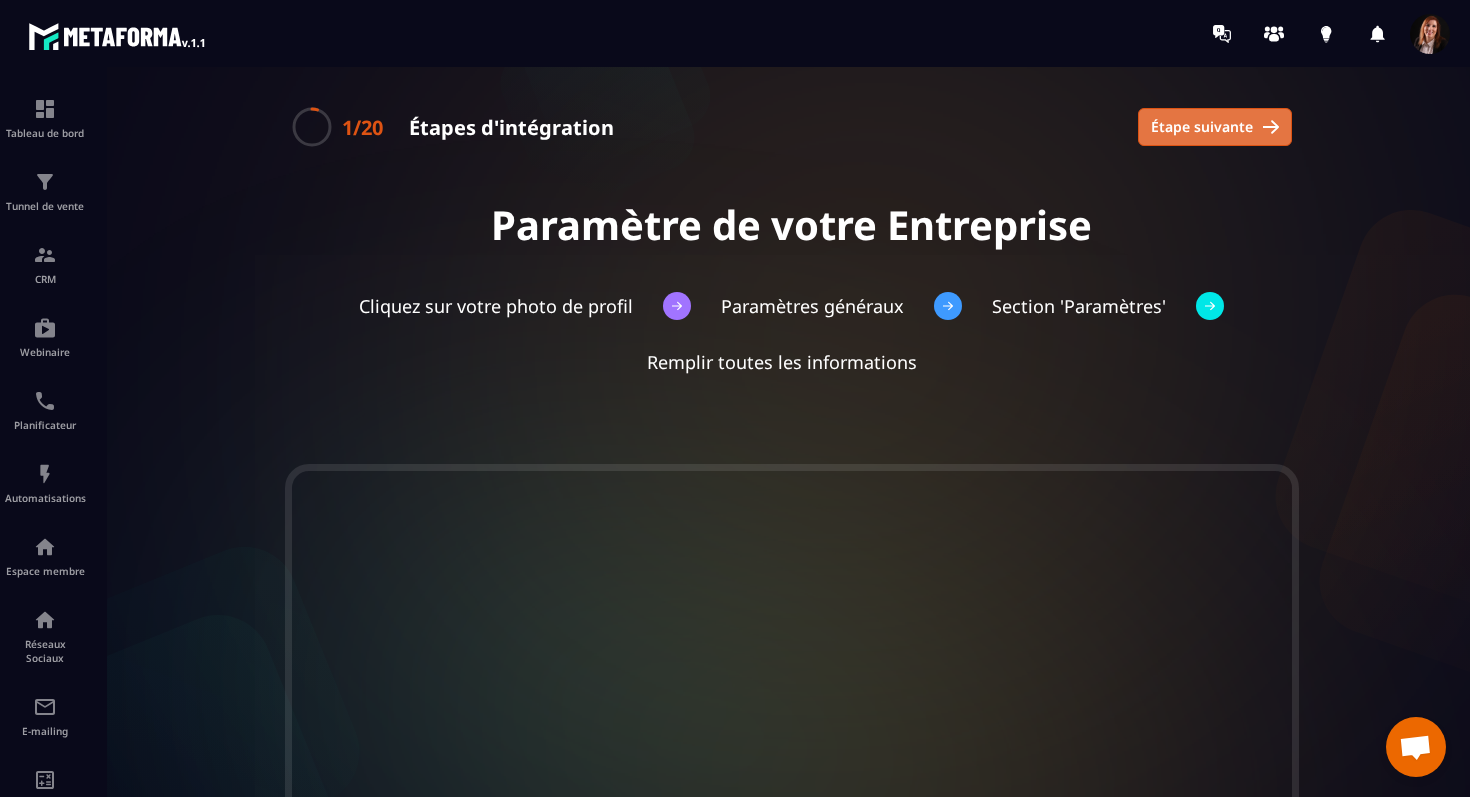 click on "Étape suivante" at bounding box center (1202, 127) 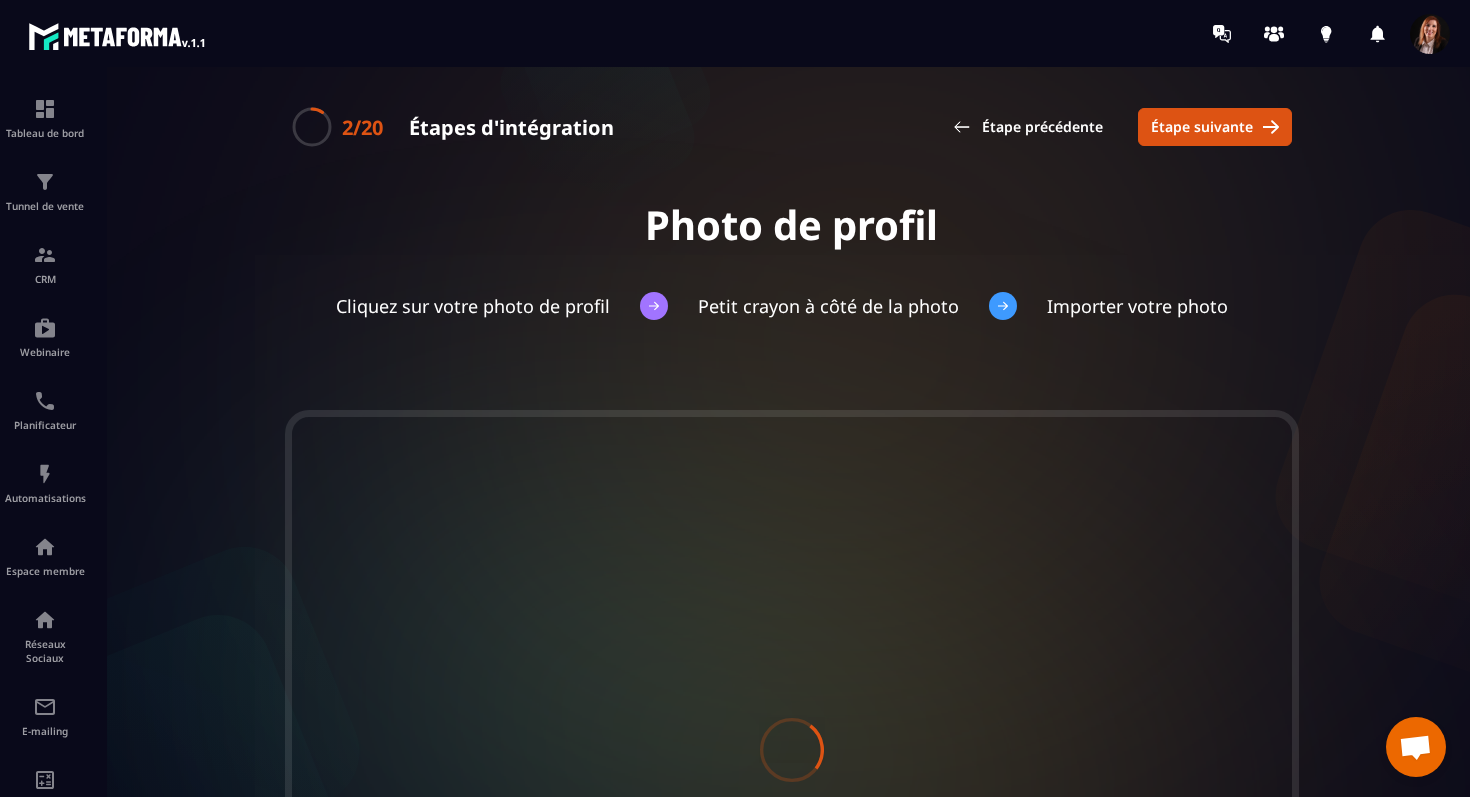 click on "Étape suivante" at bounding box center (1202, 127) 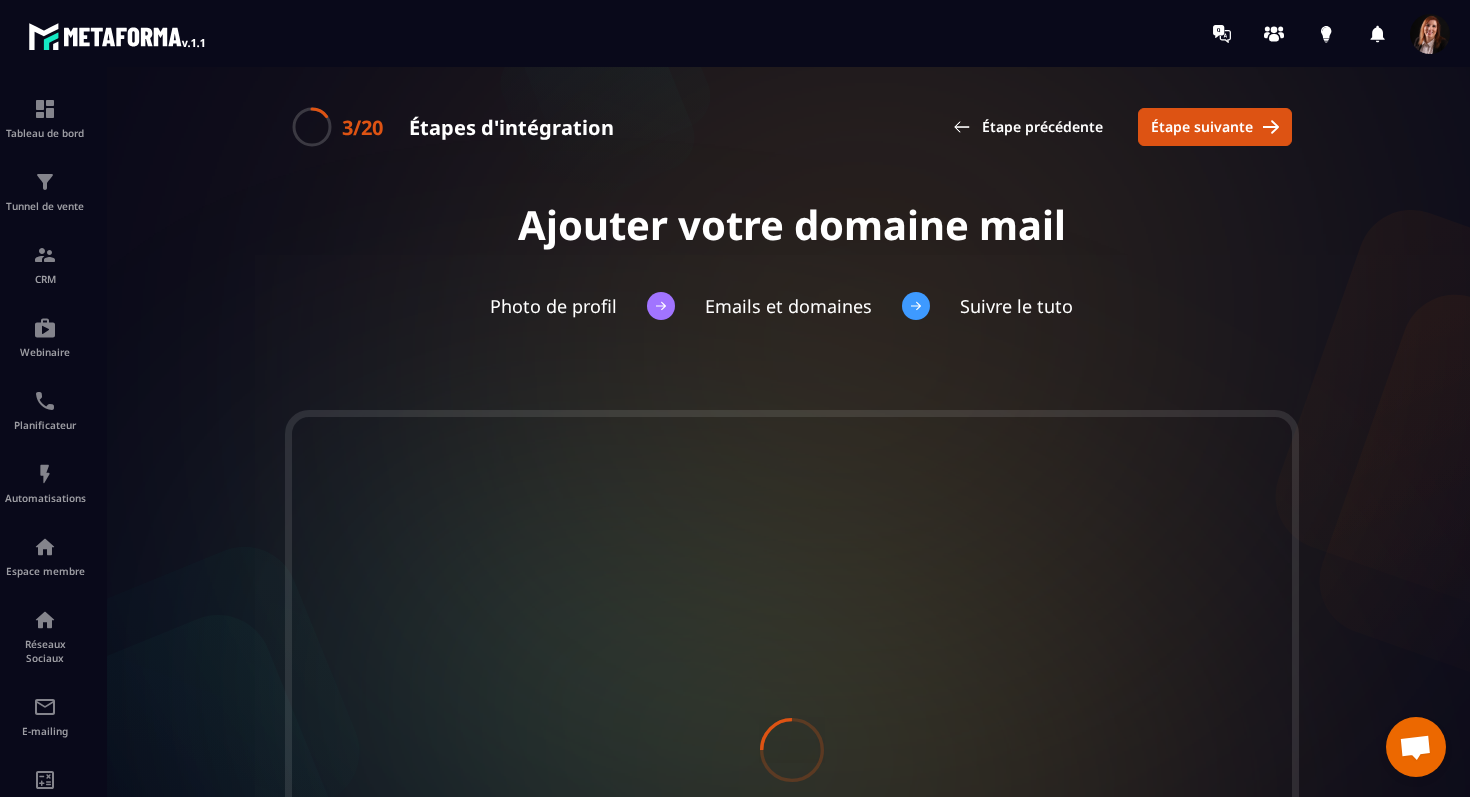 click on "Étape suivante" at bounding box center (1202, 127) 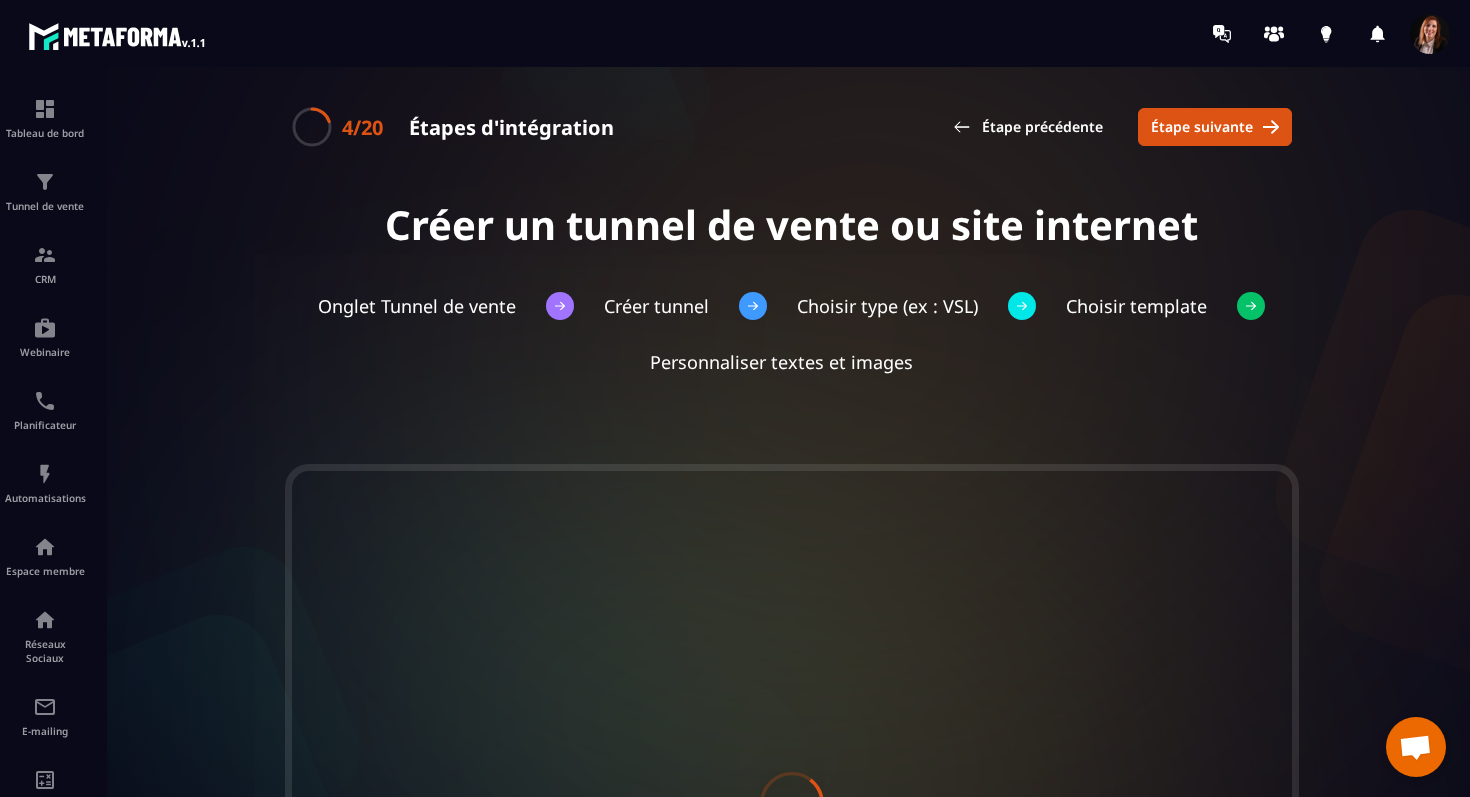click on "Étape suivante" at bounding box center [1202, 127] 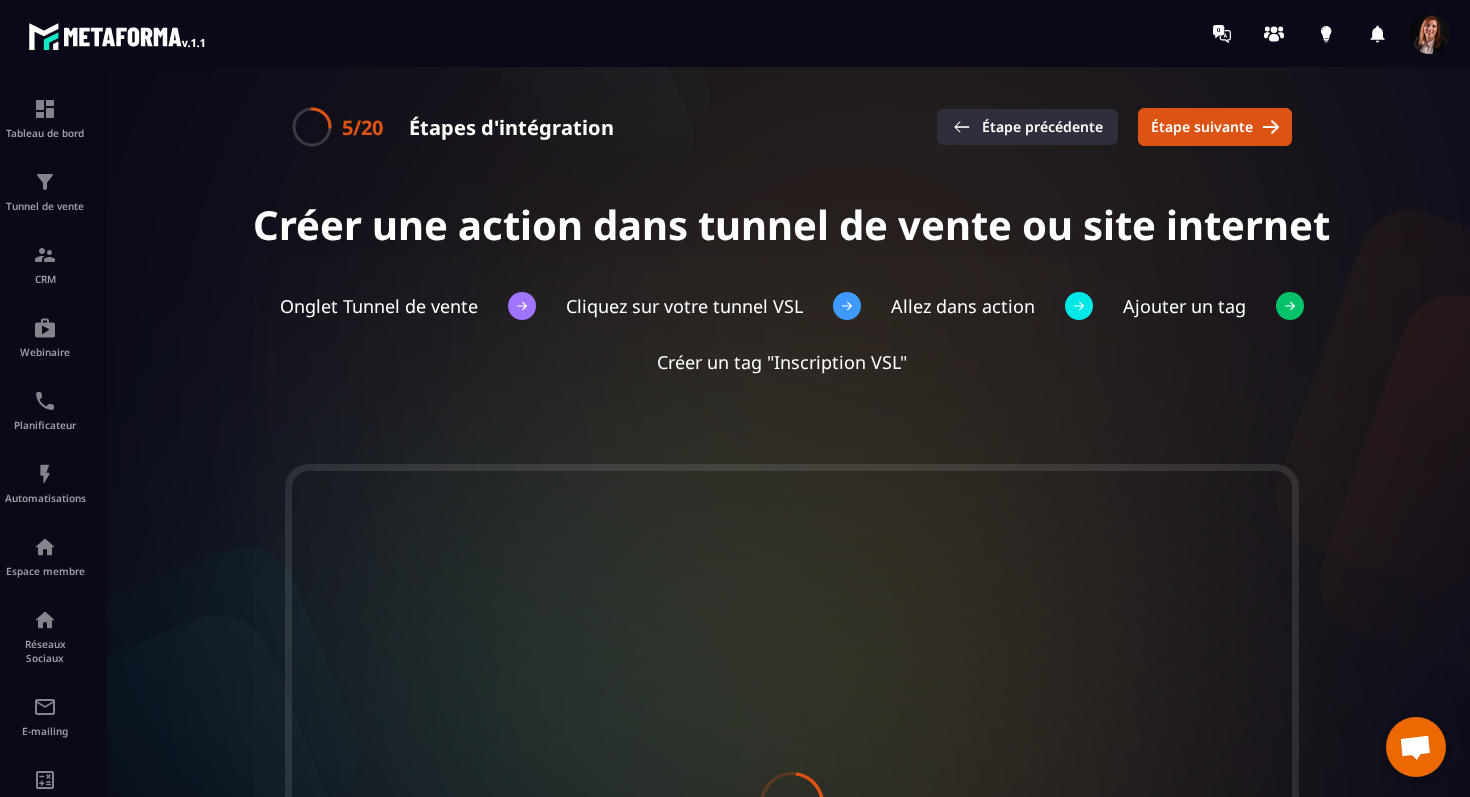 click on "Étape précédente" at bounding box center [1042, 127] 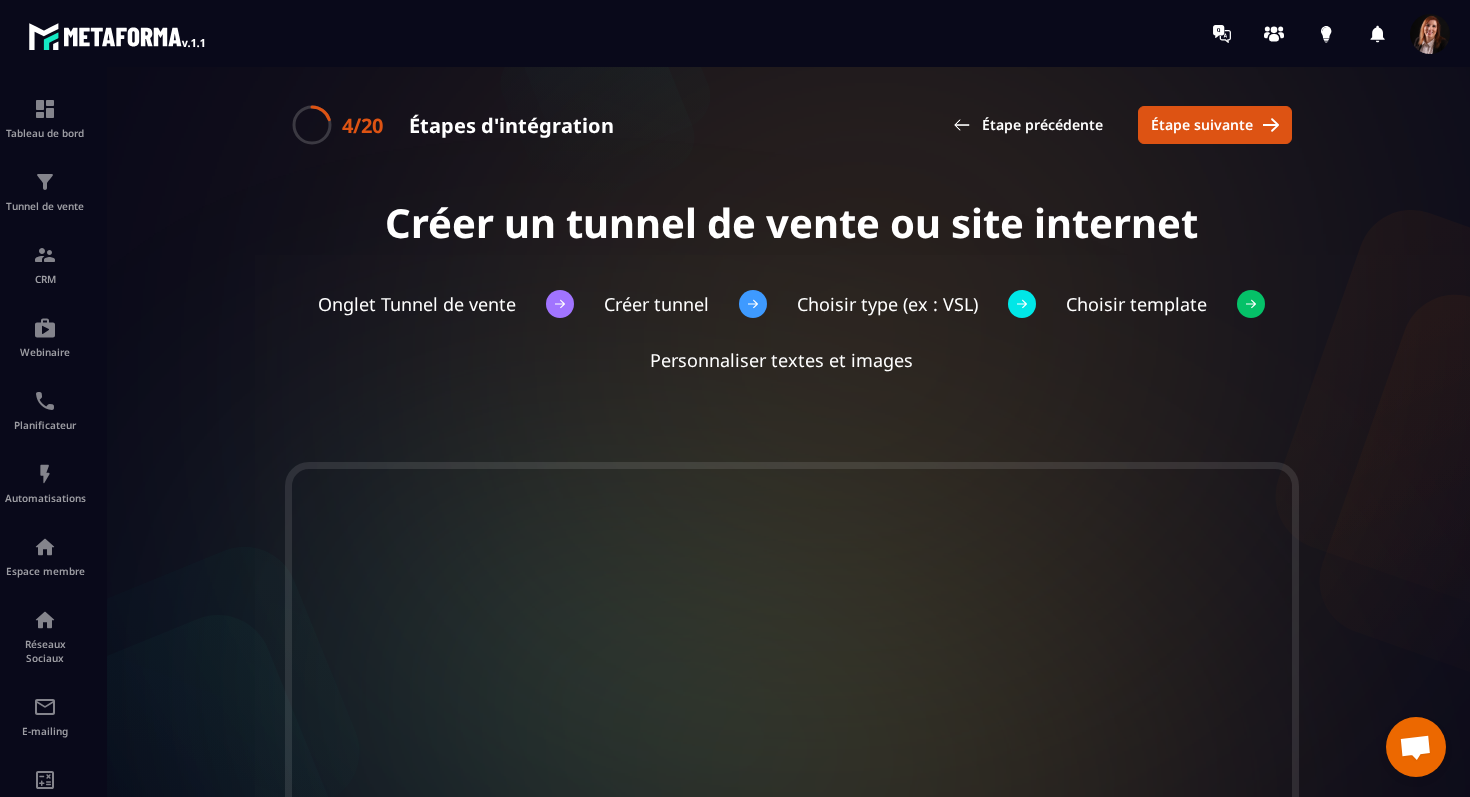 scroll, scrollTop: 0, scrollLeft: 0, axis: both 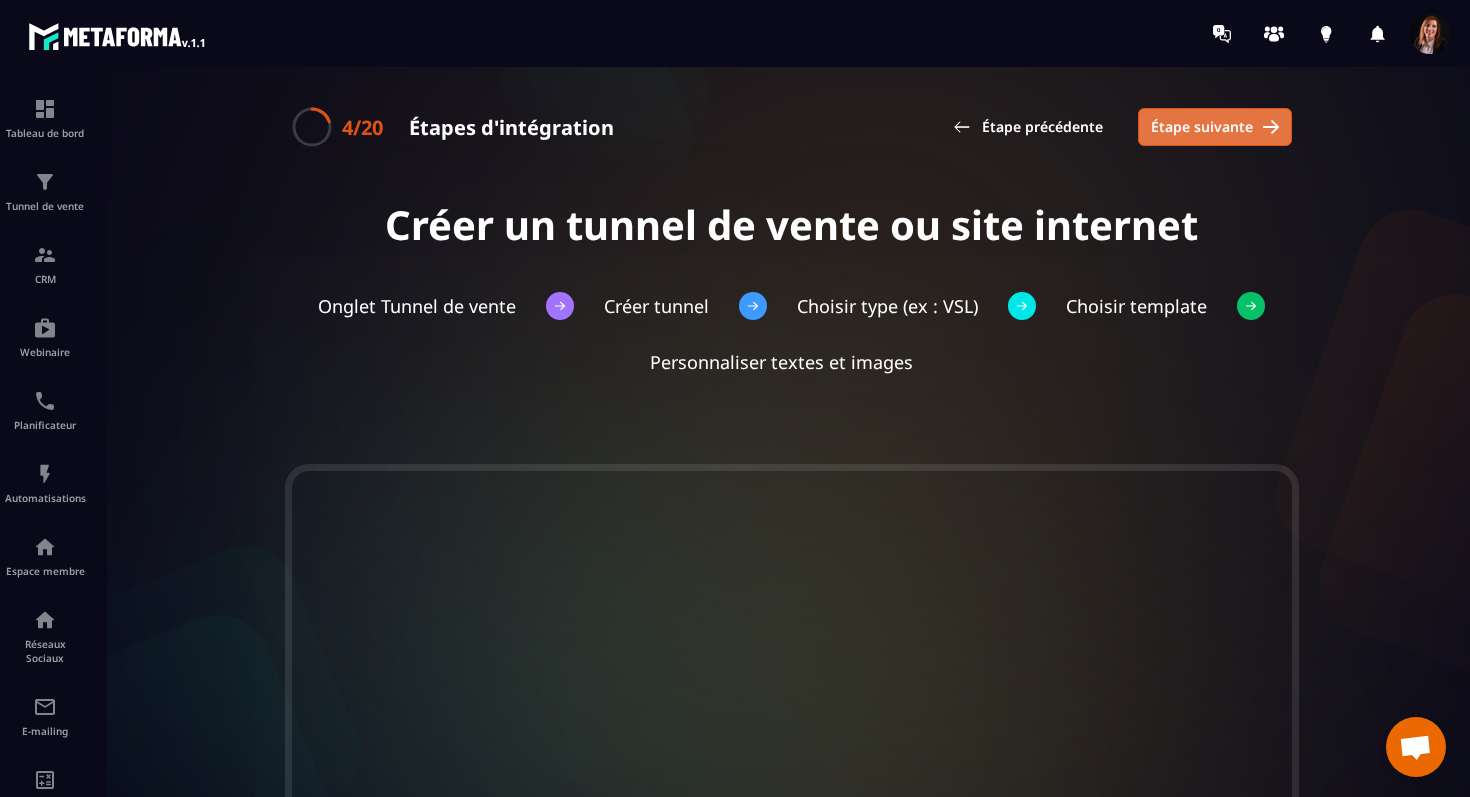 click on "Étape suivante" at bounding box center [1202, 127] 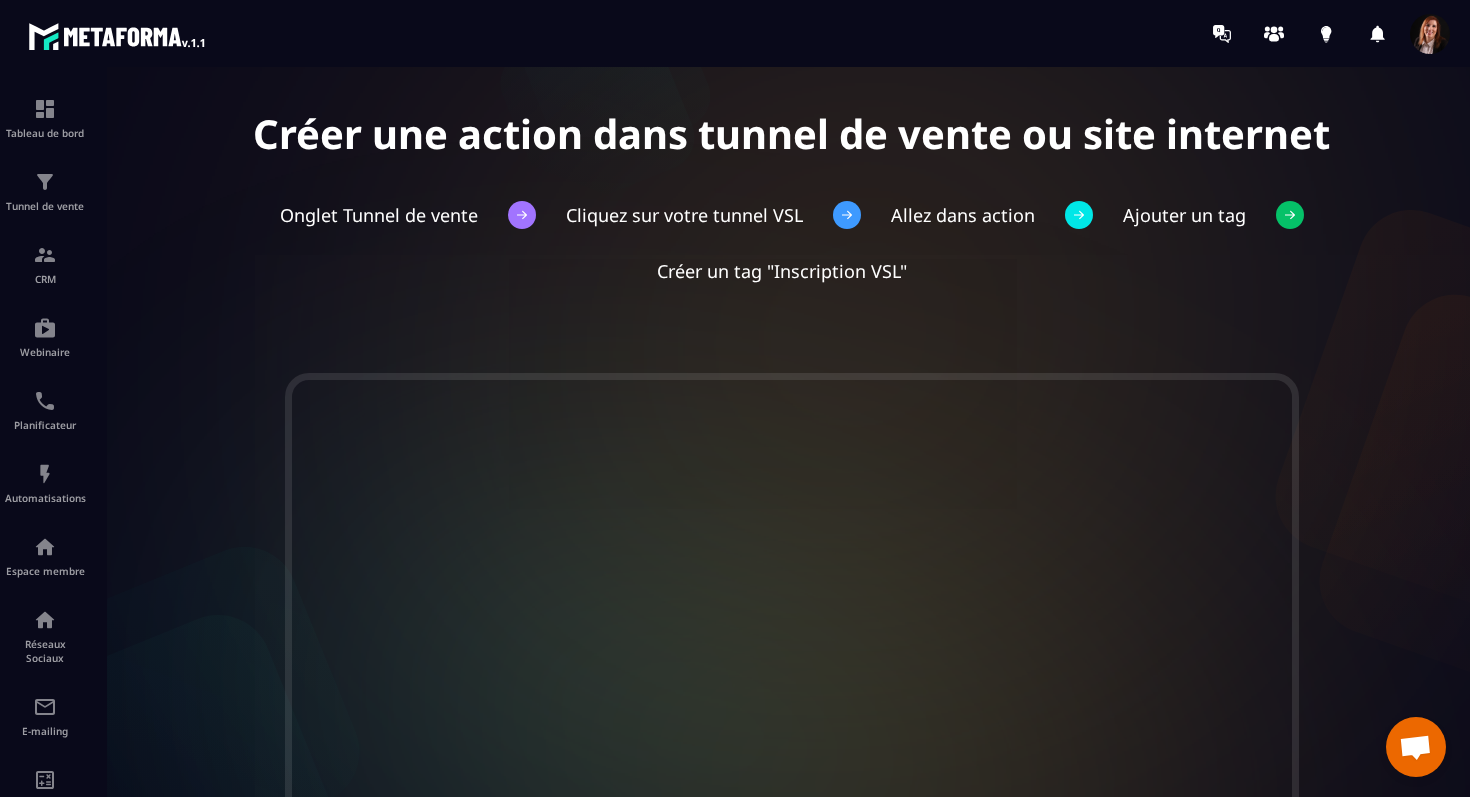 scroll, scrollTop: 0, scrollLeft: 0, axis: both 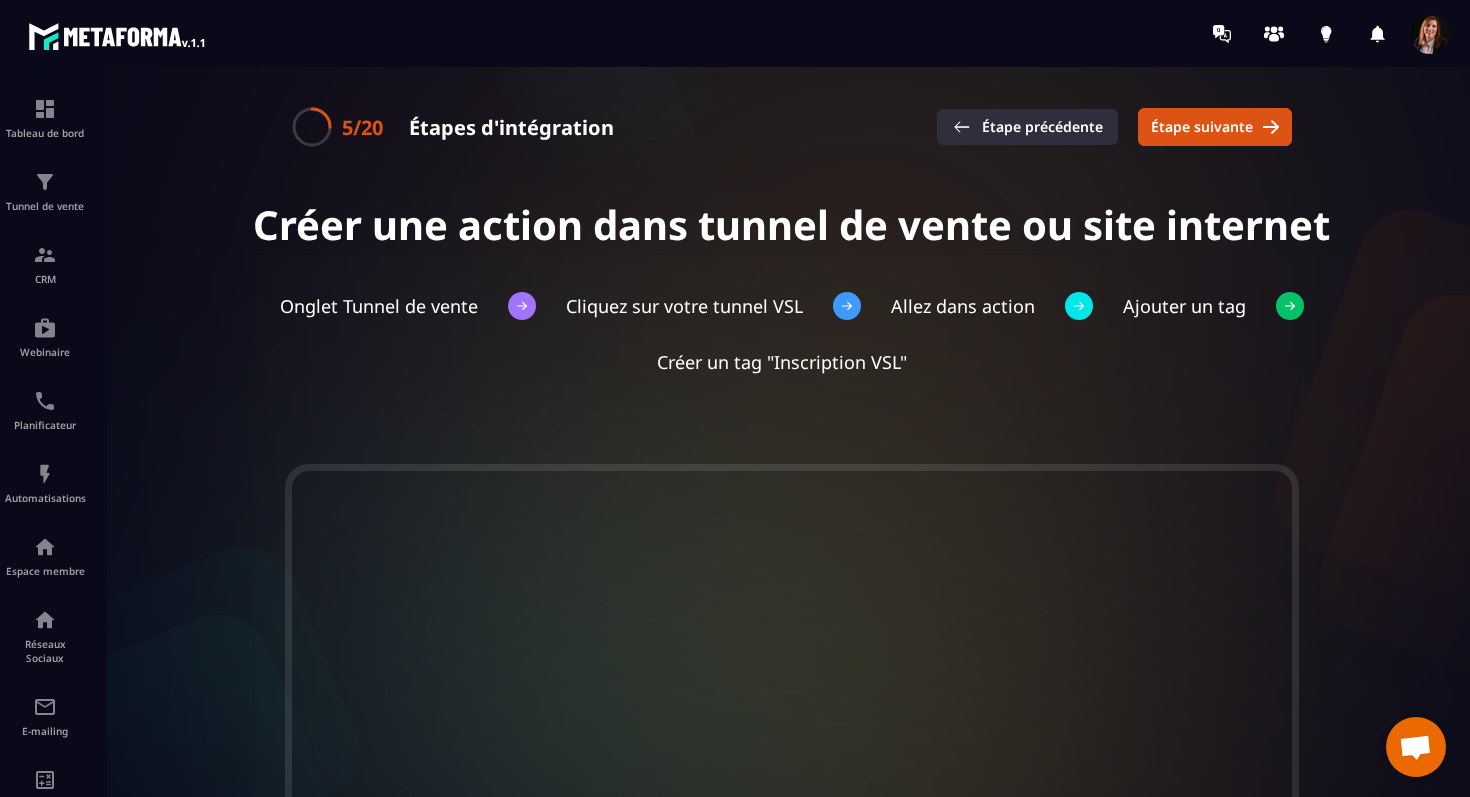 click on "Étape précédente" at bounding box center [1042, 127] 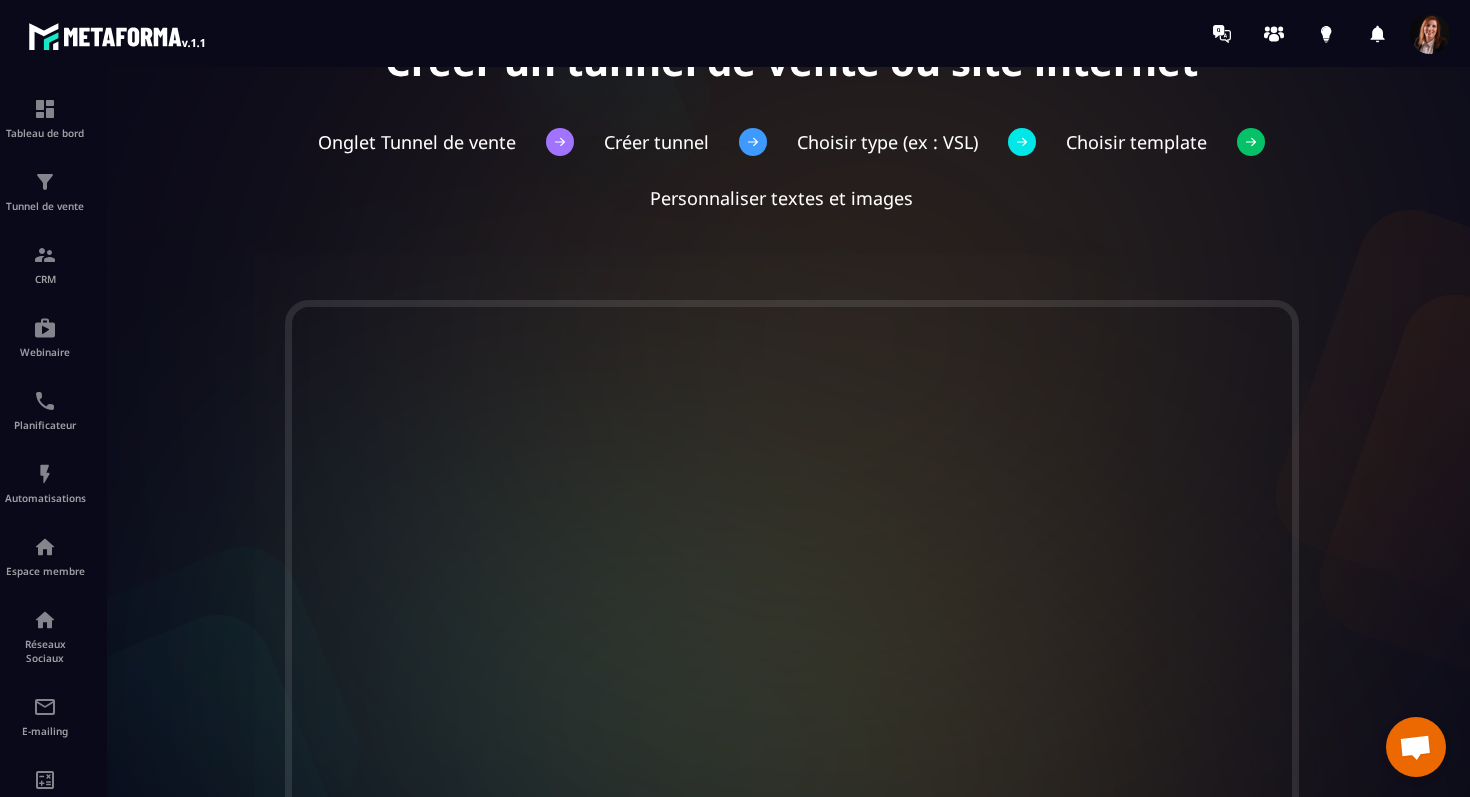 scroll, scrollTop: 26, scrollLeft: 0, axis: vertical 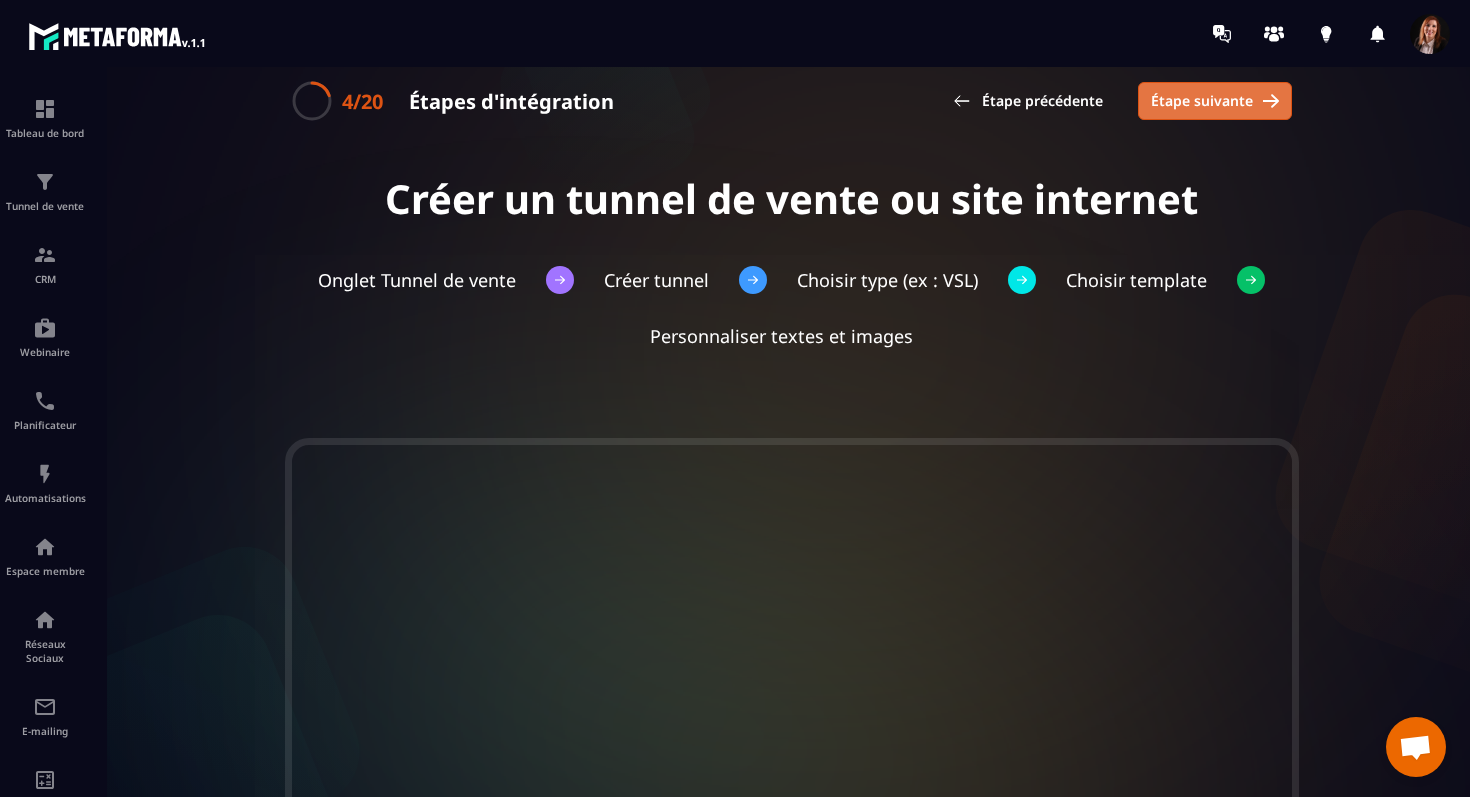 click on "Étape suivante" at bounding box center [1202, 101] 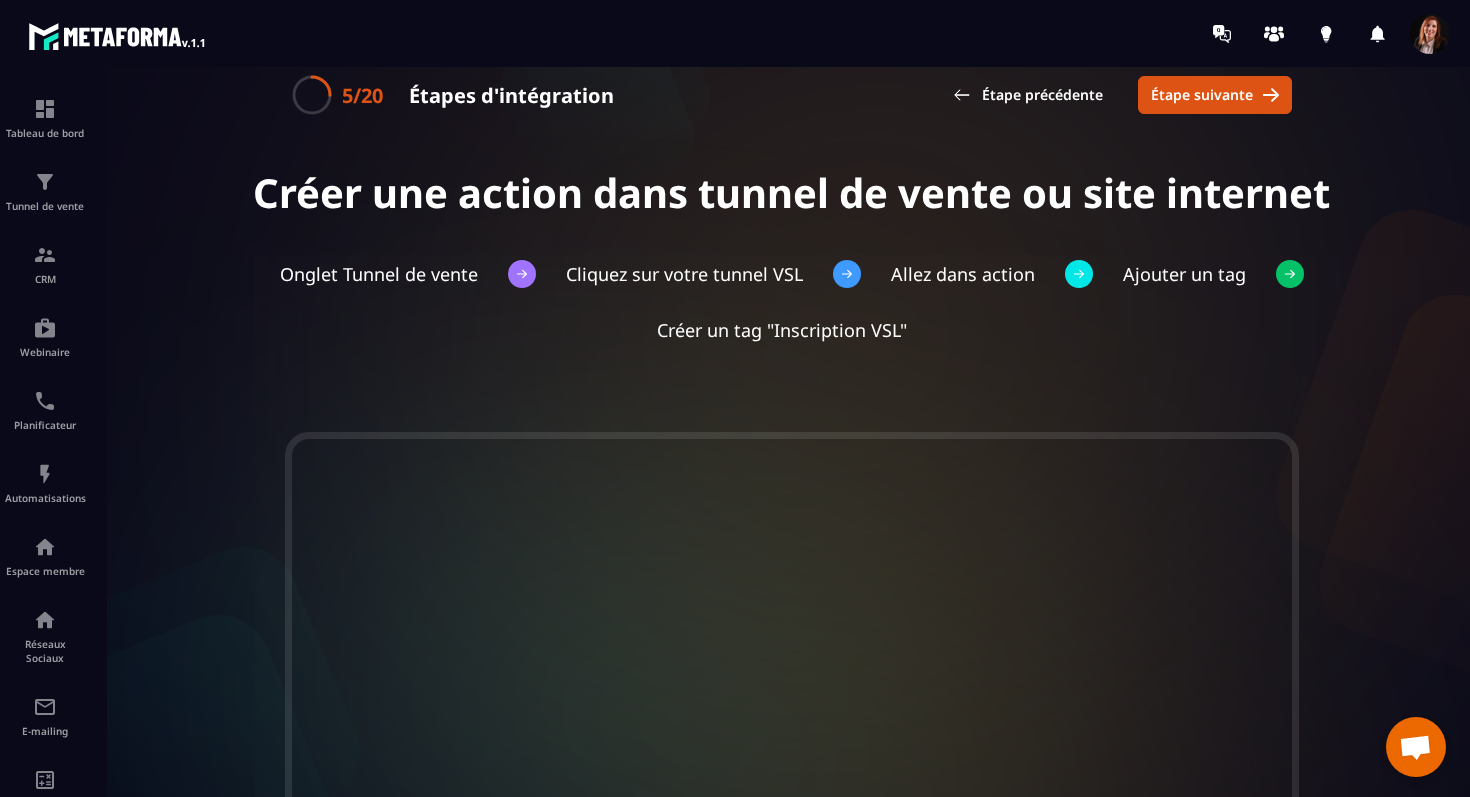 scroll, scrollTop: 31, scrollLeft: 0, axis: vertical 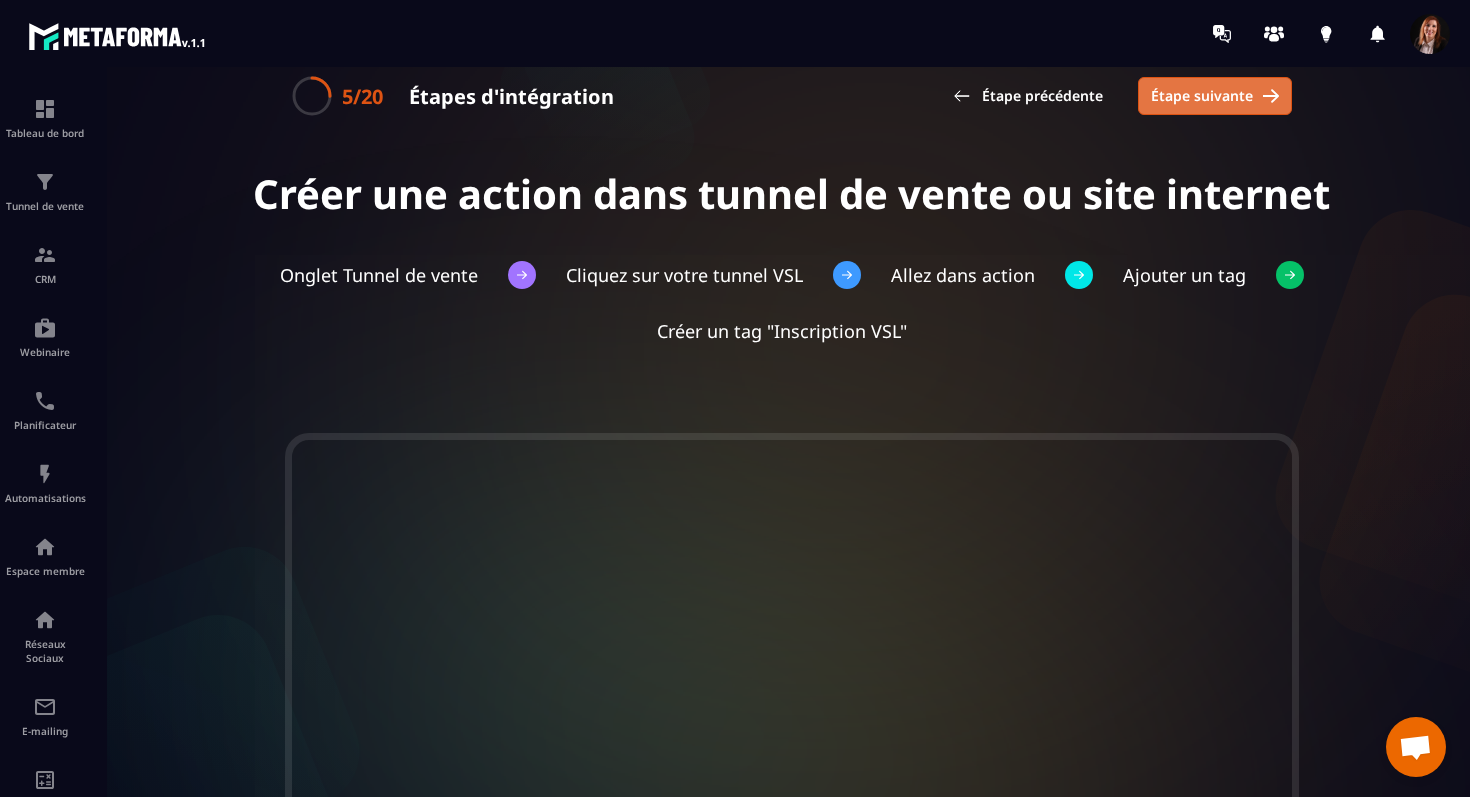 click on "Étape suivante" at bounding box center (1202, 96) 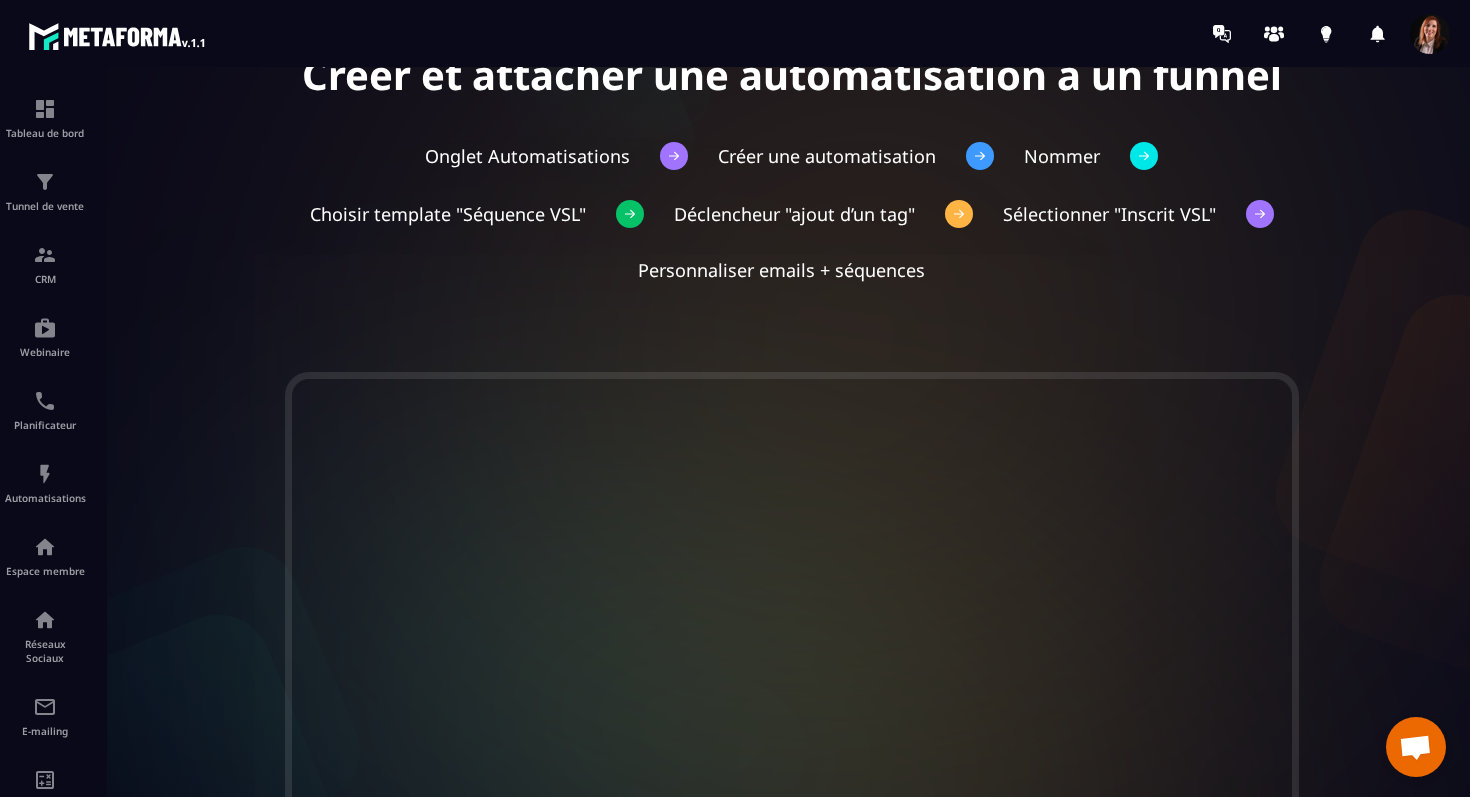 scroll, scrollTop: 146, scrollLeft: 0, axis: vertical 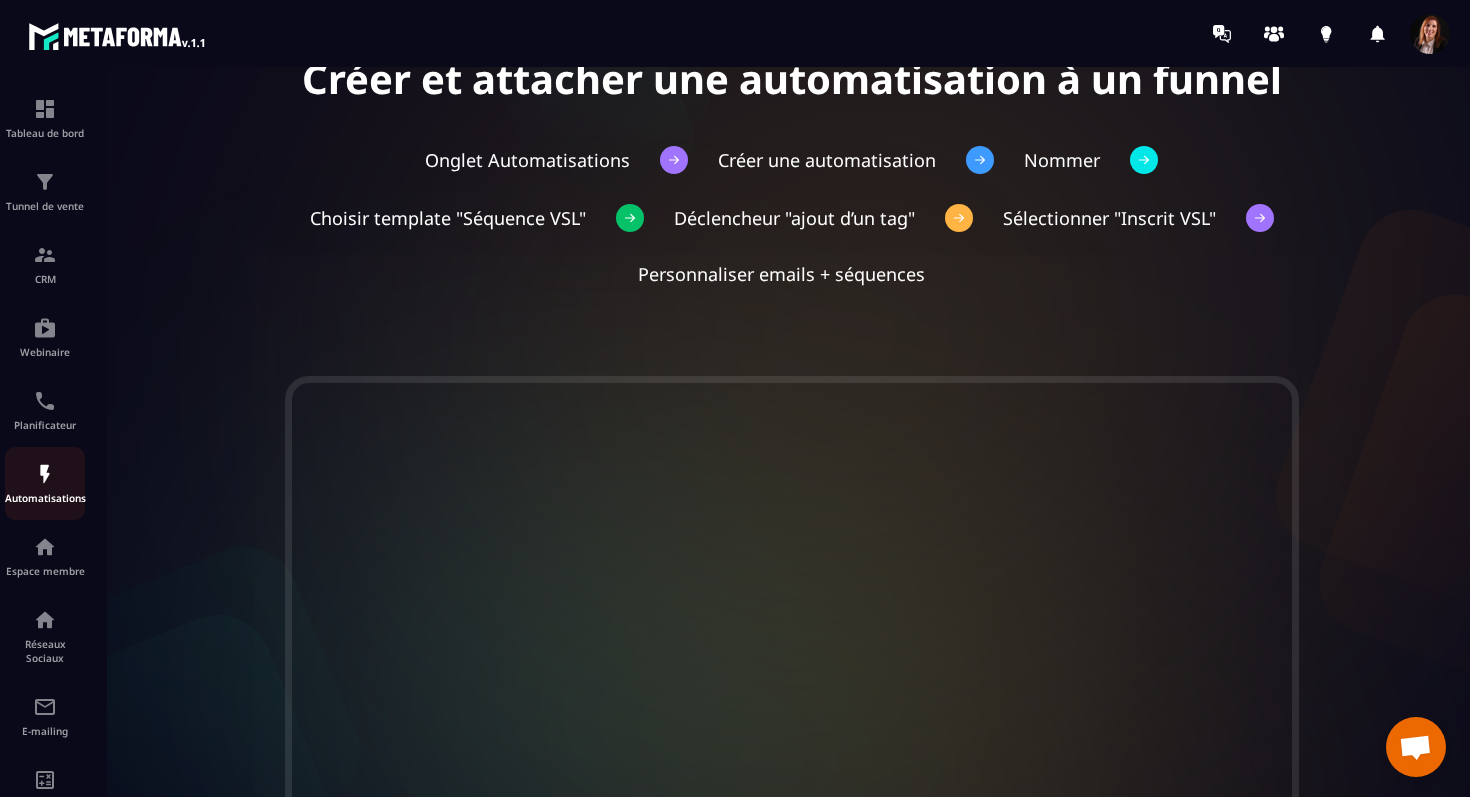 click at bounding box center [45, 474] 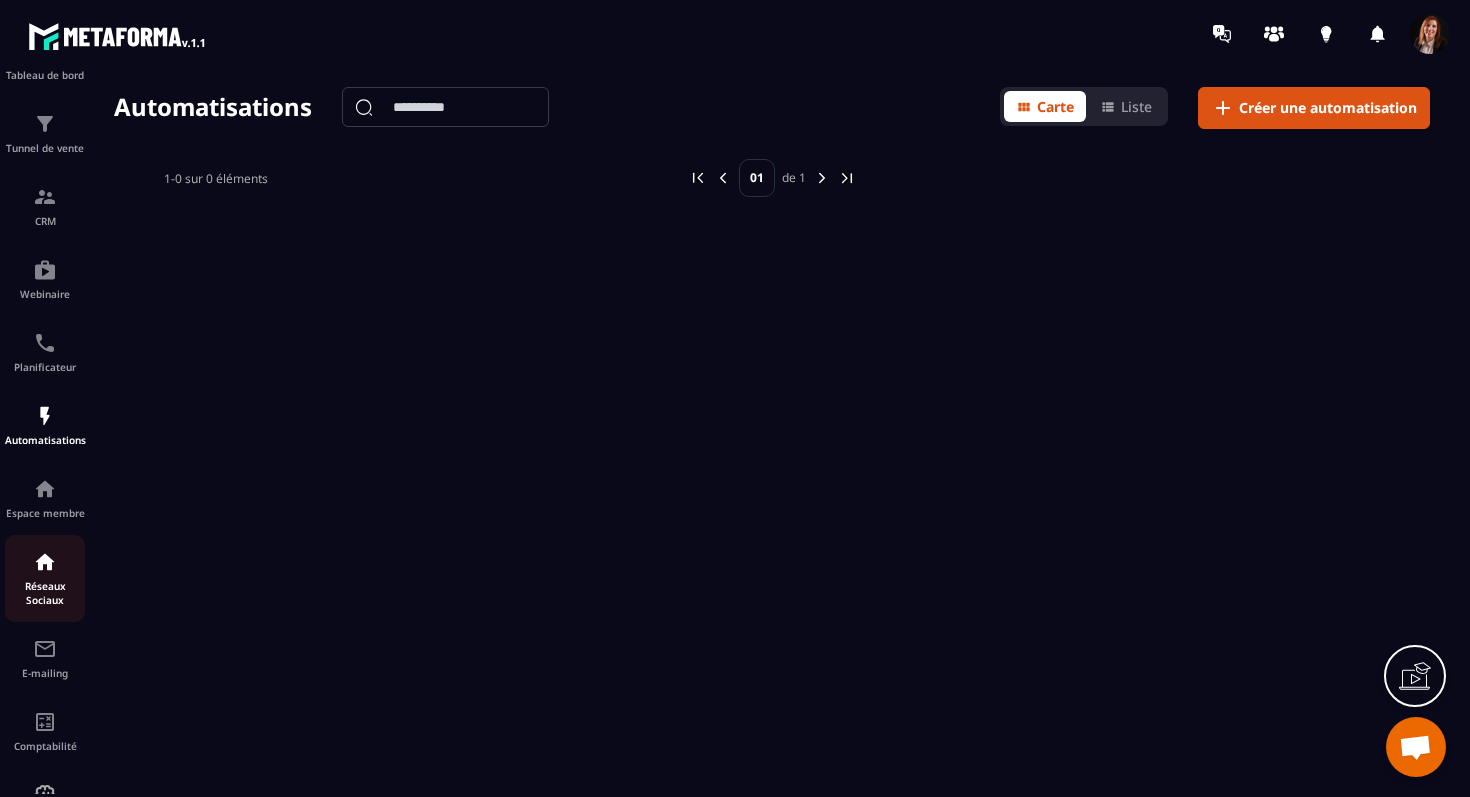 scroll, scrollTop: 91, scrollLeft: 0, axis: vertical 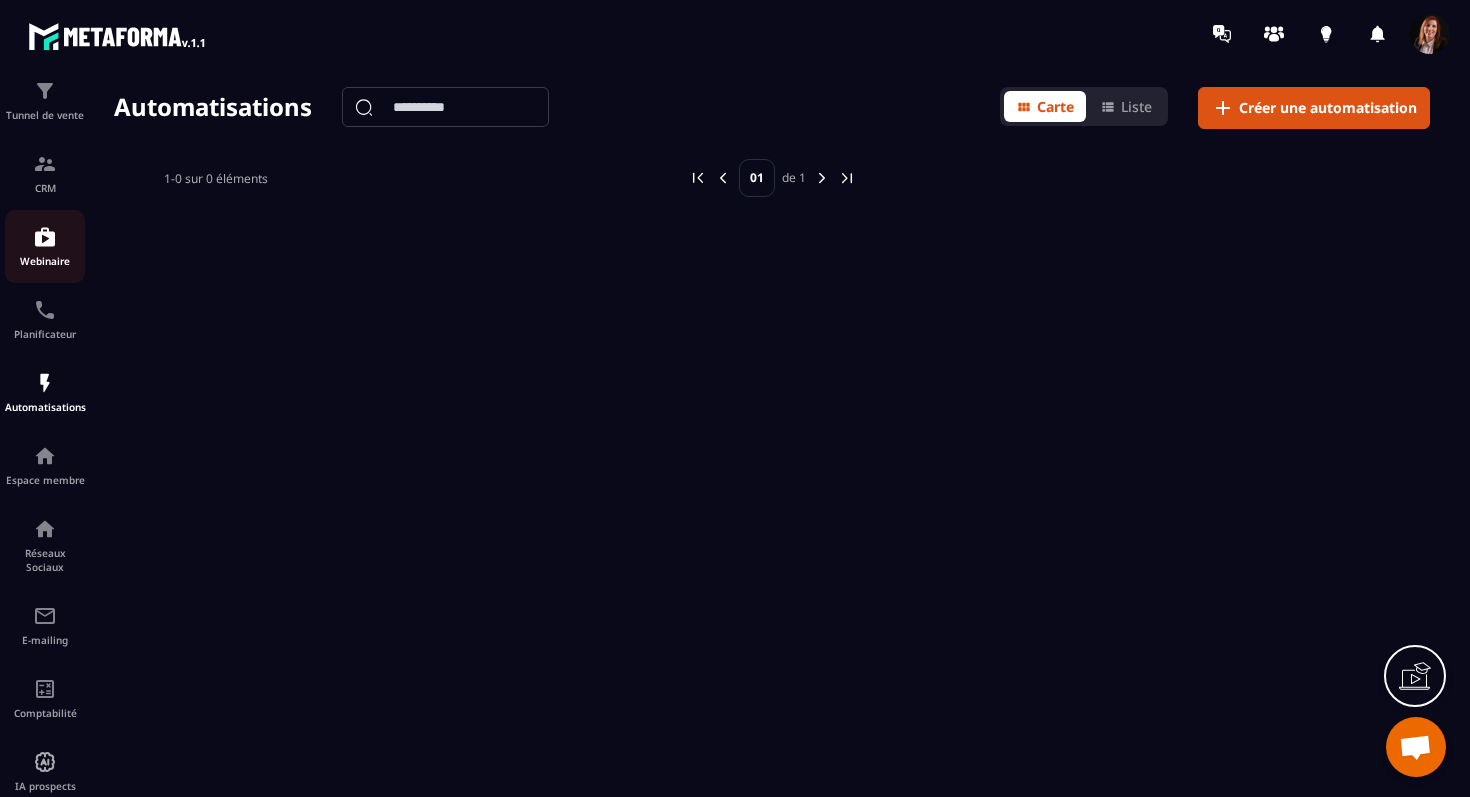 click at bounding box center [45, 237] 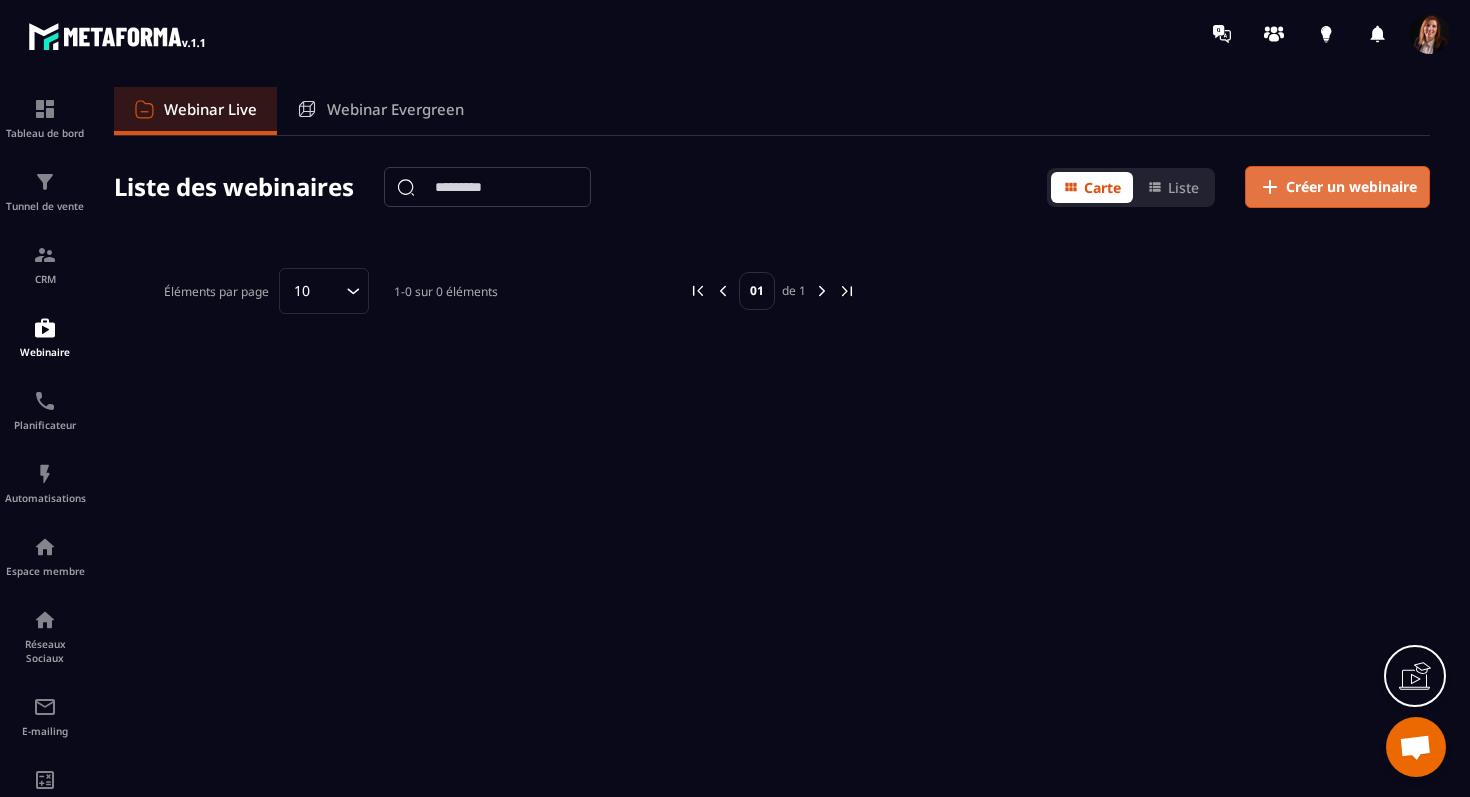 click on "Créer un webinaire" at bounding box center [1351, 187] 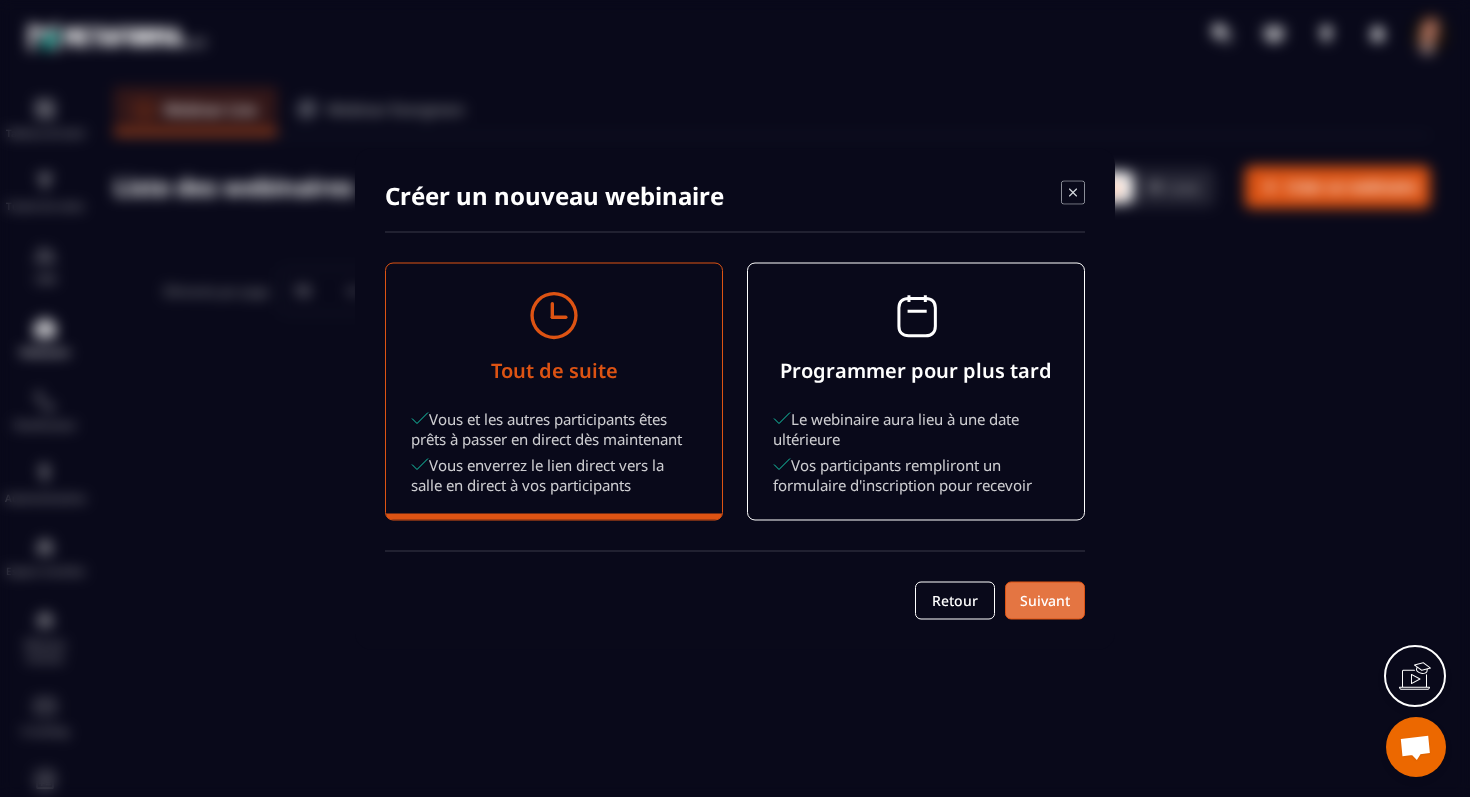 click on "Suivant" at bounding box center (1045, 600) 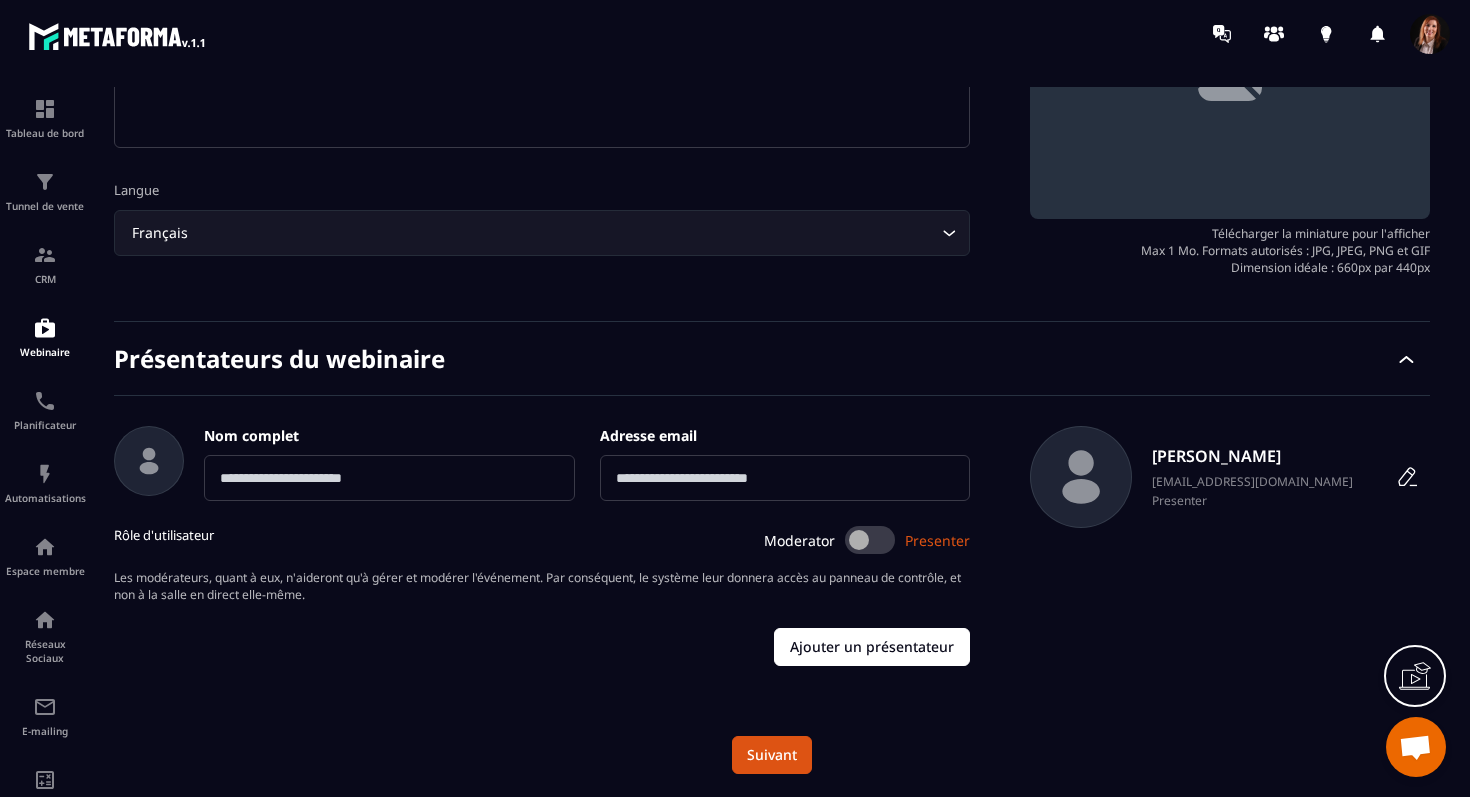 scroll, scrollTop: 0, scrollLeft: 0, axis: both 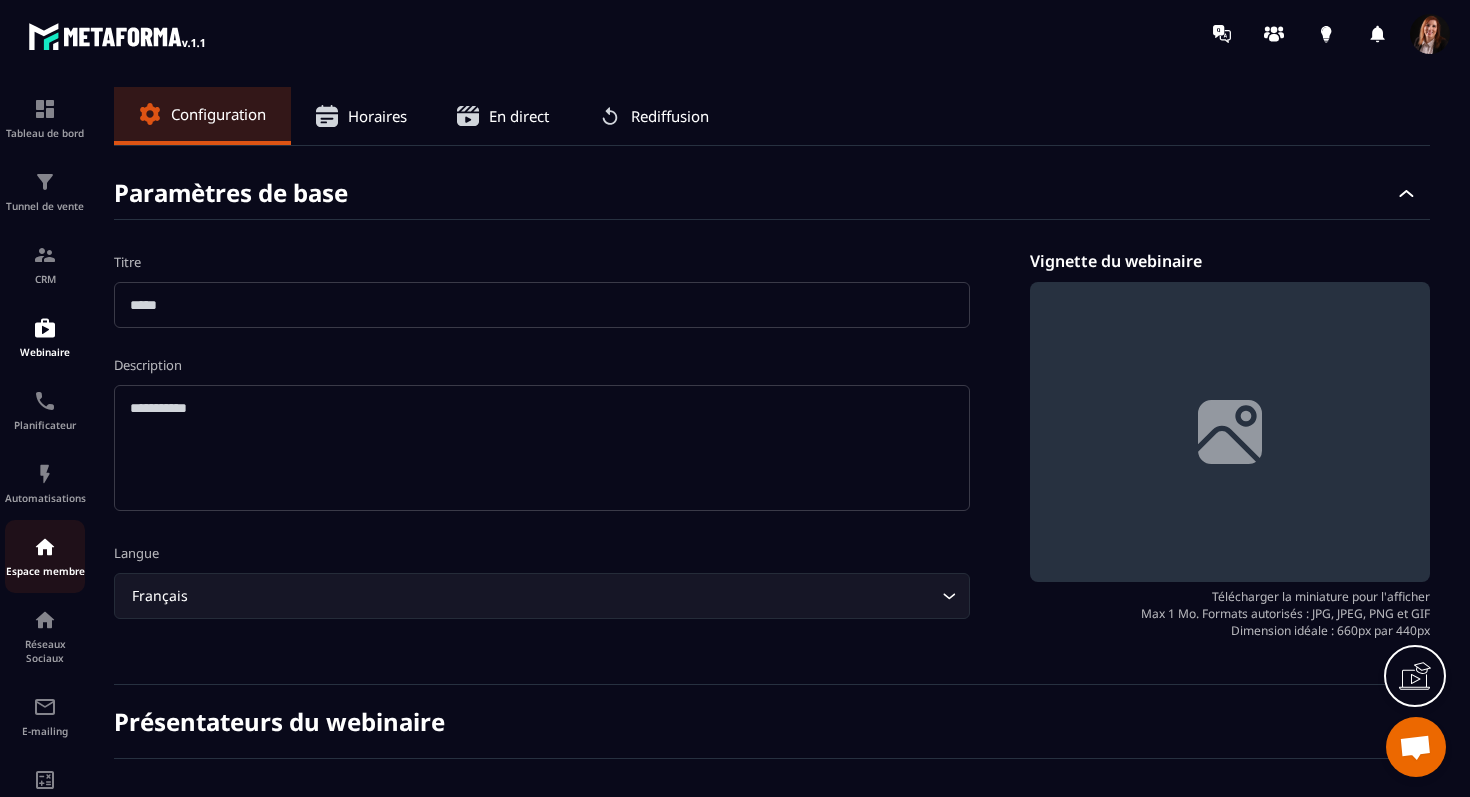 click at bounding box center [45, 547] 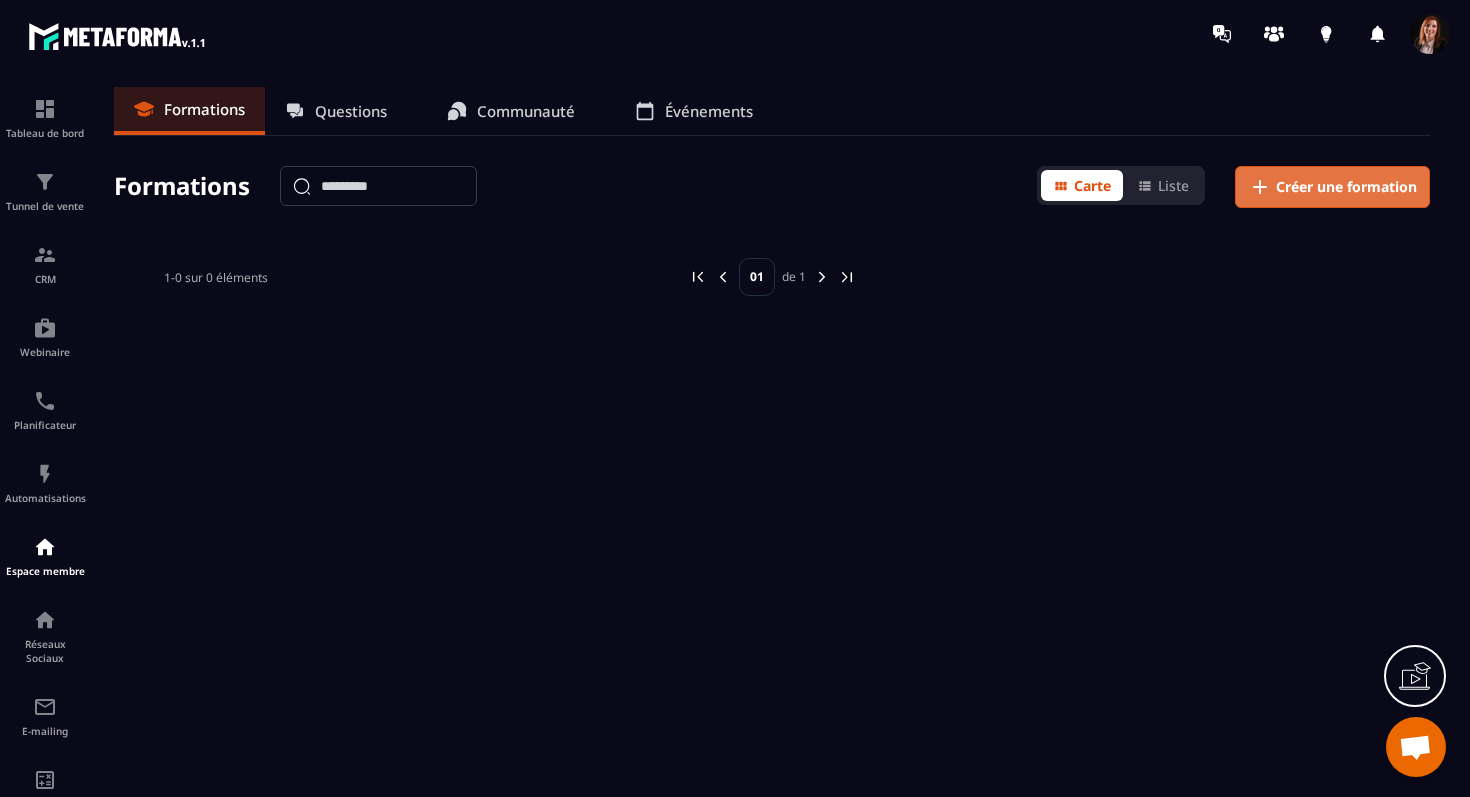 click on "Créer une formation" at bounding box center [1346, 187] 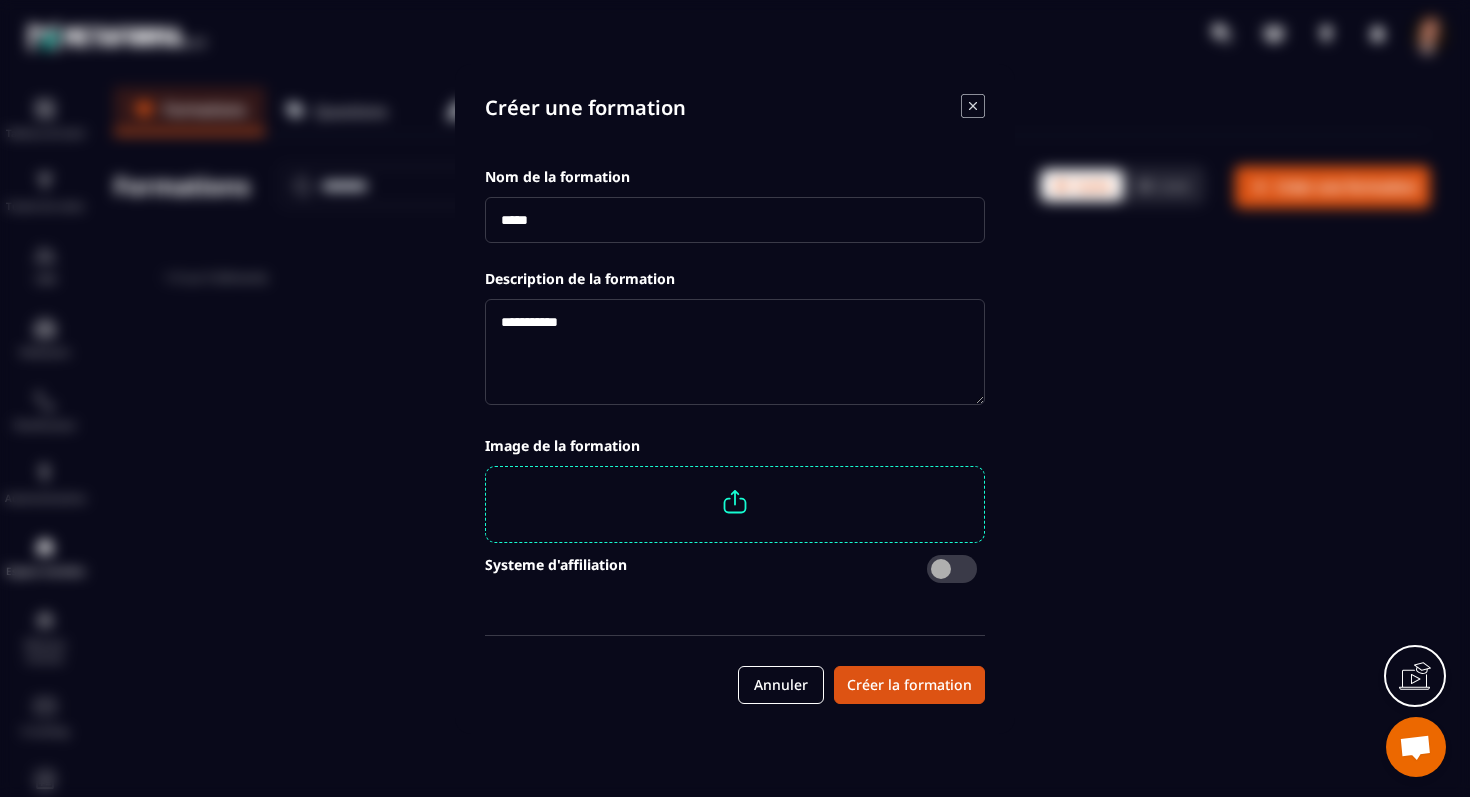 click at bounding box center (735, 220) 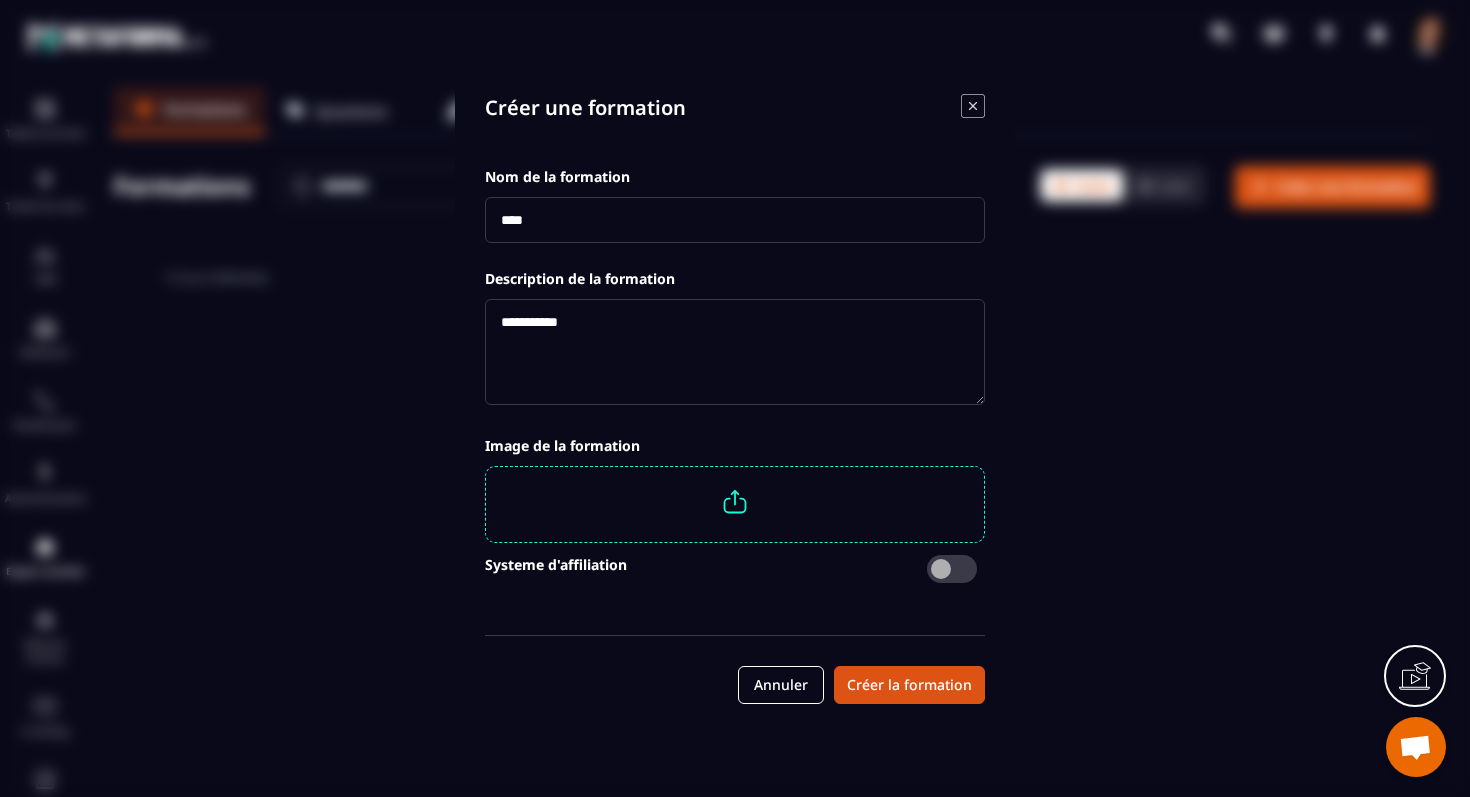 type on "****" 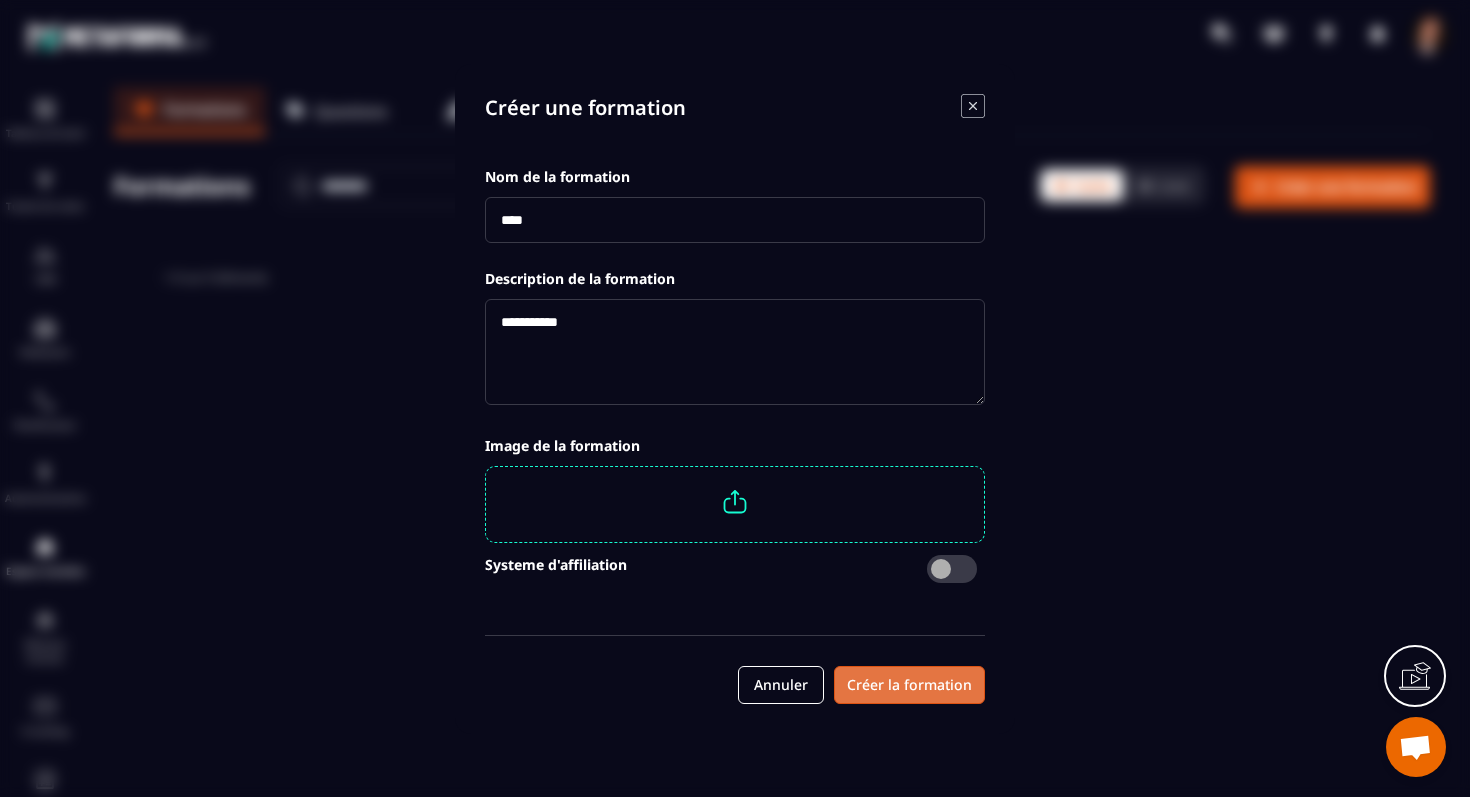 click on "Créer la formation" at bounding box center (909, 685) 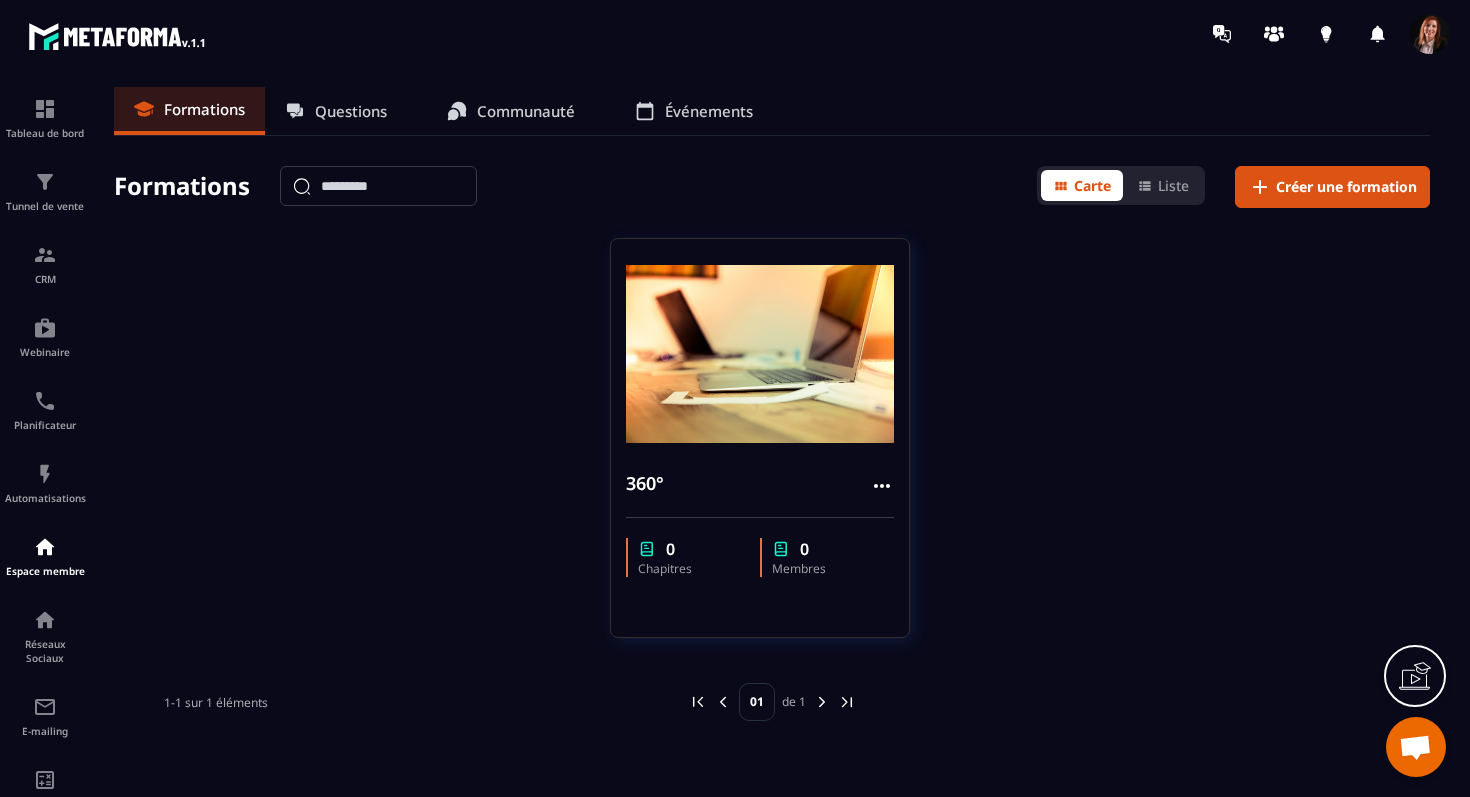 click on "Questions" at bounding box center (351, 111) 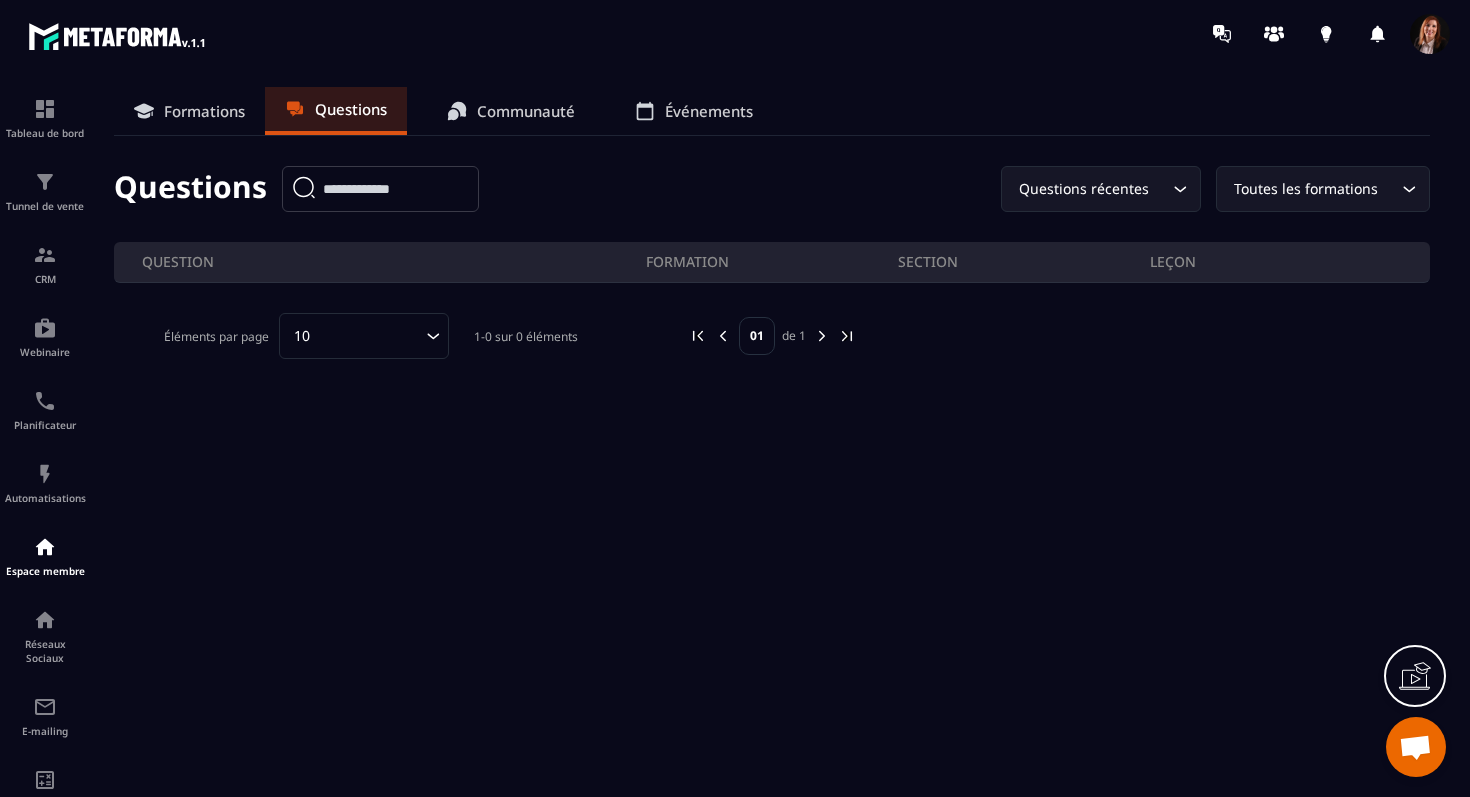 click on "Communauté" at bounding box center (526, 111) 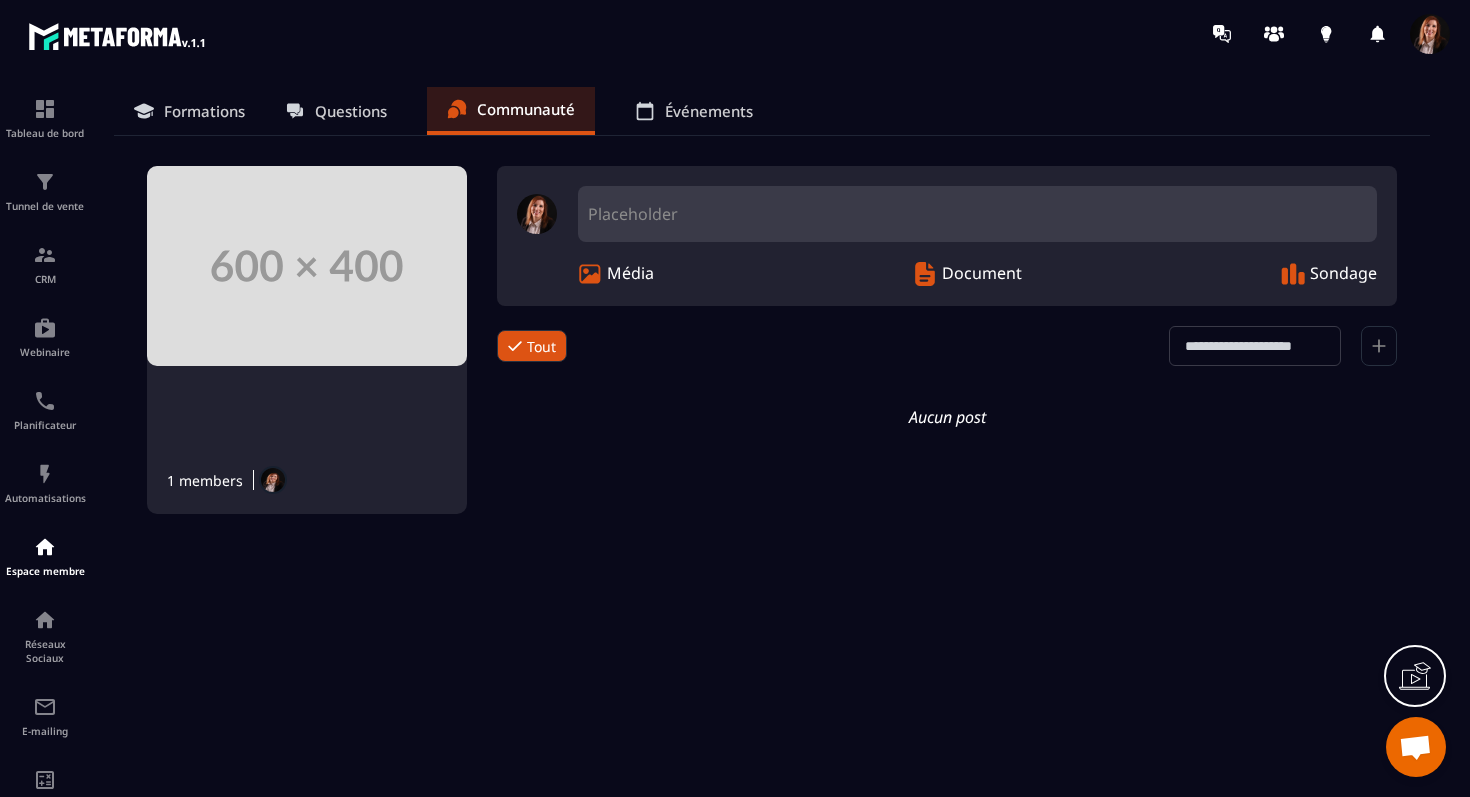 click on "Formations" at bounding box center [204, 111] 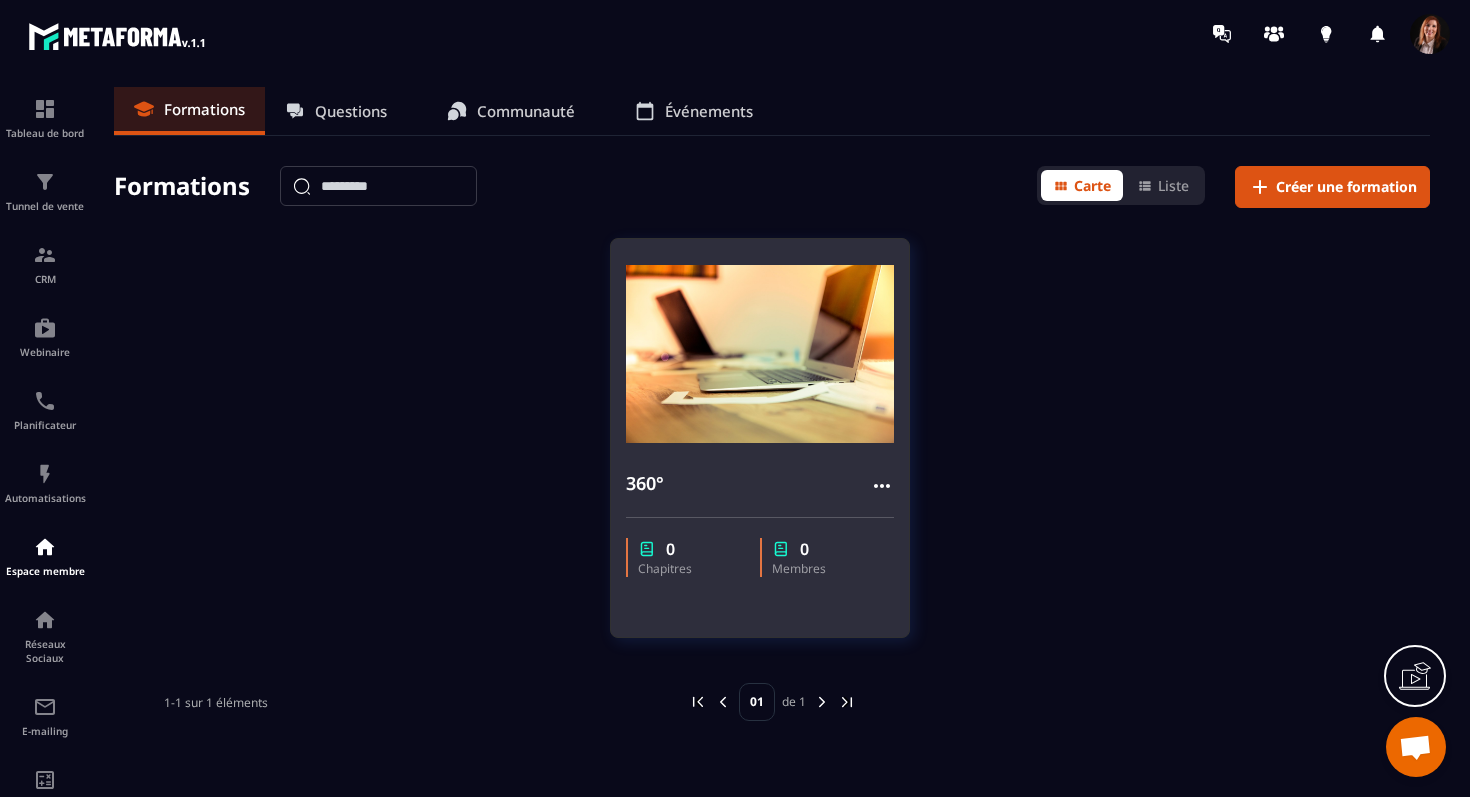 click at bounding box center (760, 354) 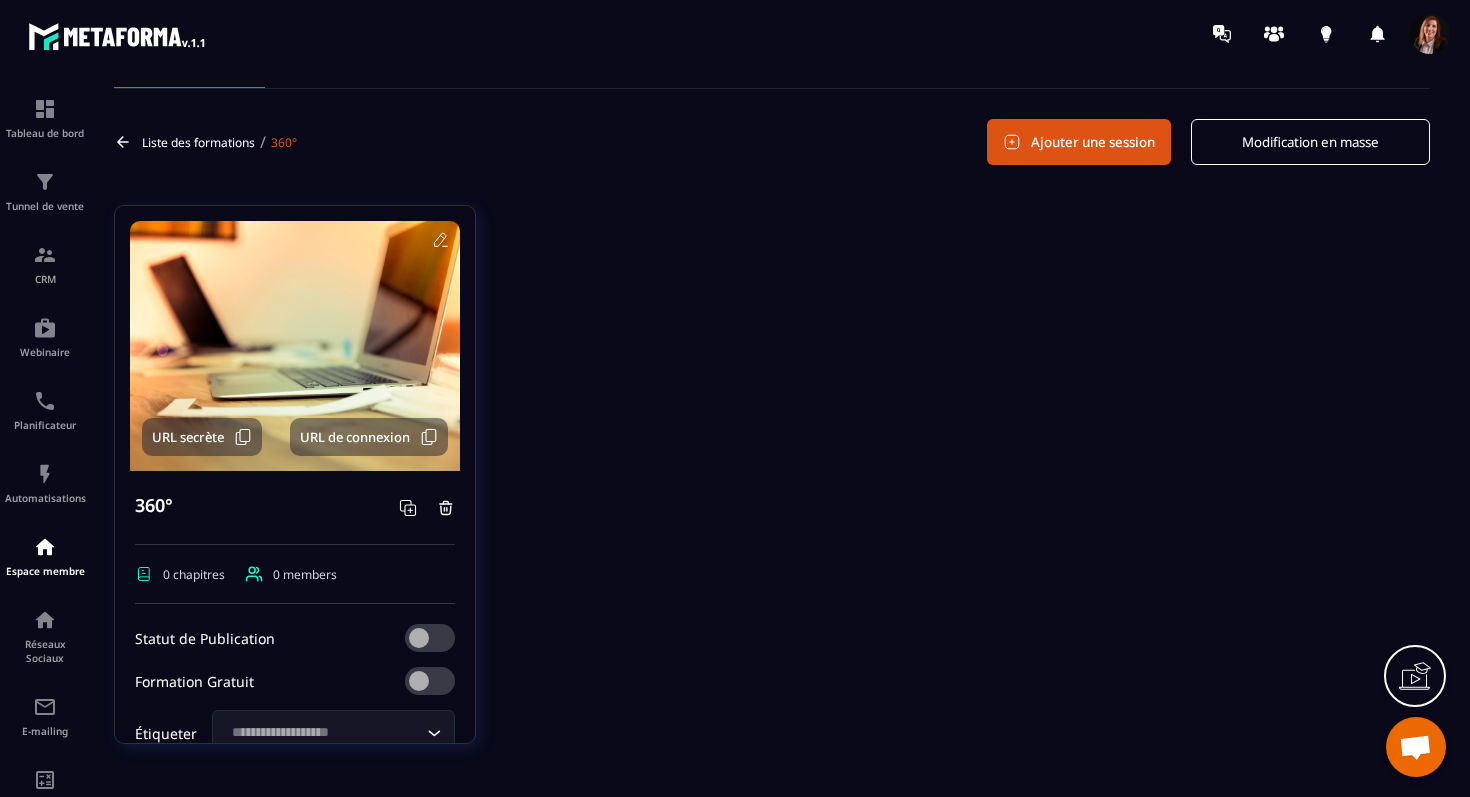 scroll, scrollTop: 52, scrollLeft: 0, axis: vertical 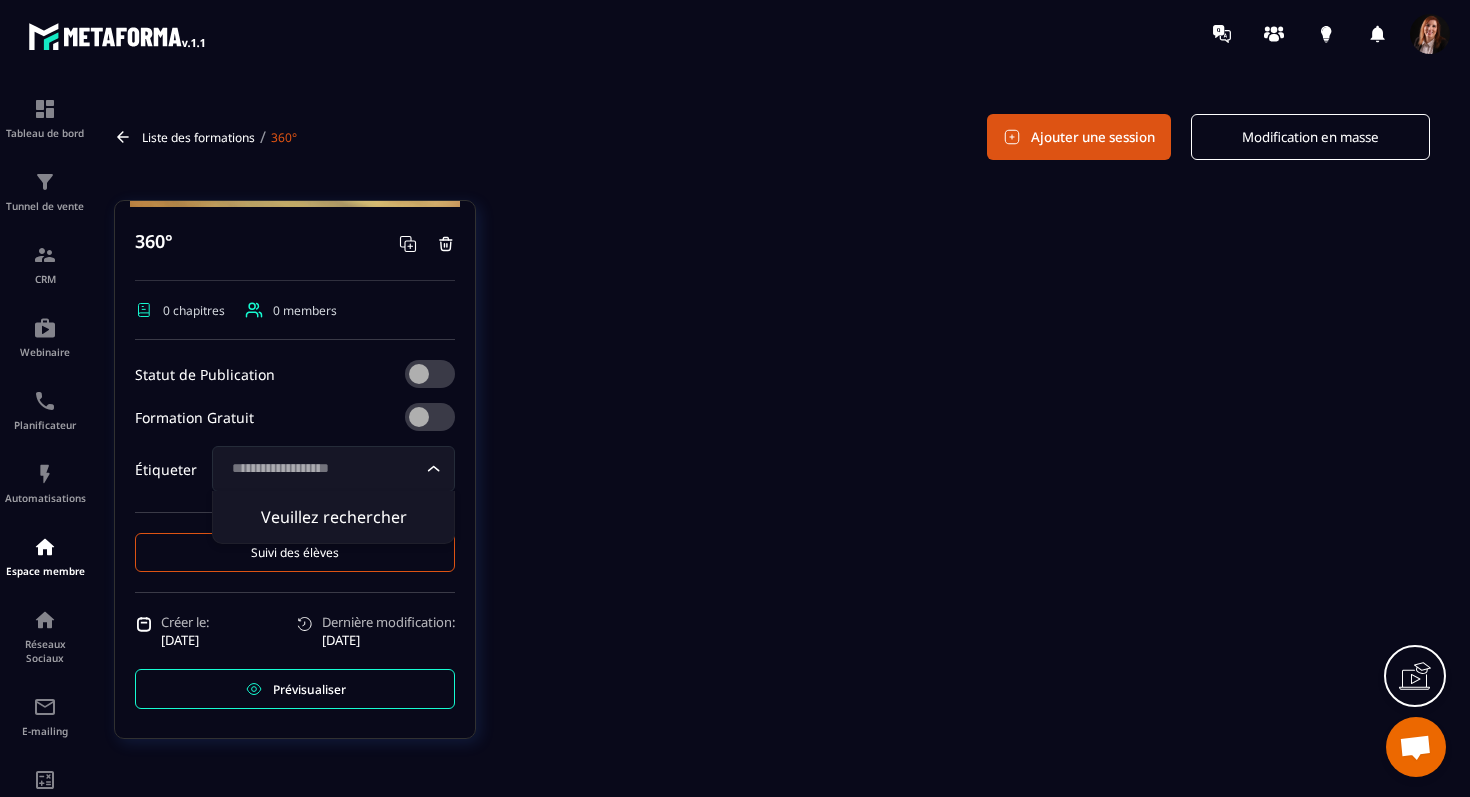 click 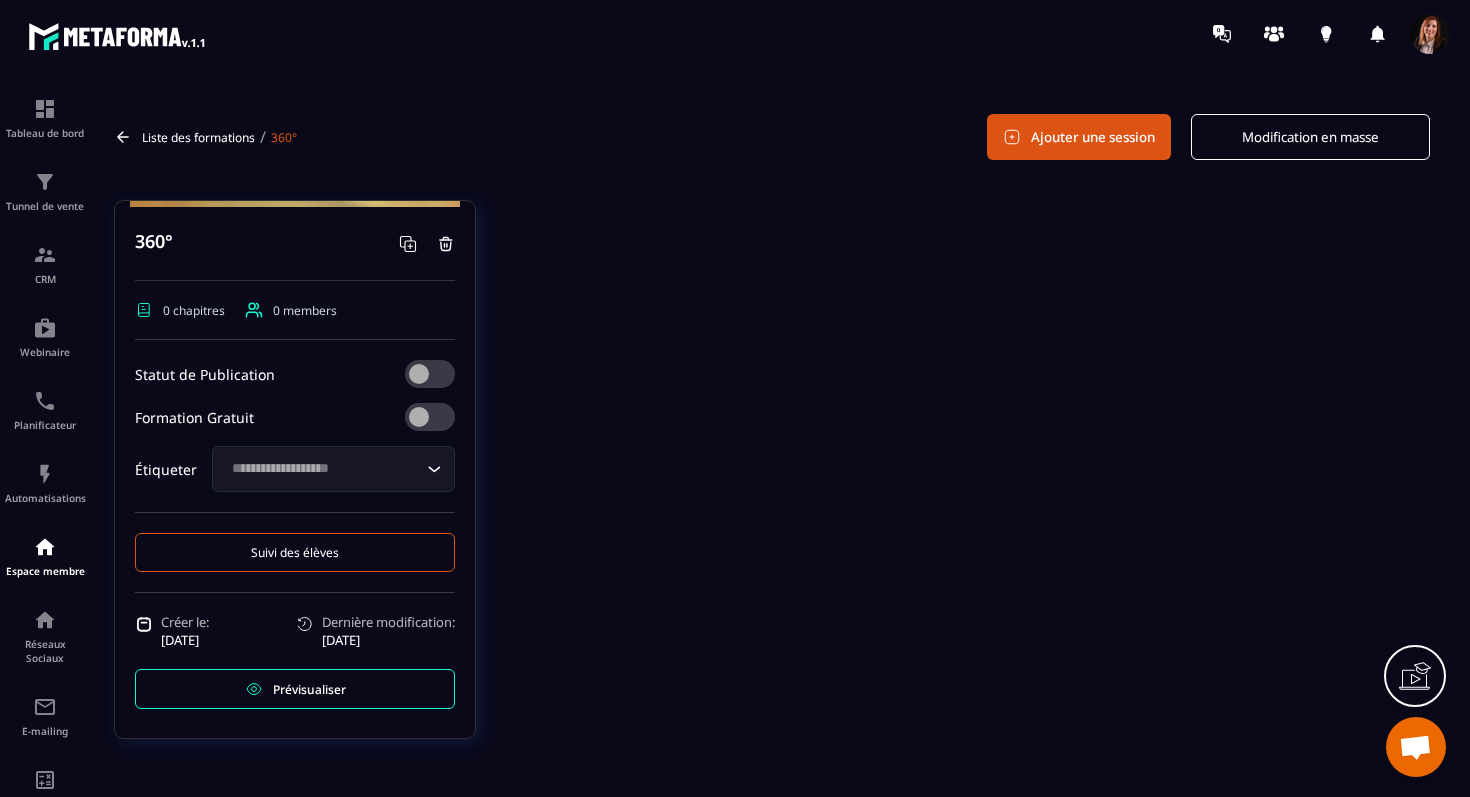 click 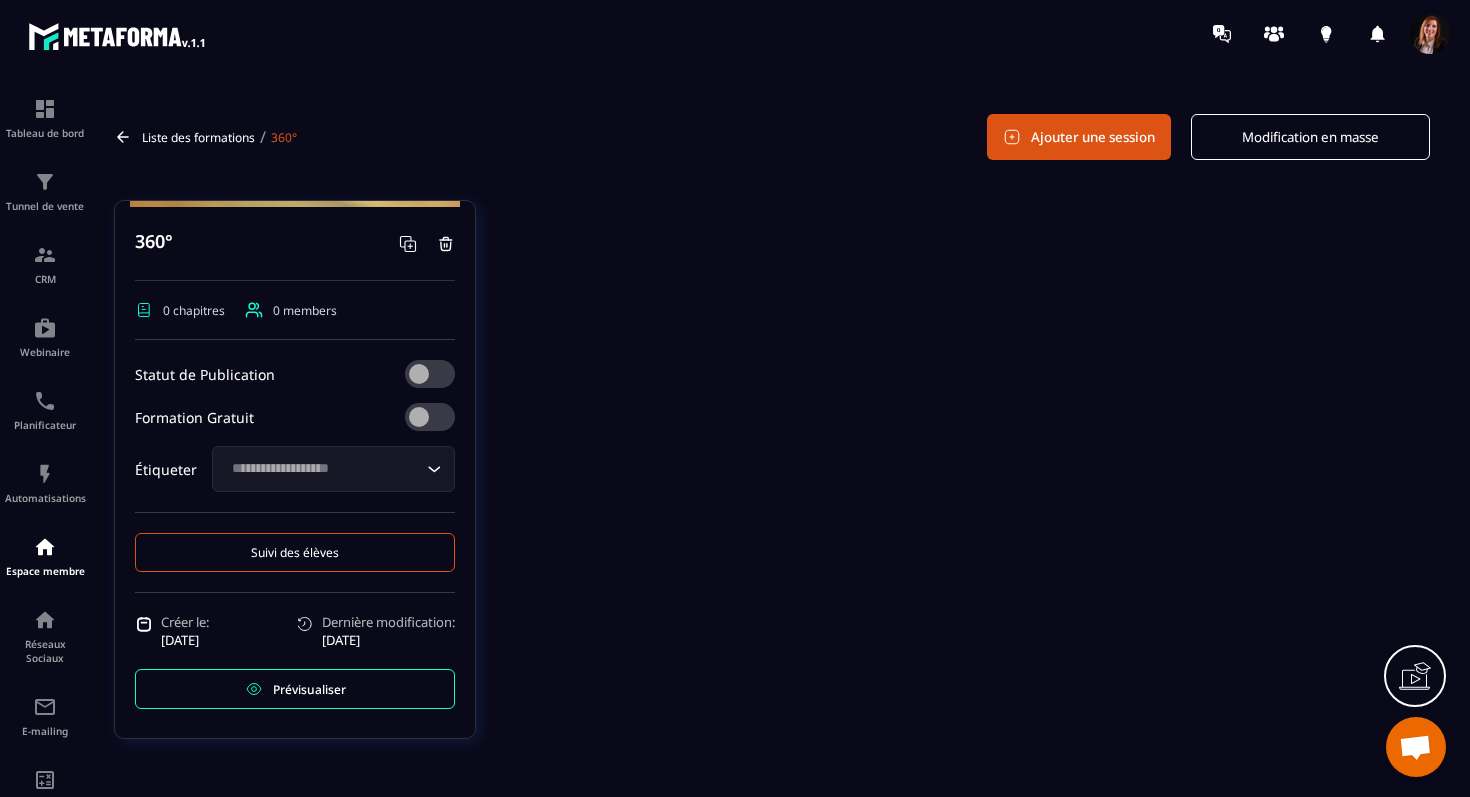 click on "Suivi des élèves" at bounding box center [295, 552] 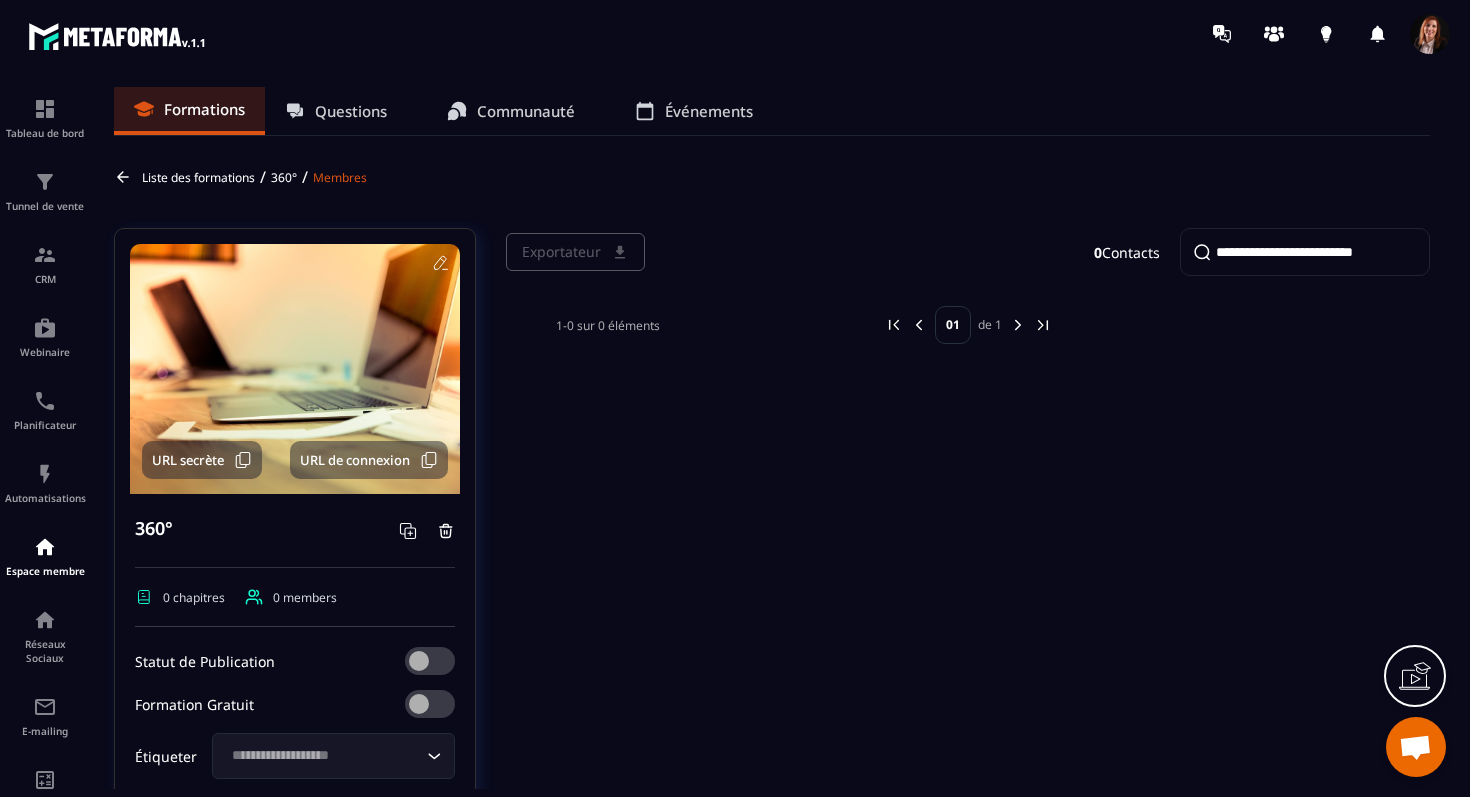 click on "Communauté" at bounding box center [526, 111] 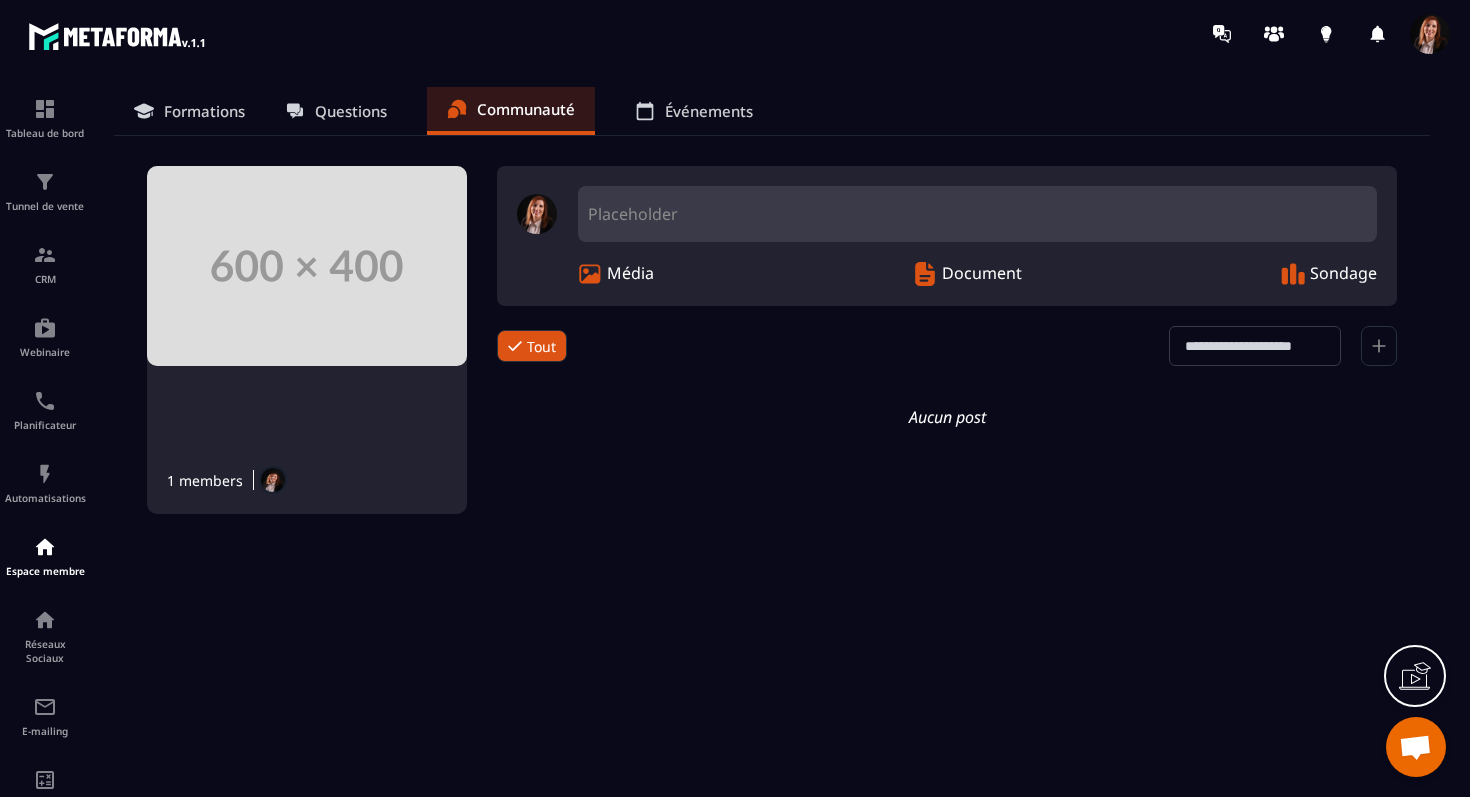 click on "Questions" at bounding box center [351, 111] 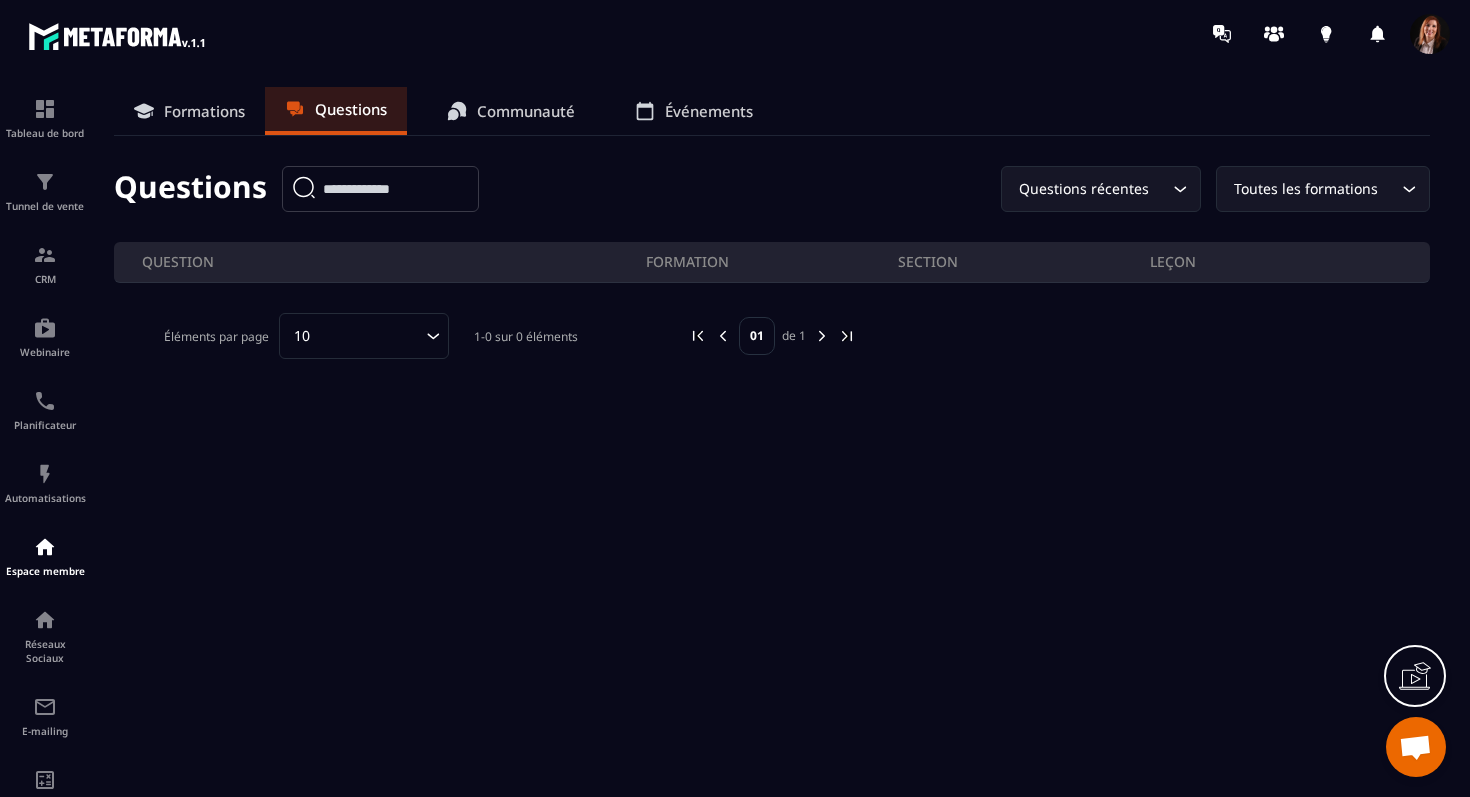 click on "Formations" at bounding box center (204, 111) 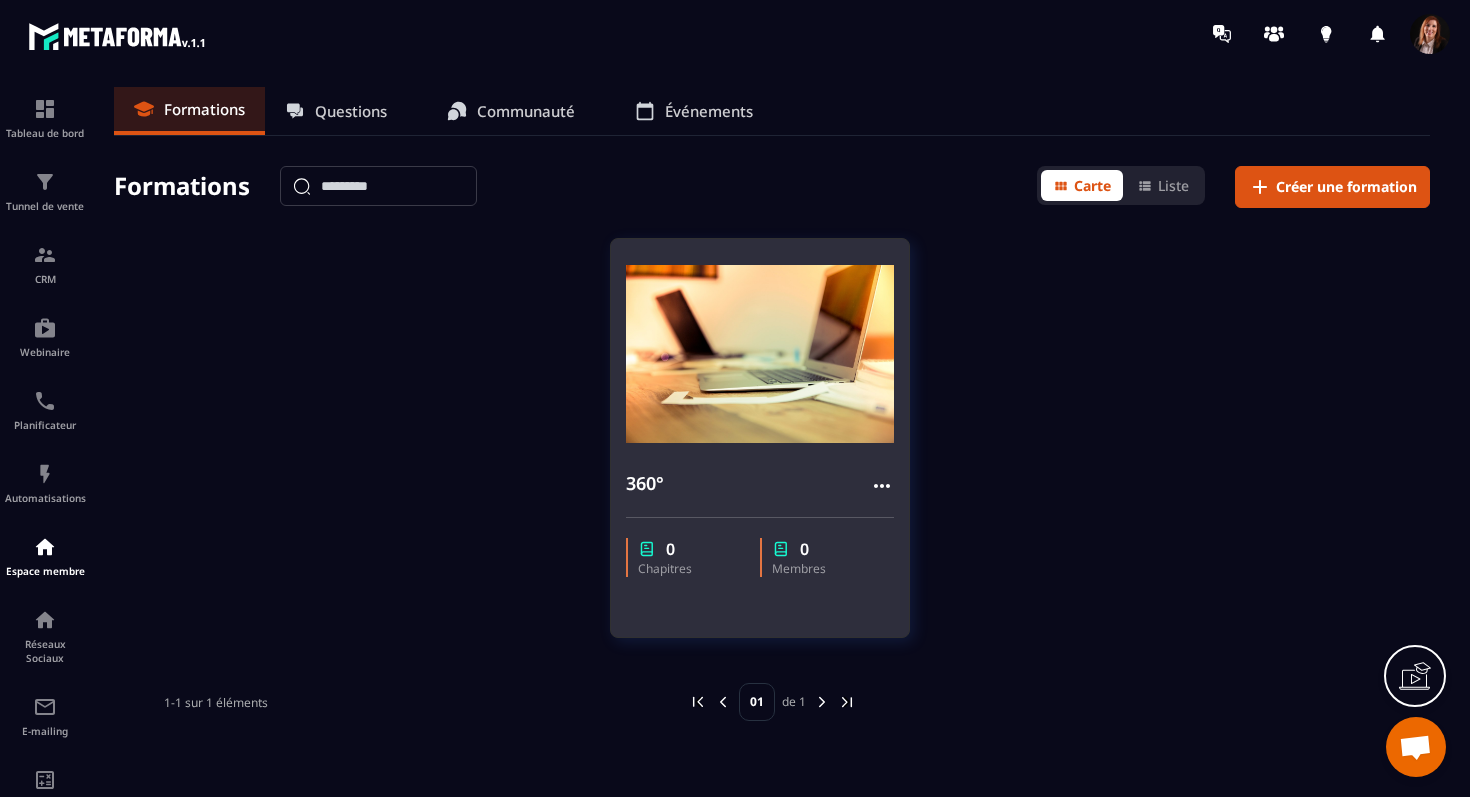 click at bounding box center [760, 354] 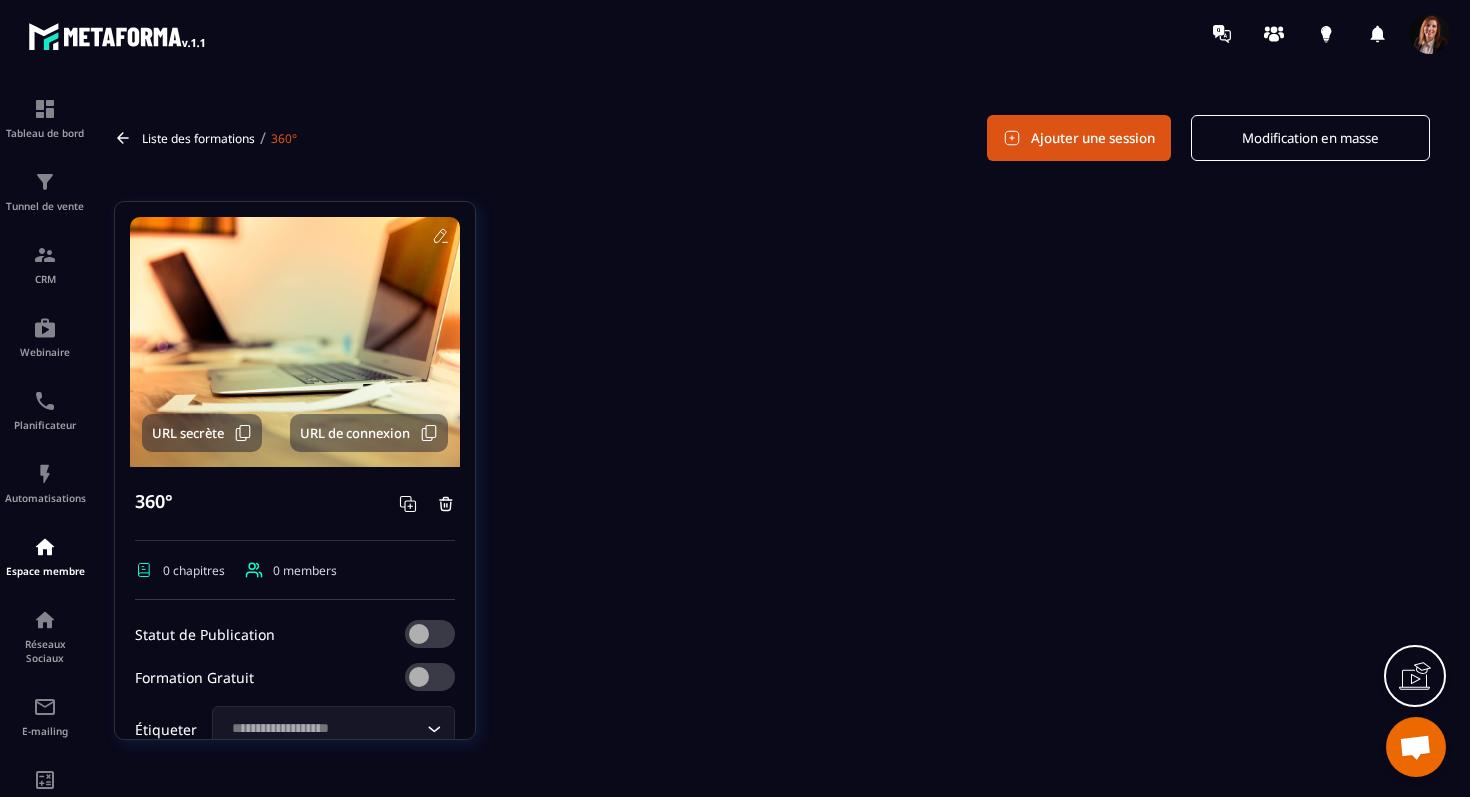 scroll, scrollTop: 52, scrollLeft: 0, axis: vertical 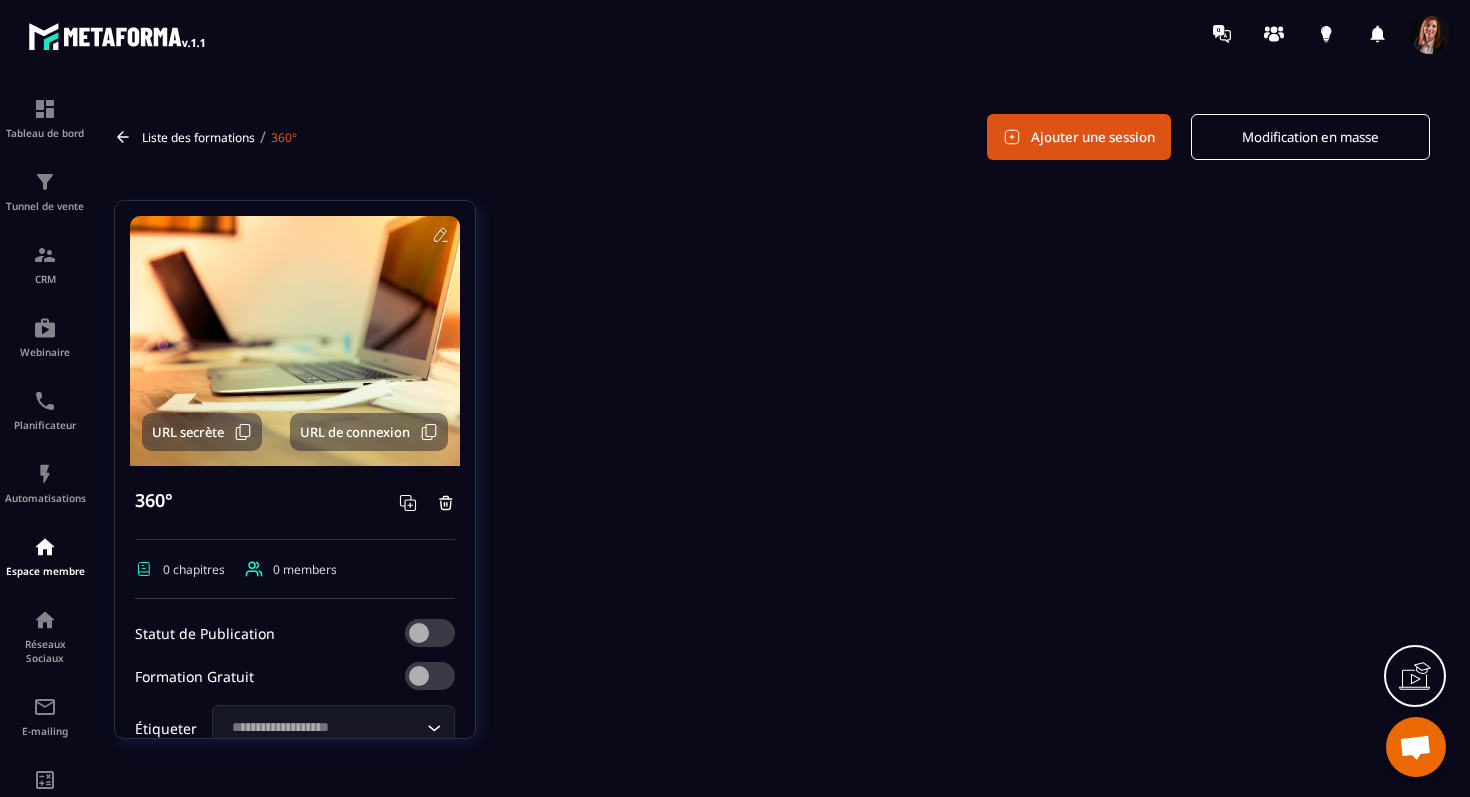 click on "Ajouter une session" at bounding box center (1079, 137) 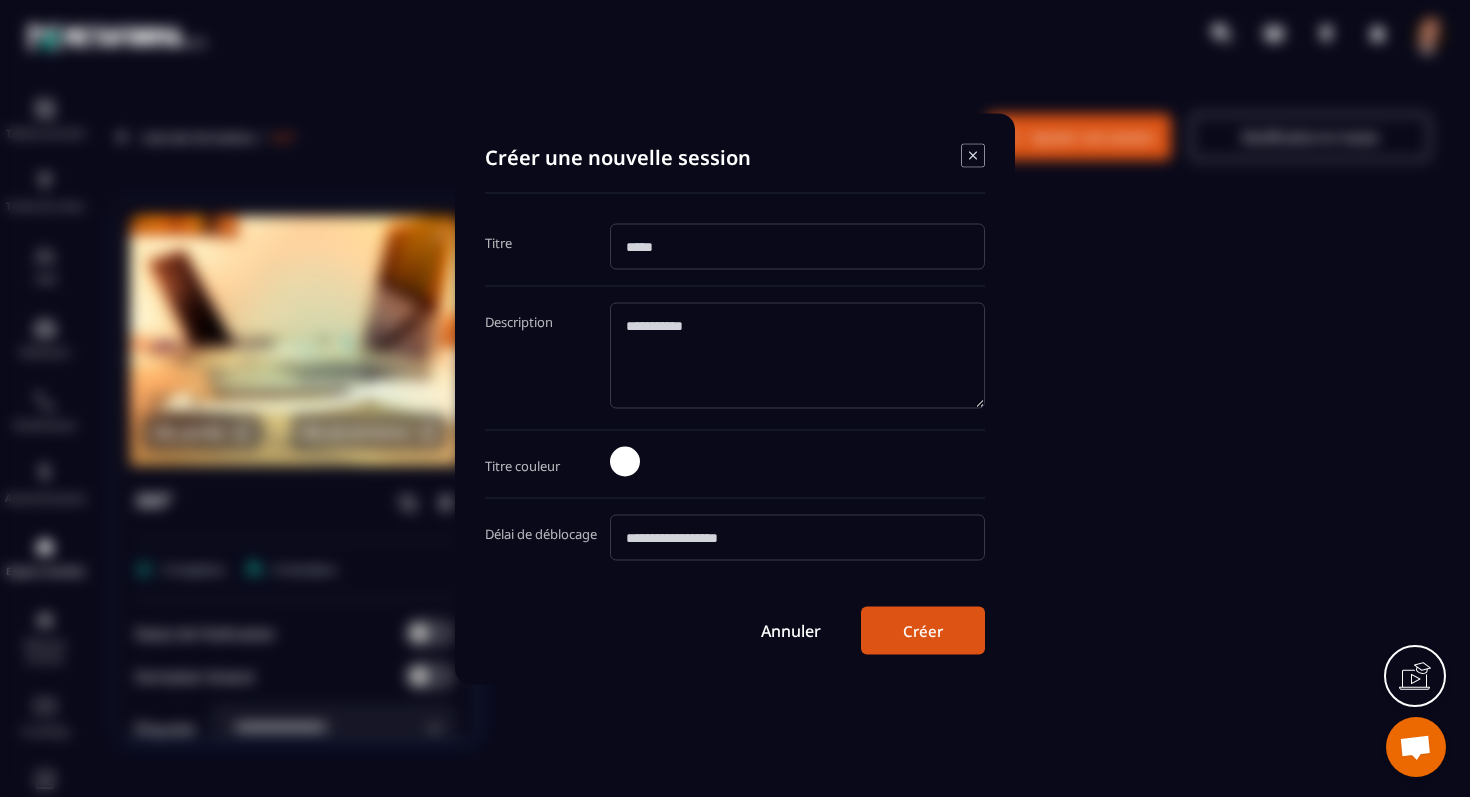 click at bounding box center [797, 246] 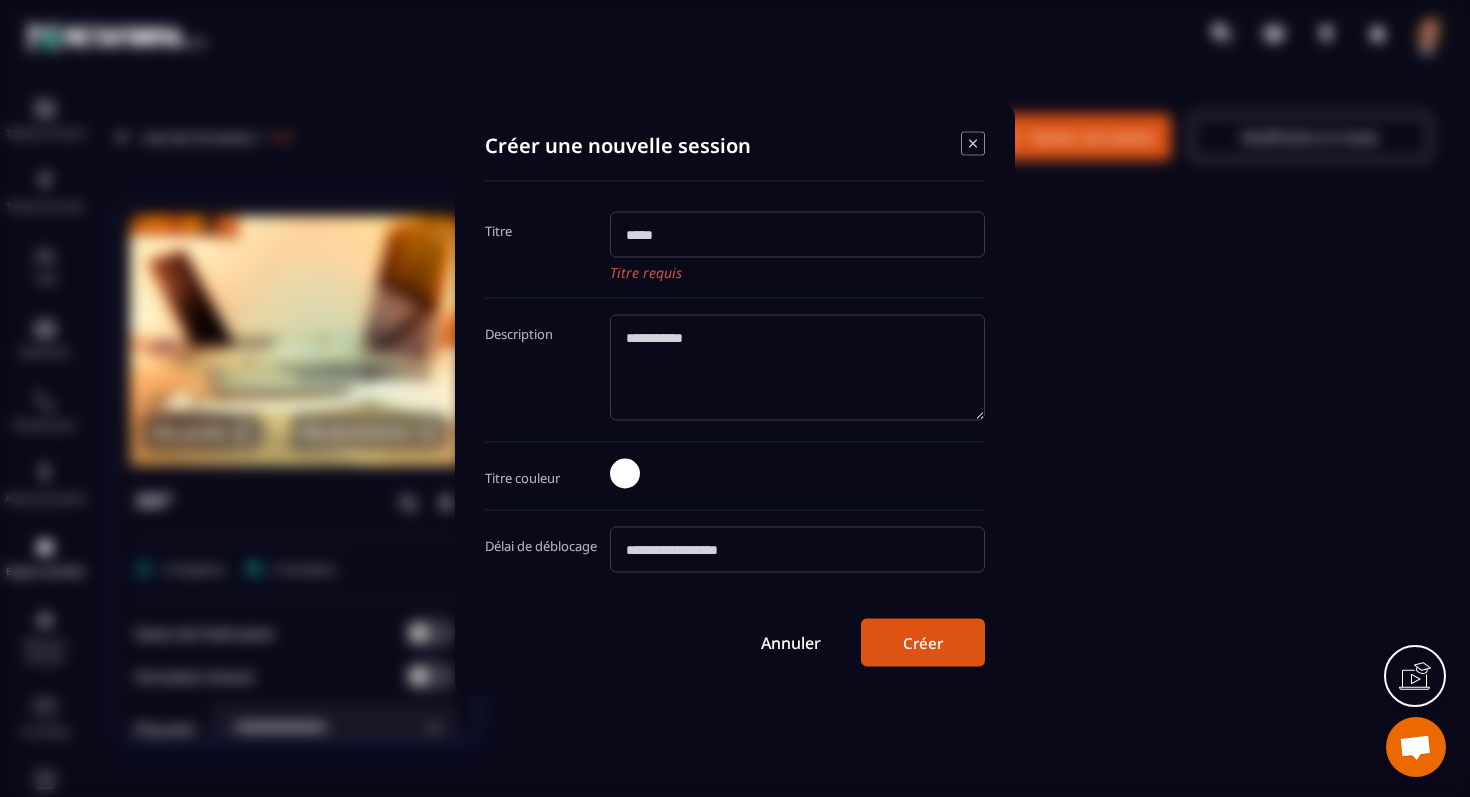 click at bounding box center [797, 549] 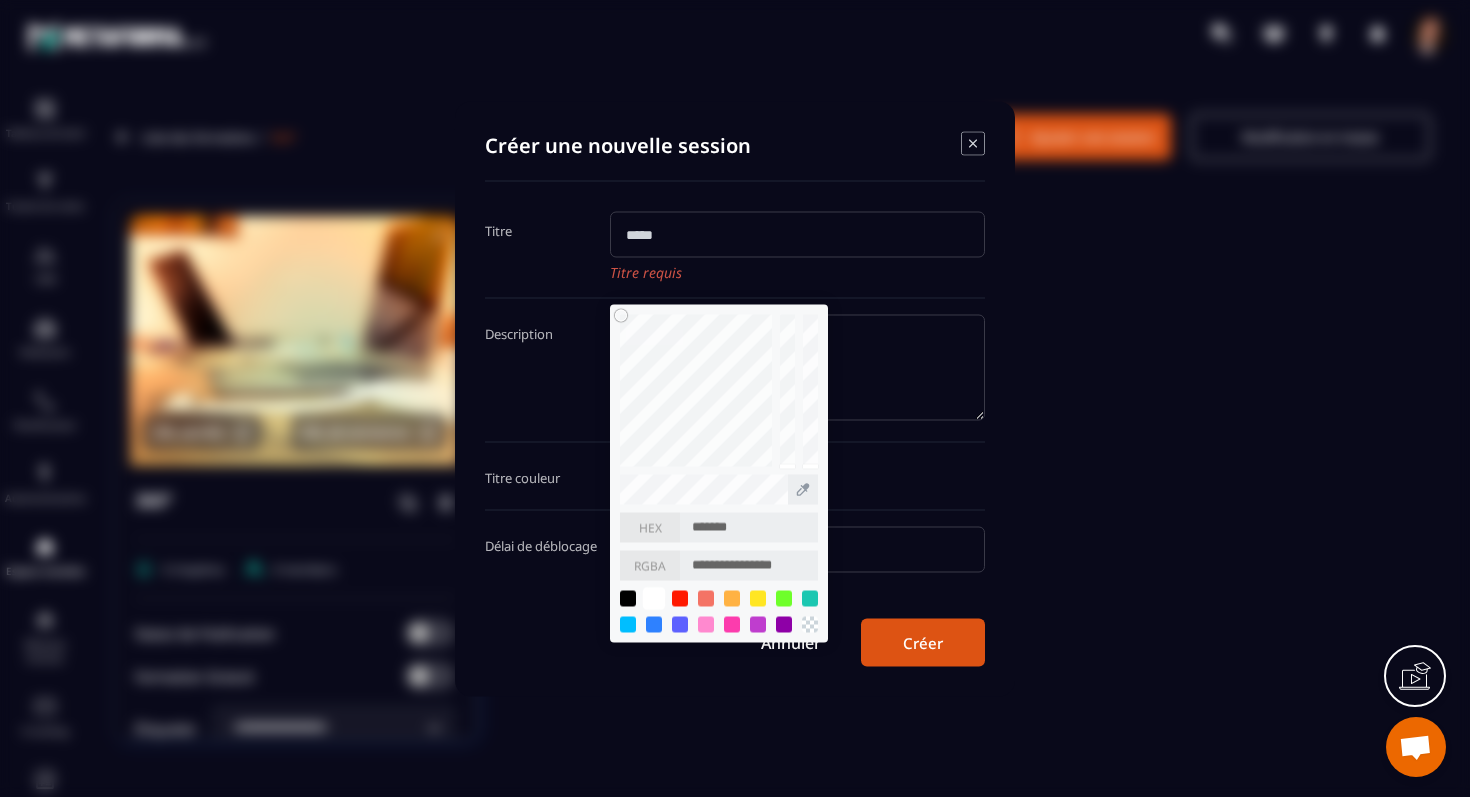 click at bounding box center [654, 598] 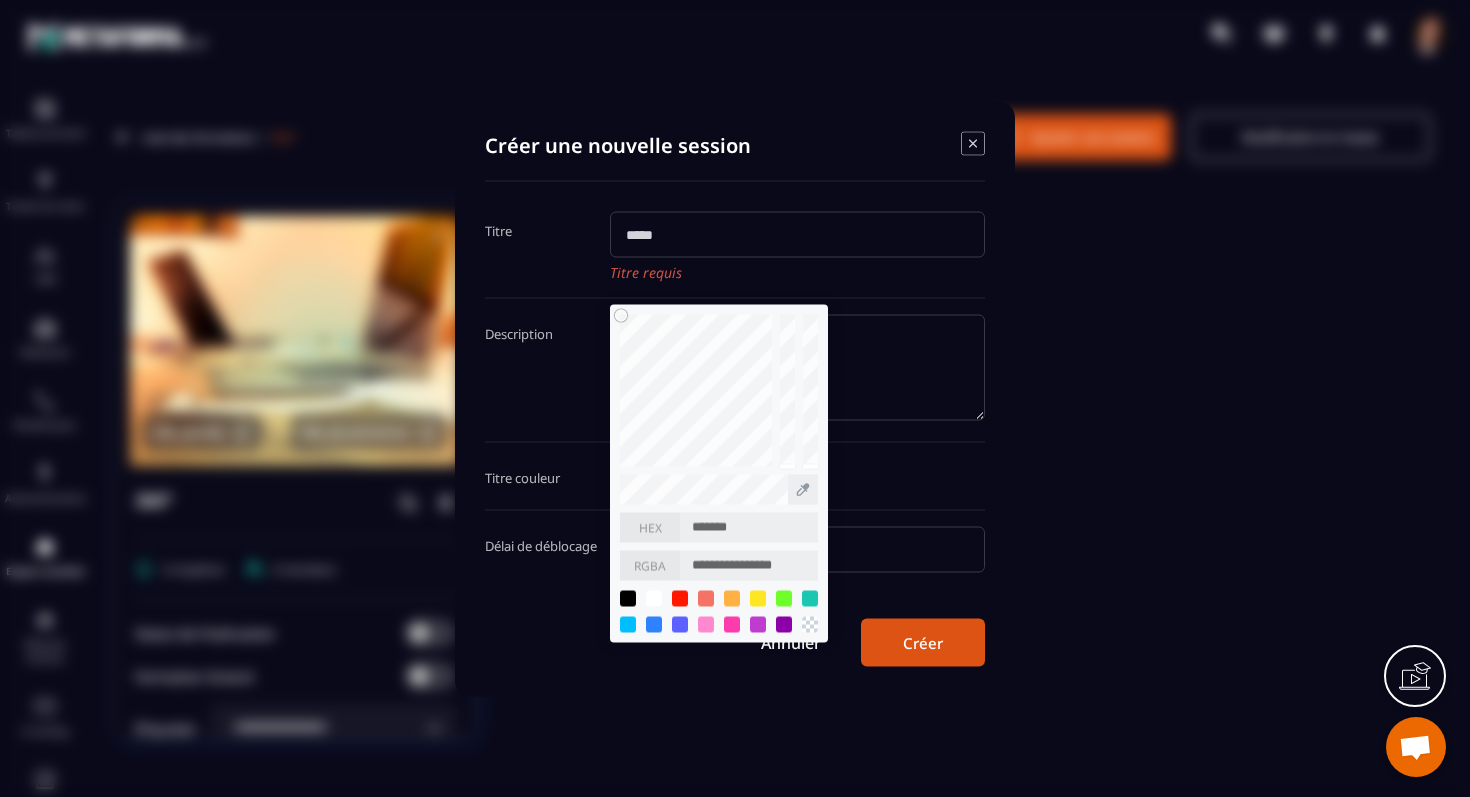 click on "**********" at bounding box center (735, 398) 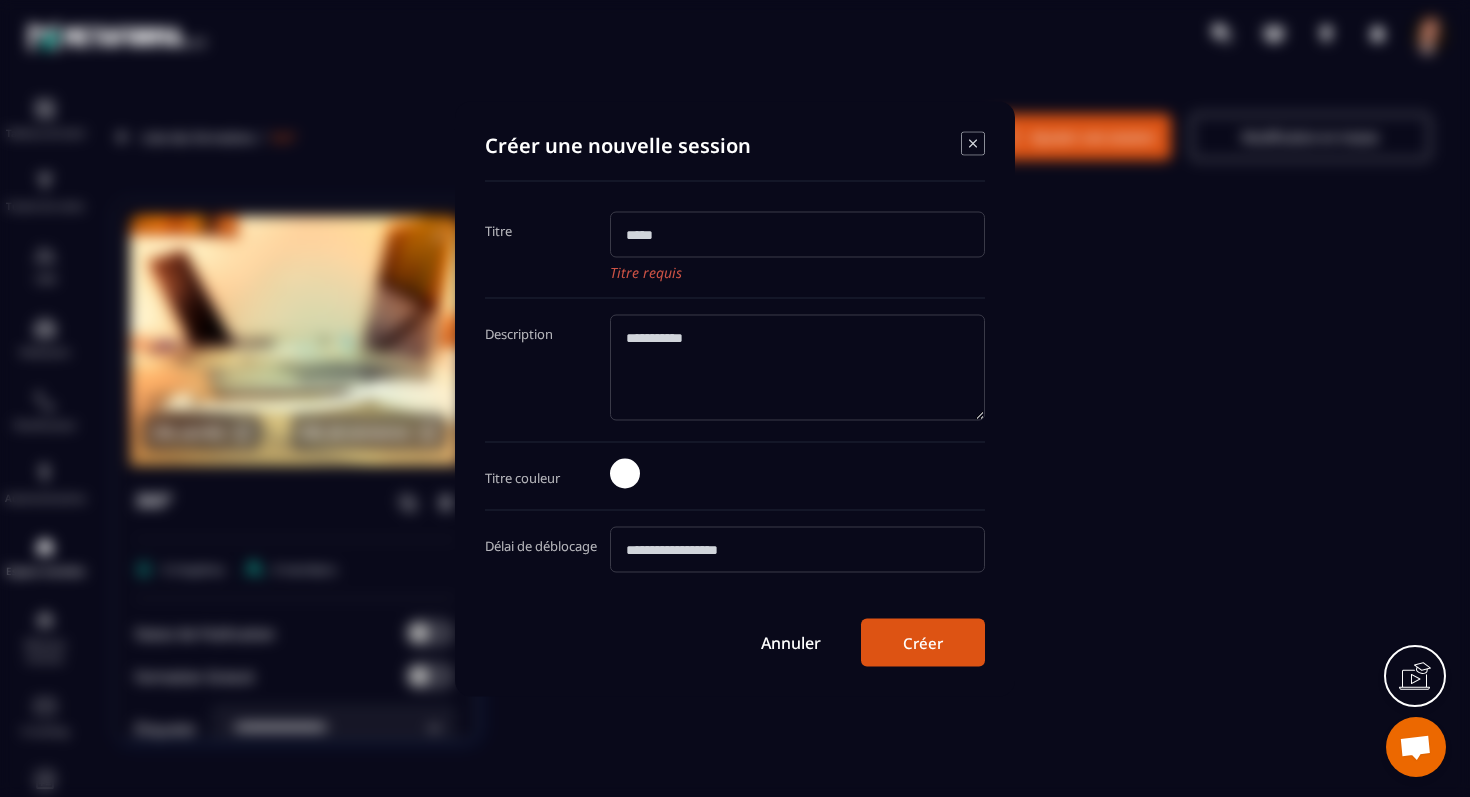 click on "Annuler" at bounding box center (791, 642) 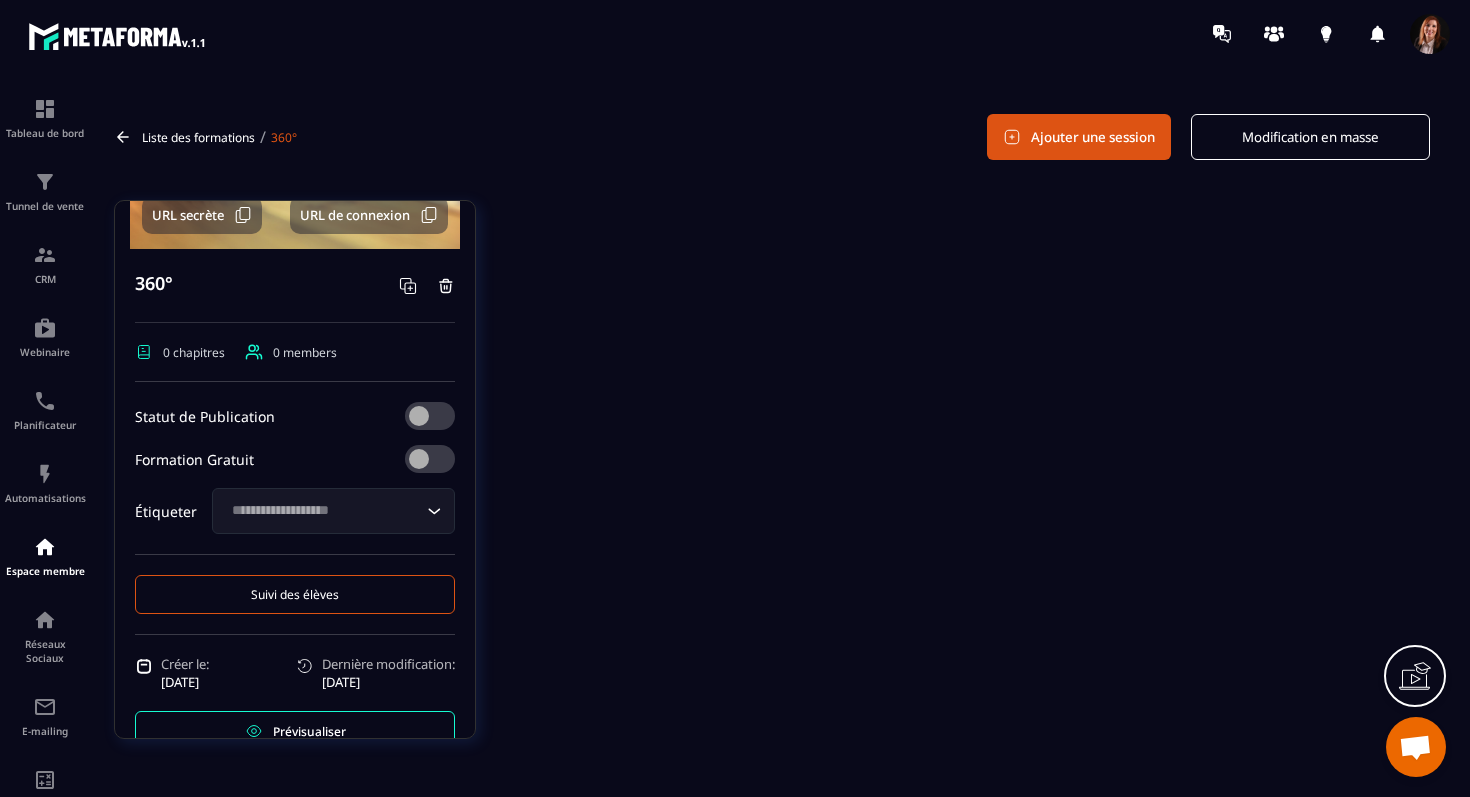 scroll, scrollTop: 259, scrollLeft: 0, axis: vertical 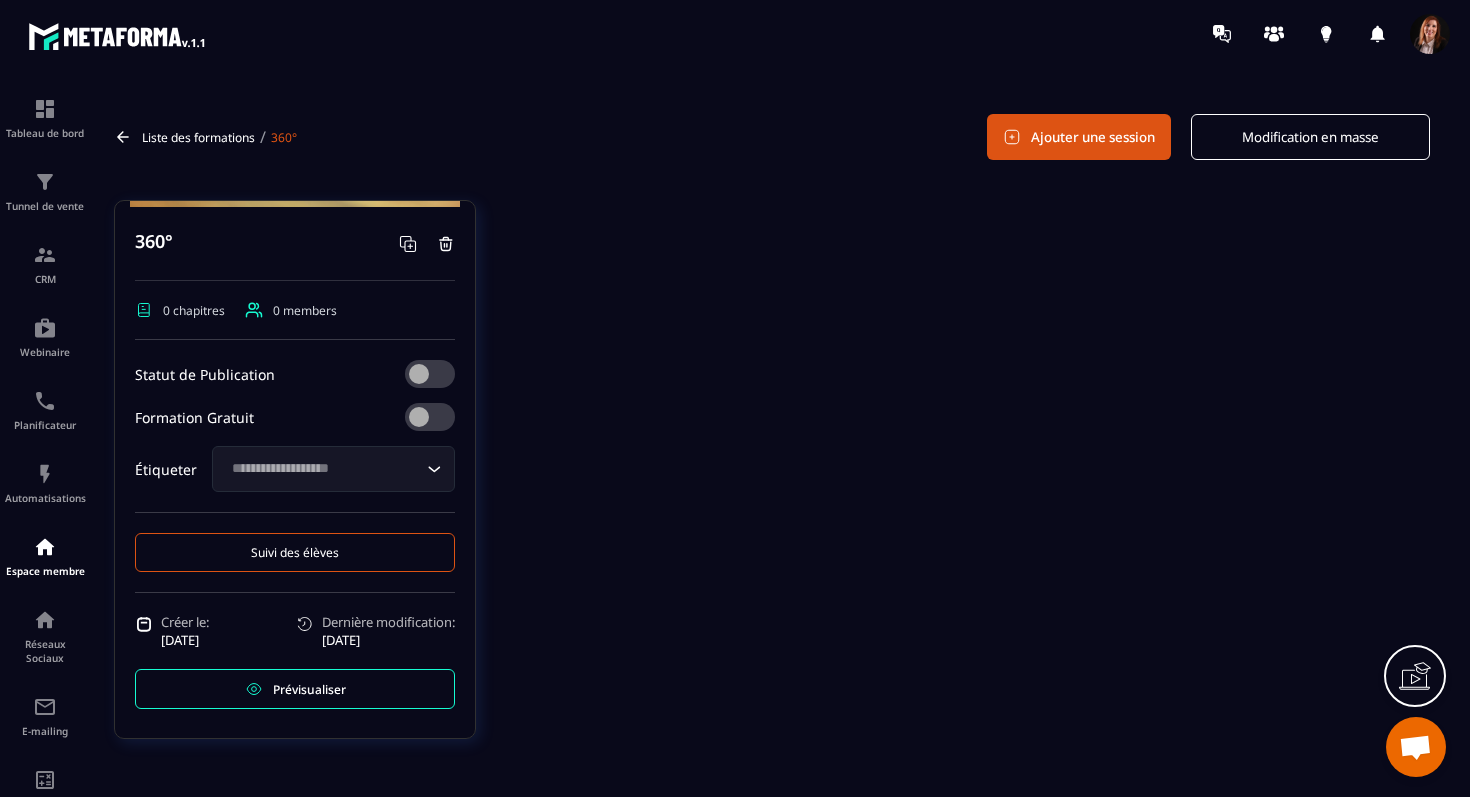 click on "Prévisualiser" at bounding box center (309, 689) 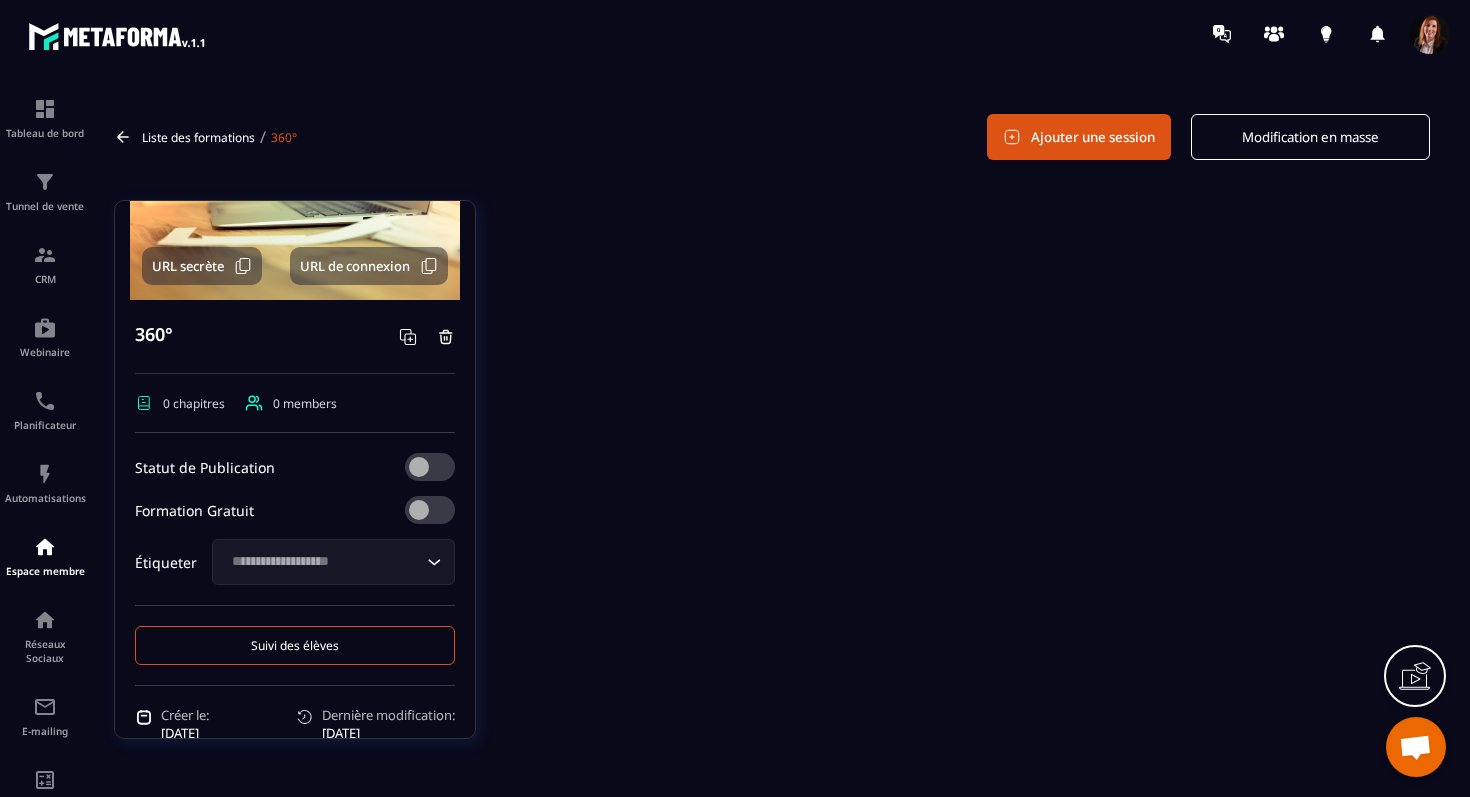 scroll, scrollTop: 0, scrollLeft: 0, axis: both 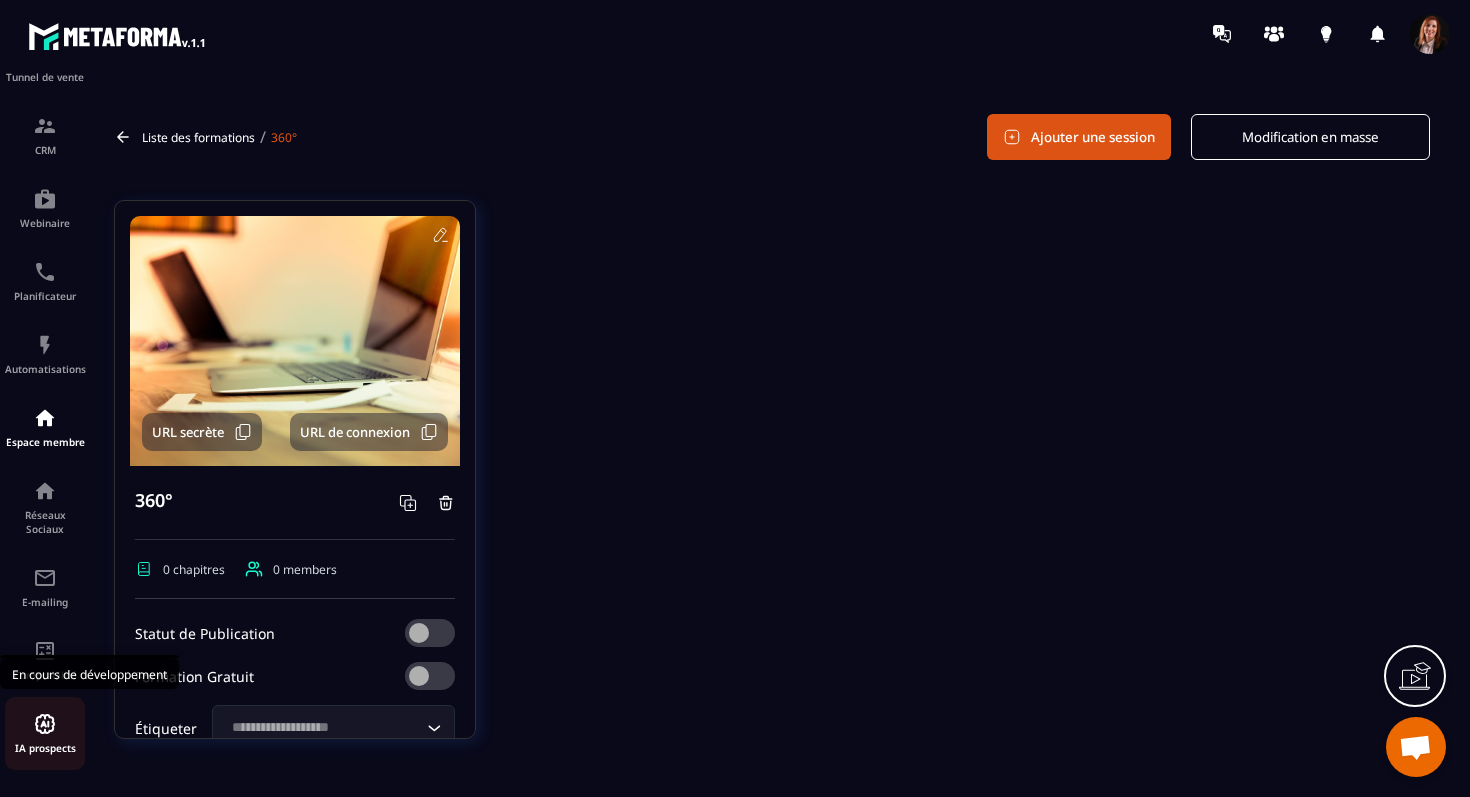 click at bounding box center [45, 724] 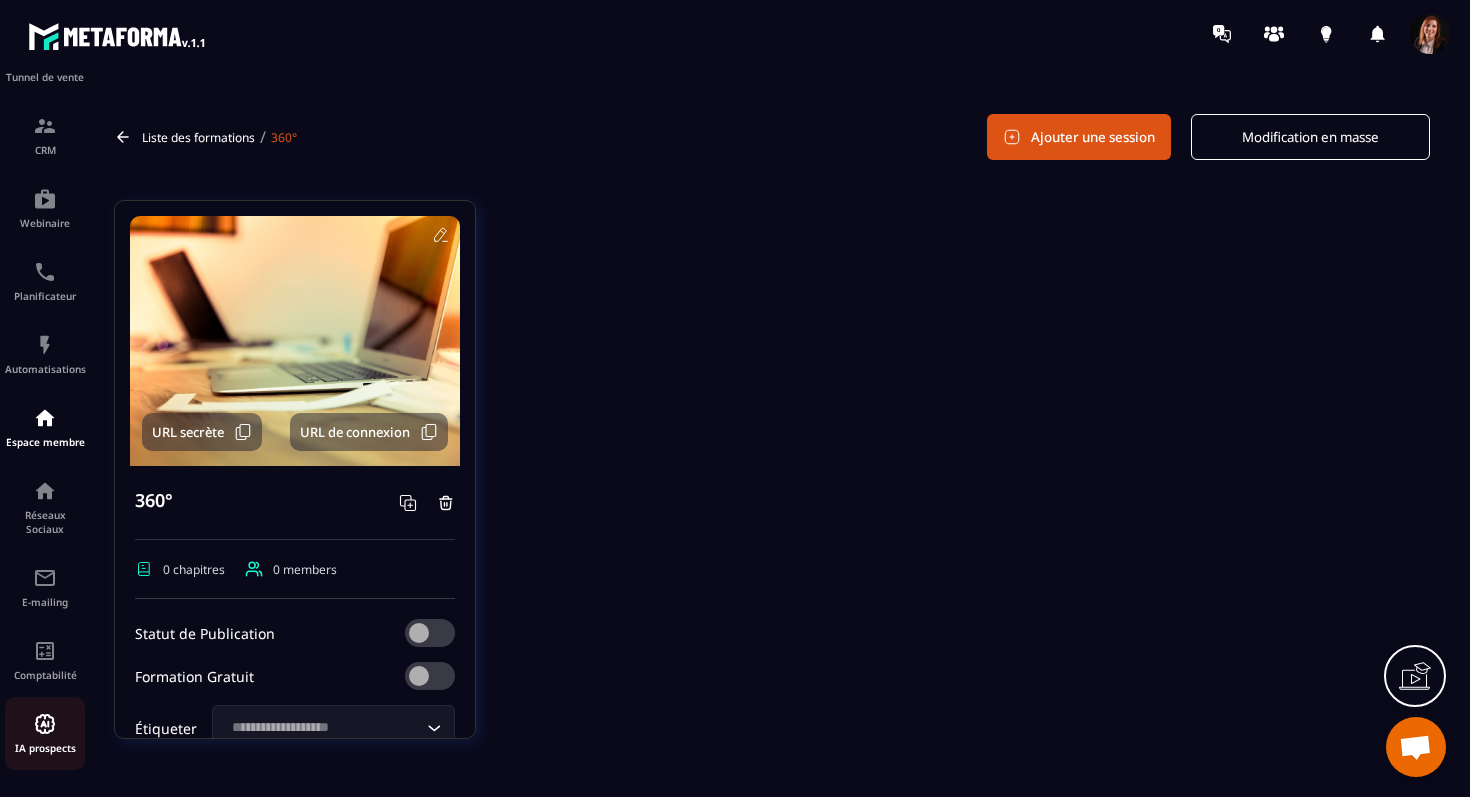 click at bounding box center (45, 724) 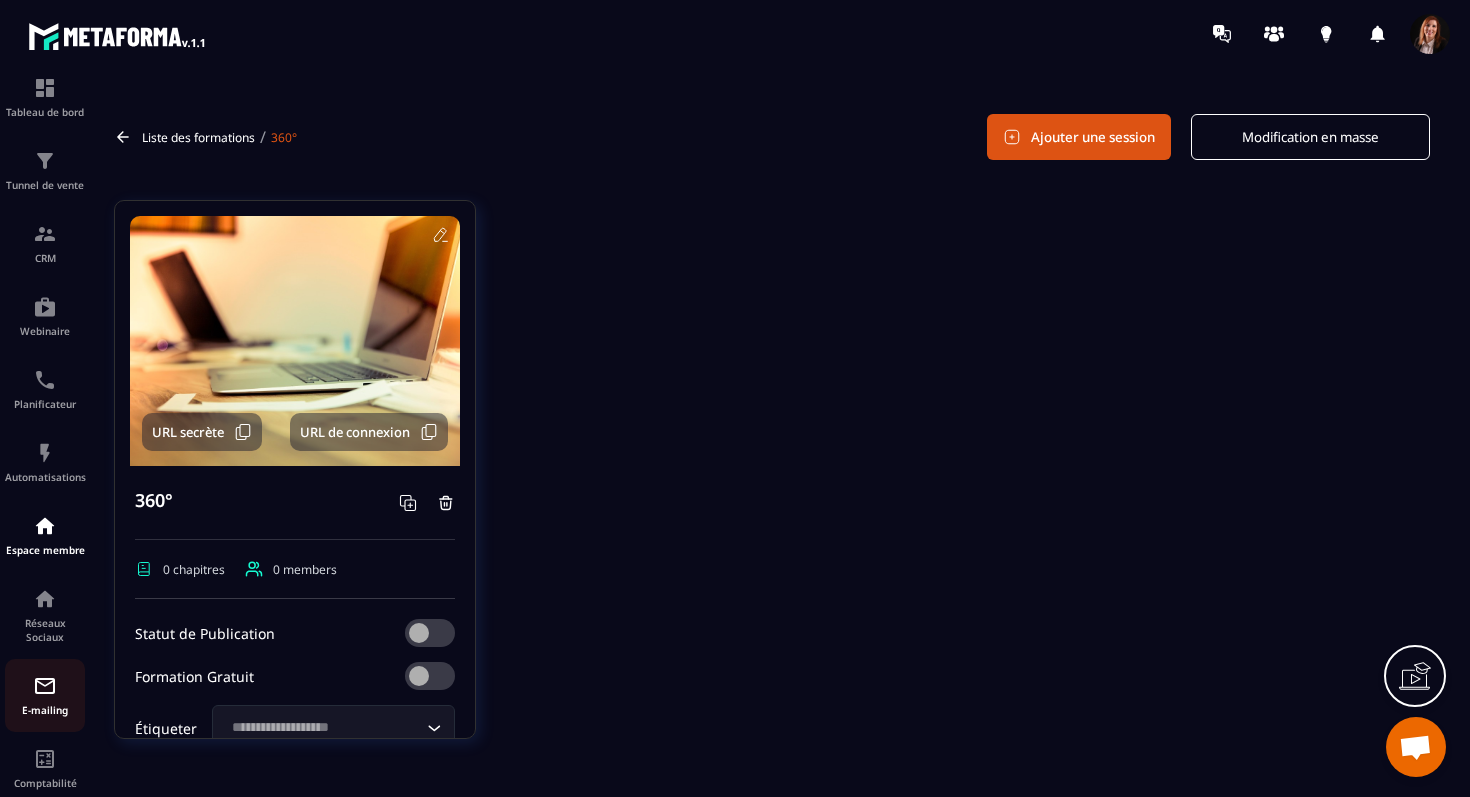scroll, scrollTop: 0, scrollLeft: 0, axis: both 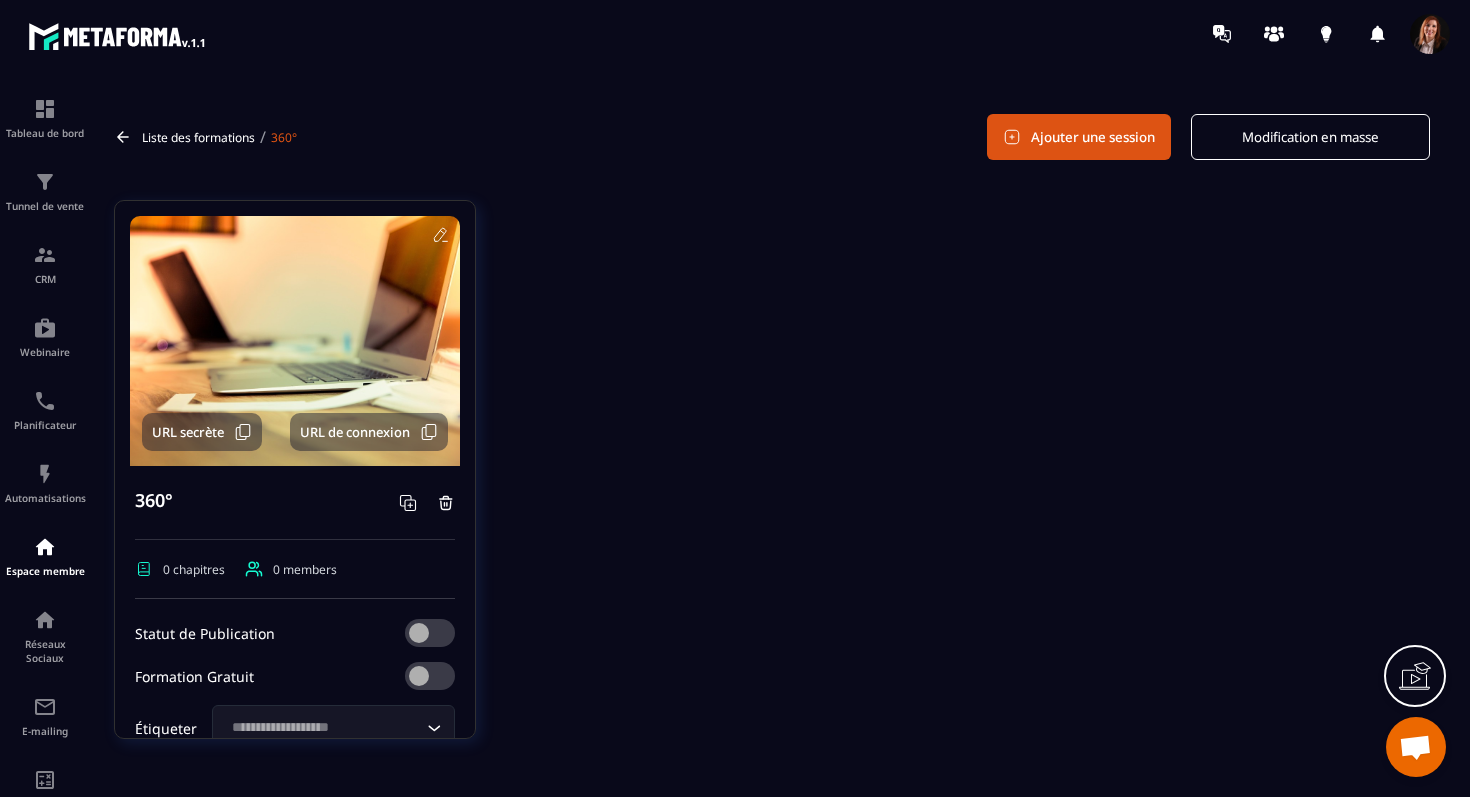 click on "Ajouter une session" at bounding box center (1079, 137) 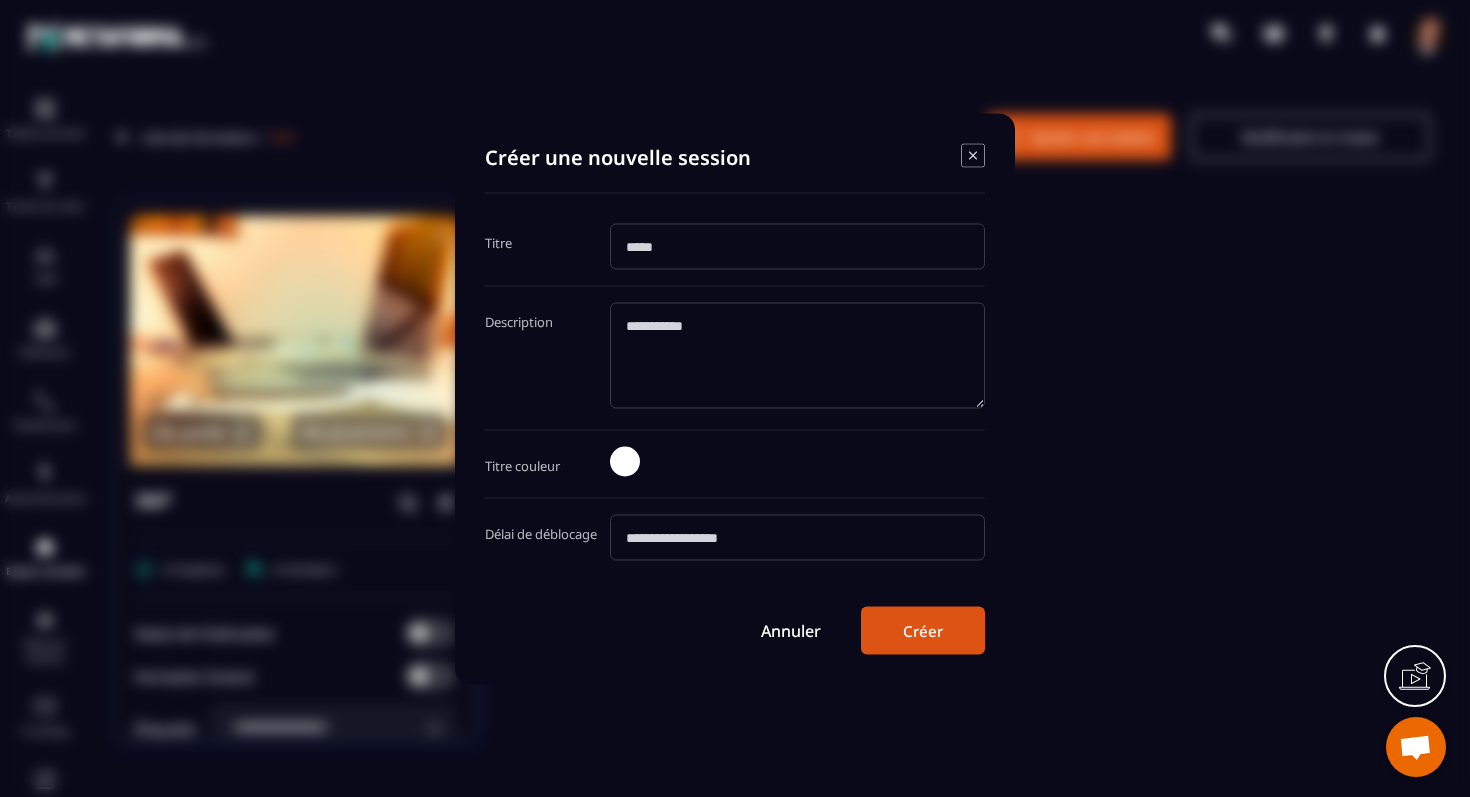click at bounding box center [797, 246] 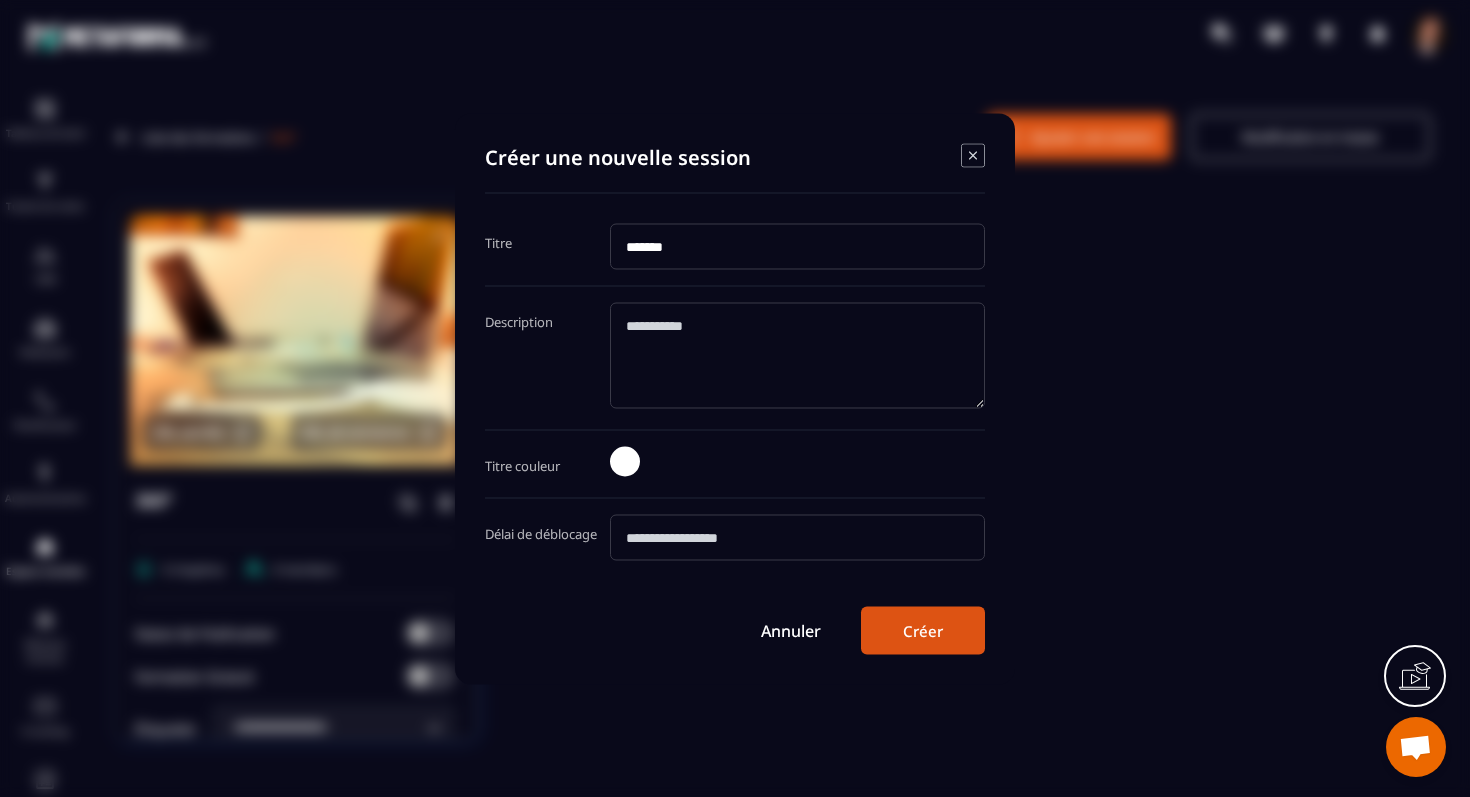 type on "*******" 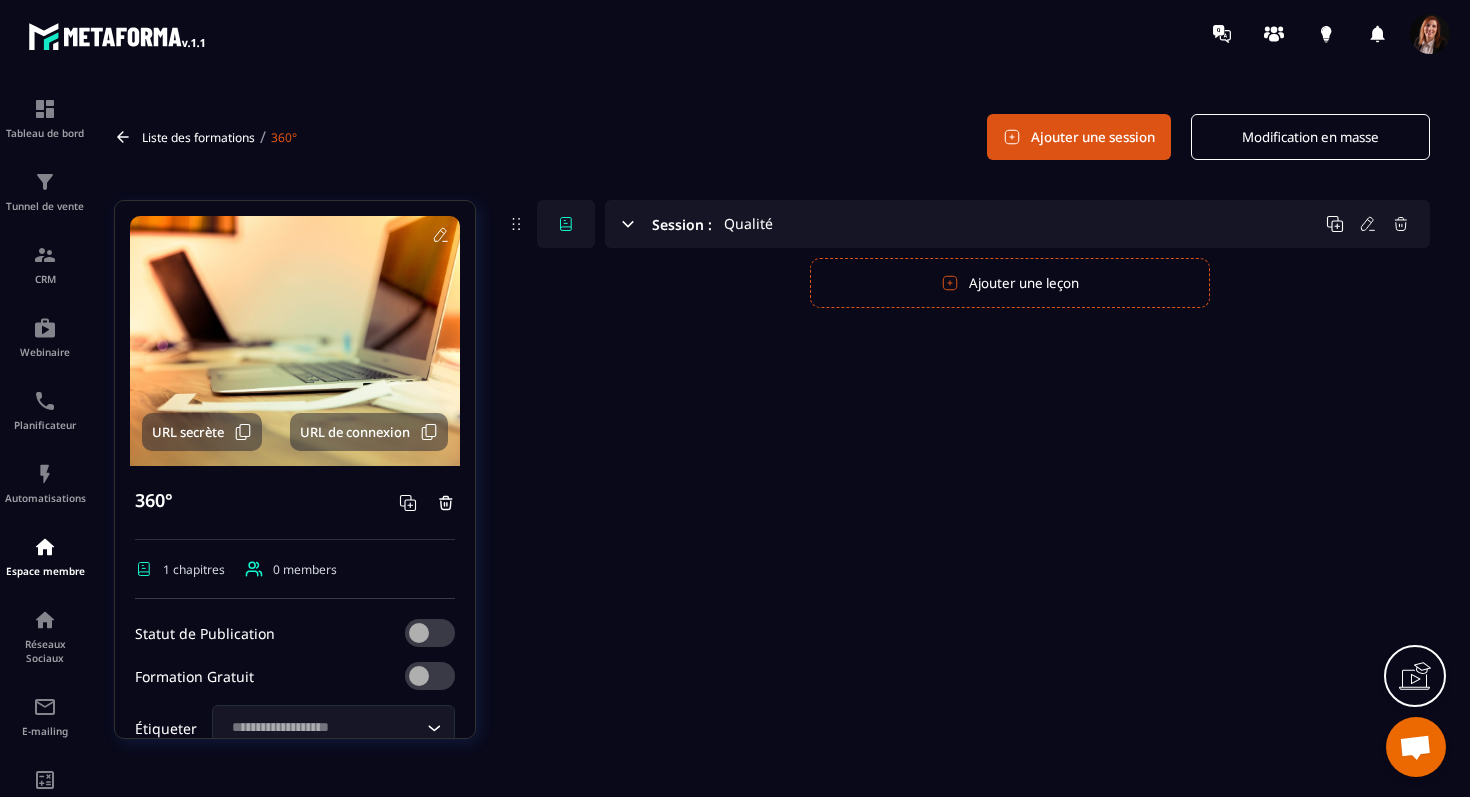 click 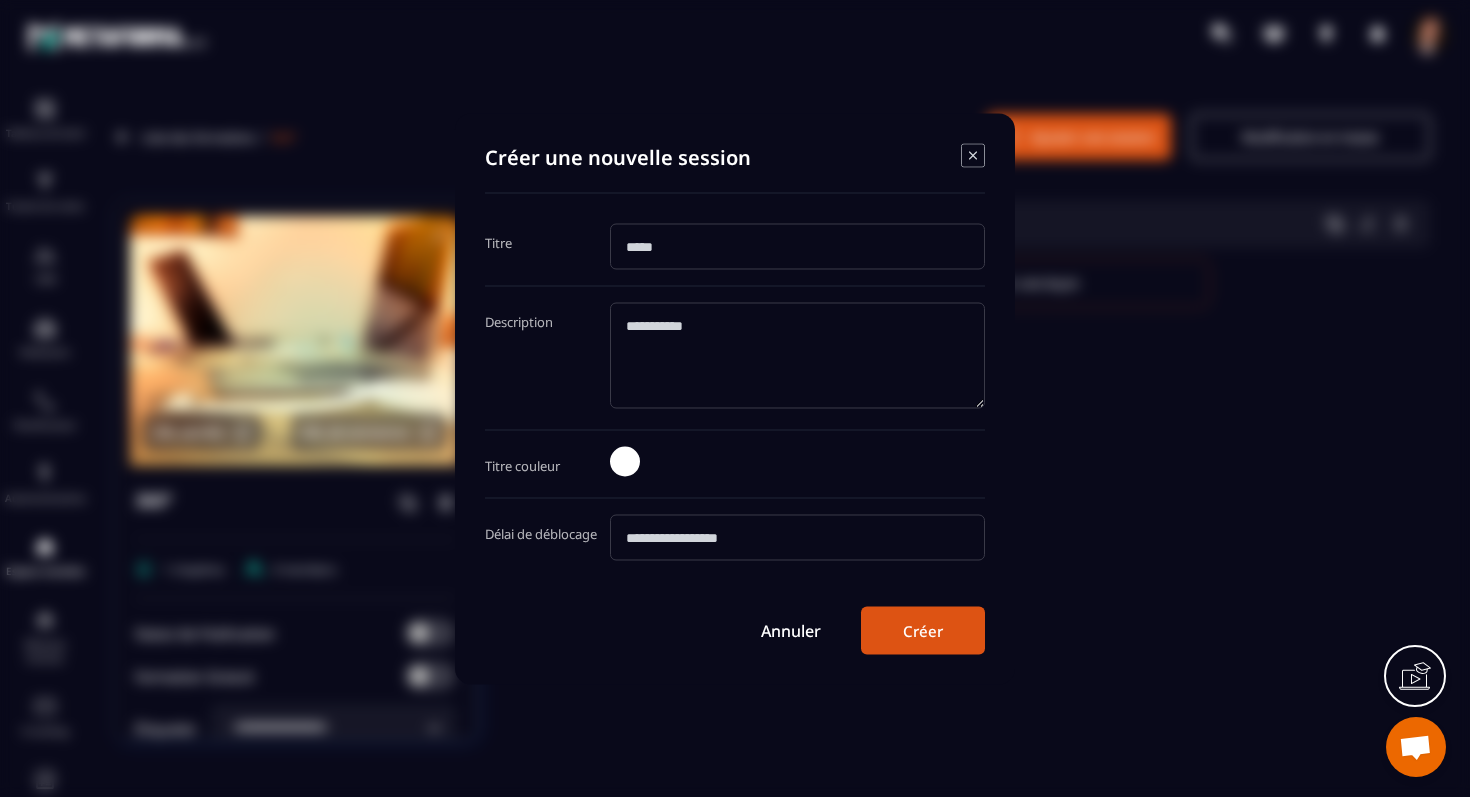 click at bounding box center (797, 246) 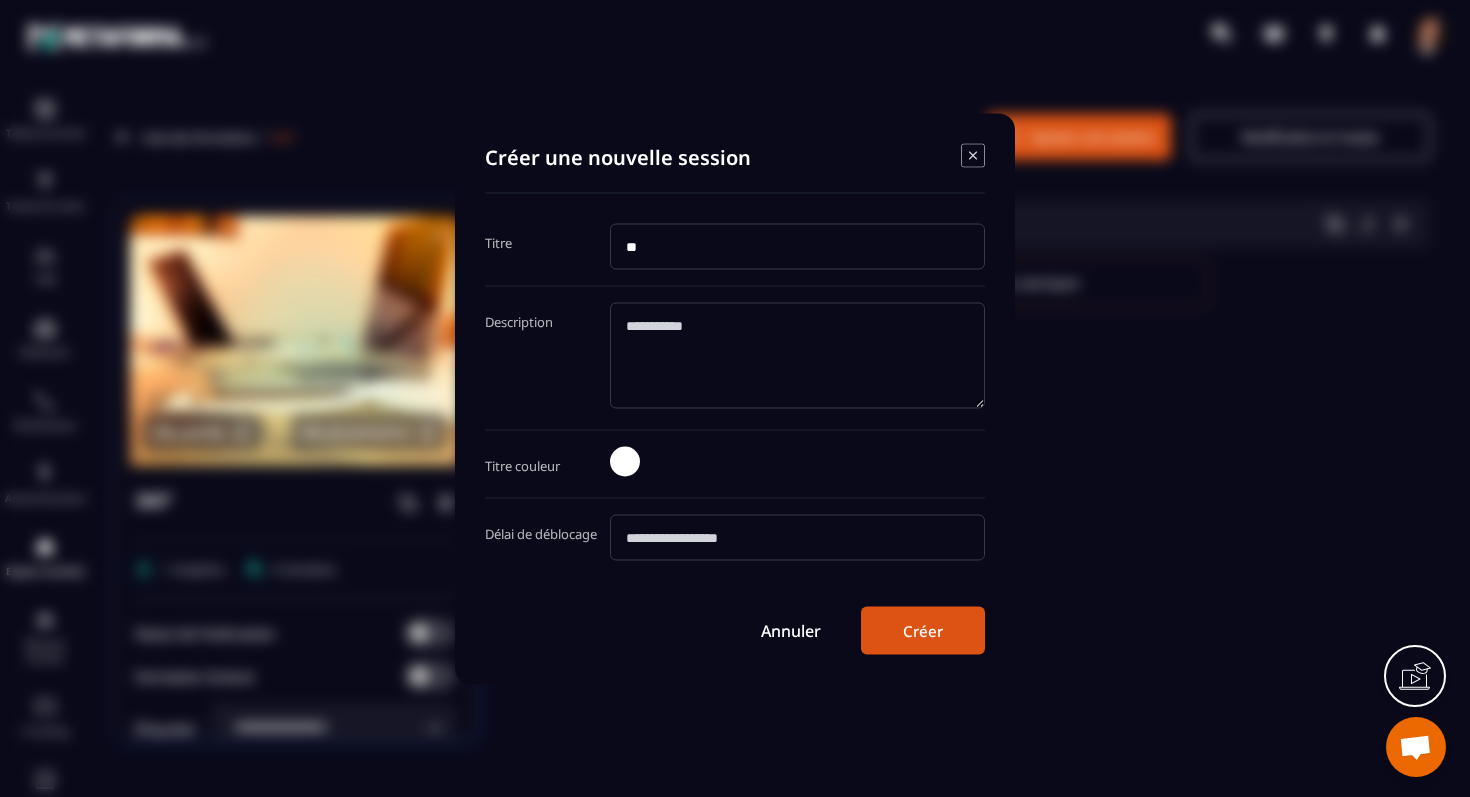 type on "**" 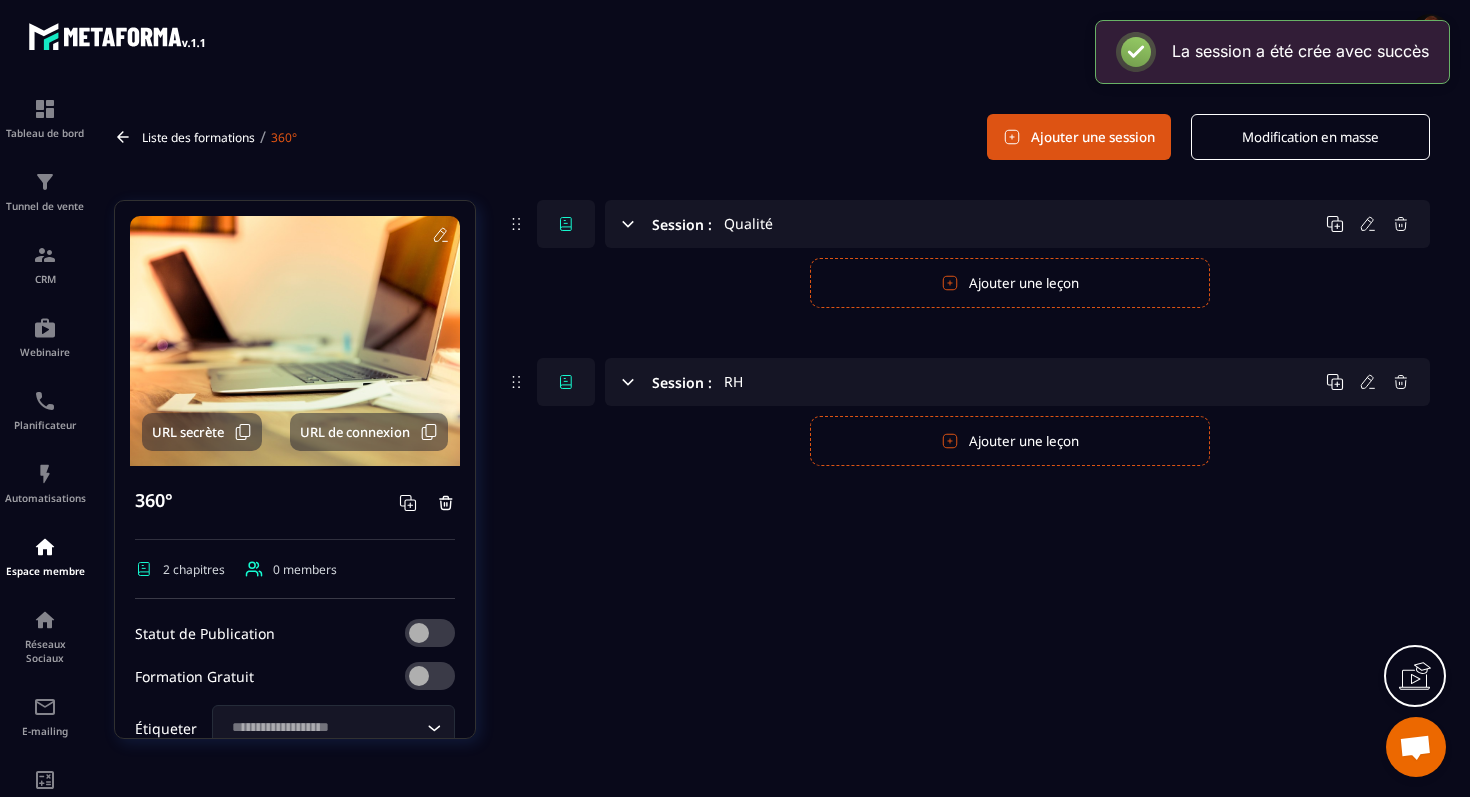 click on "Ajouter une session" at bounding box center (1079, 137) 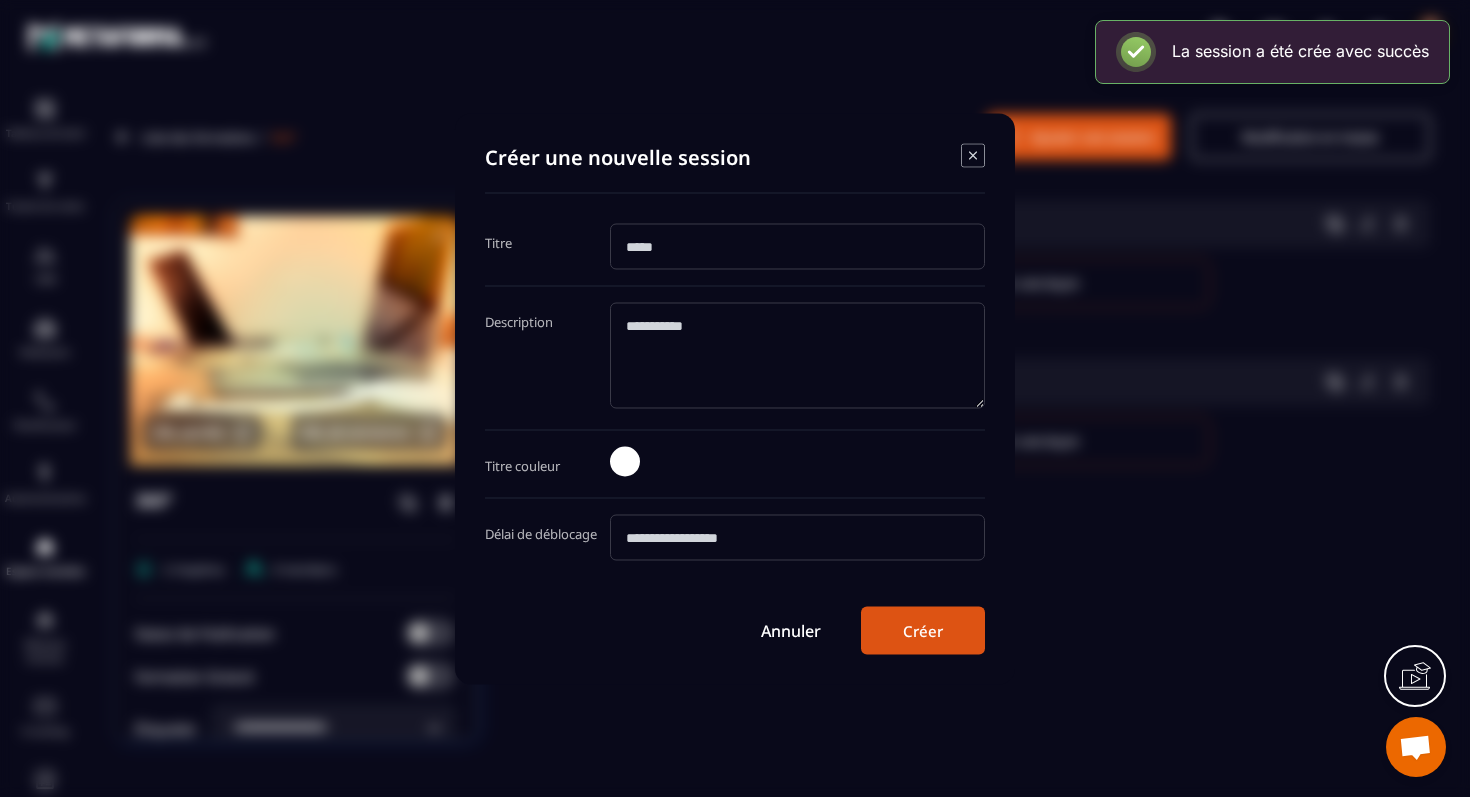 click at bounding box center (797, 246) 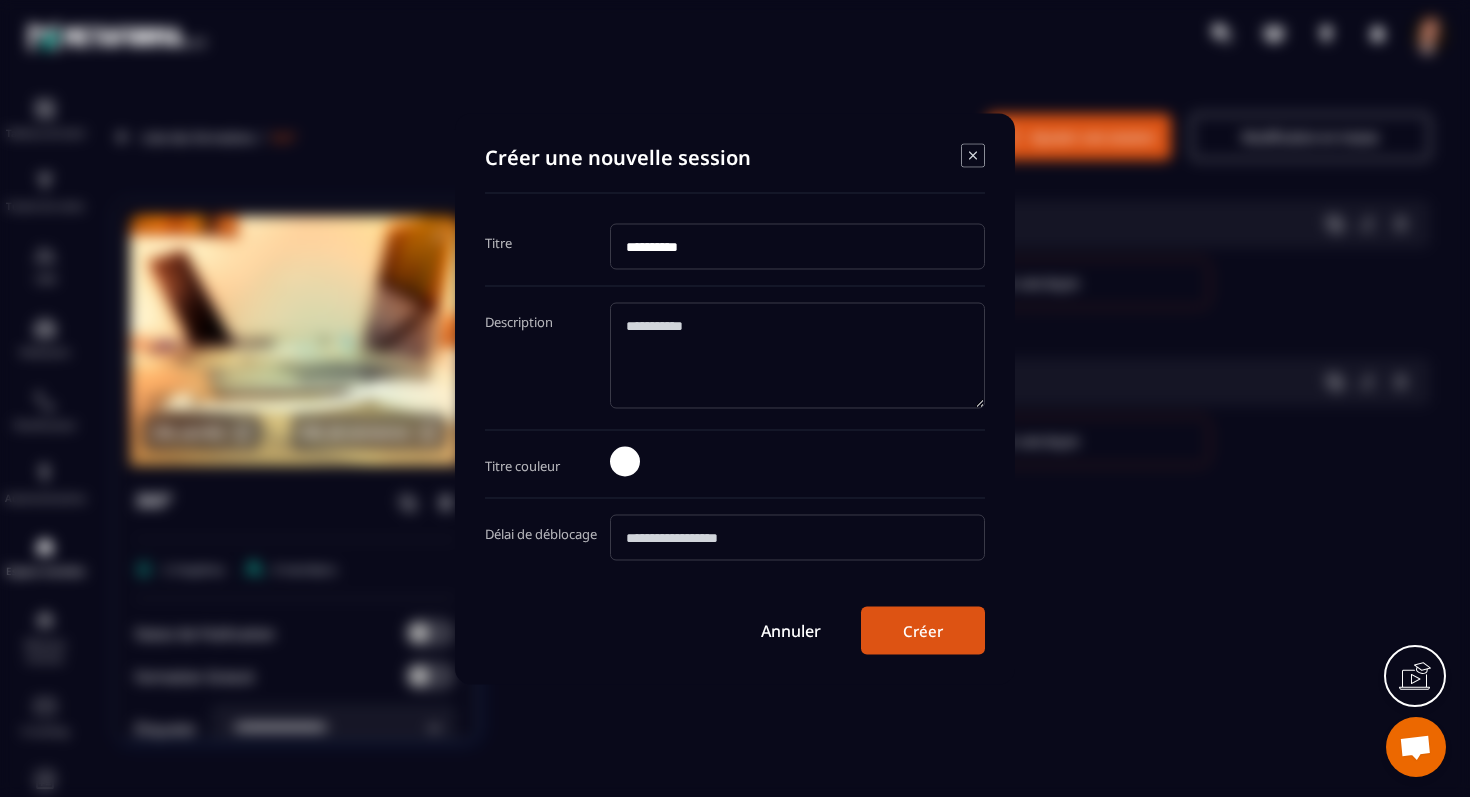 type on "**********" 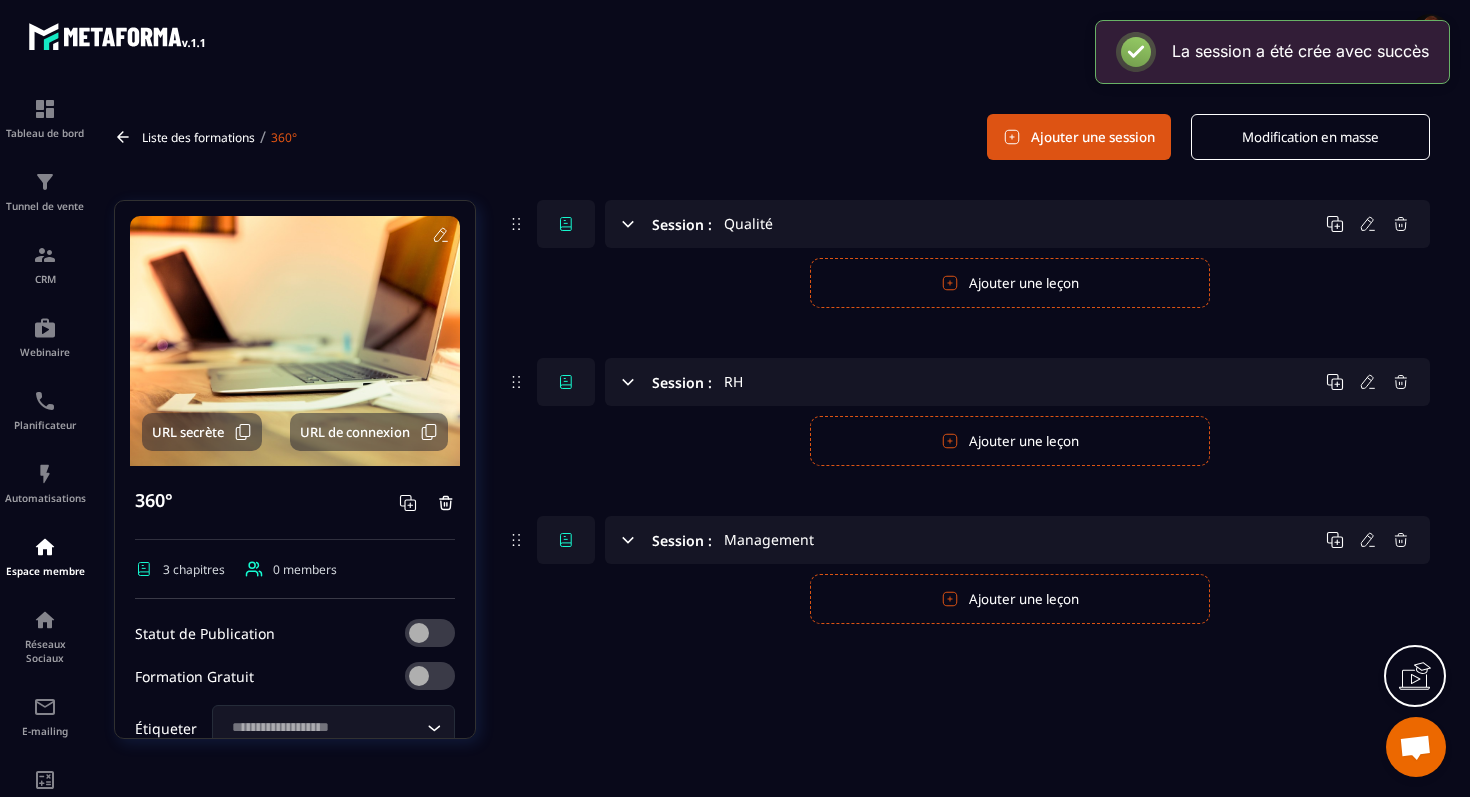 click on "Ajouter une session" at bounding box center (1079, 137) 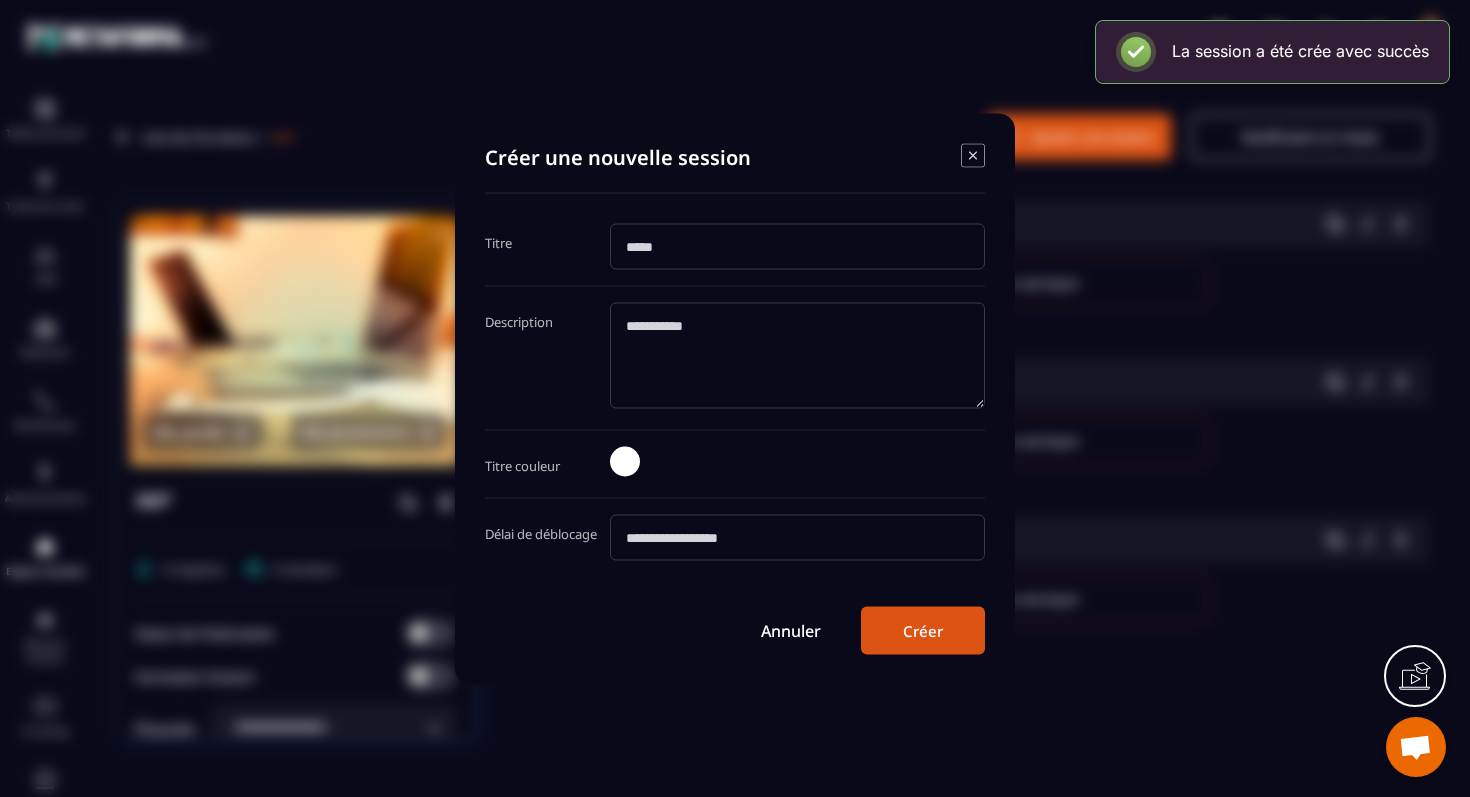 click at bounding box center [797, 246] 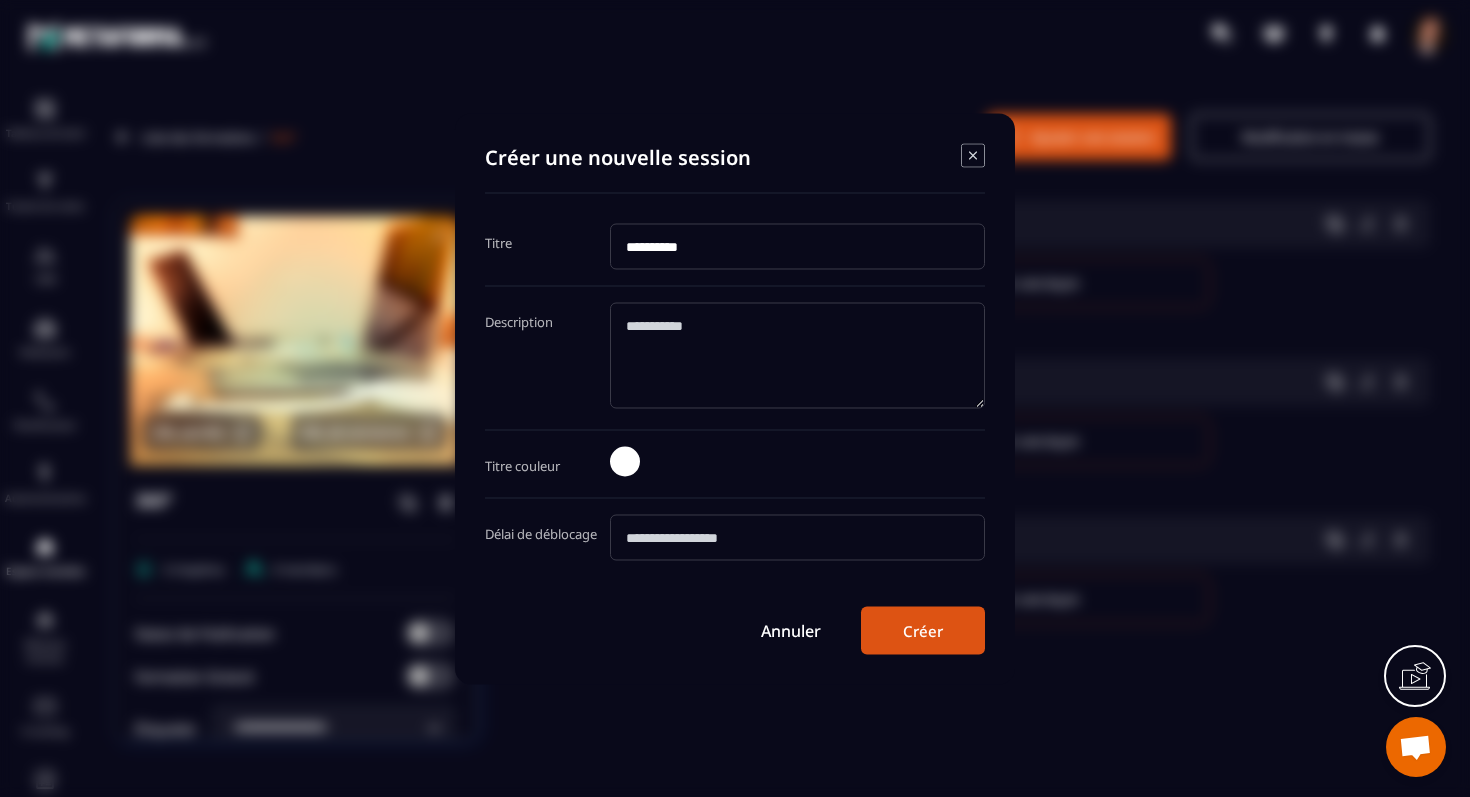 type on "**********" 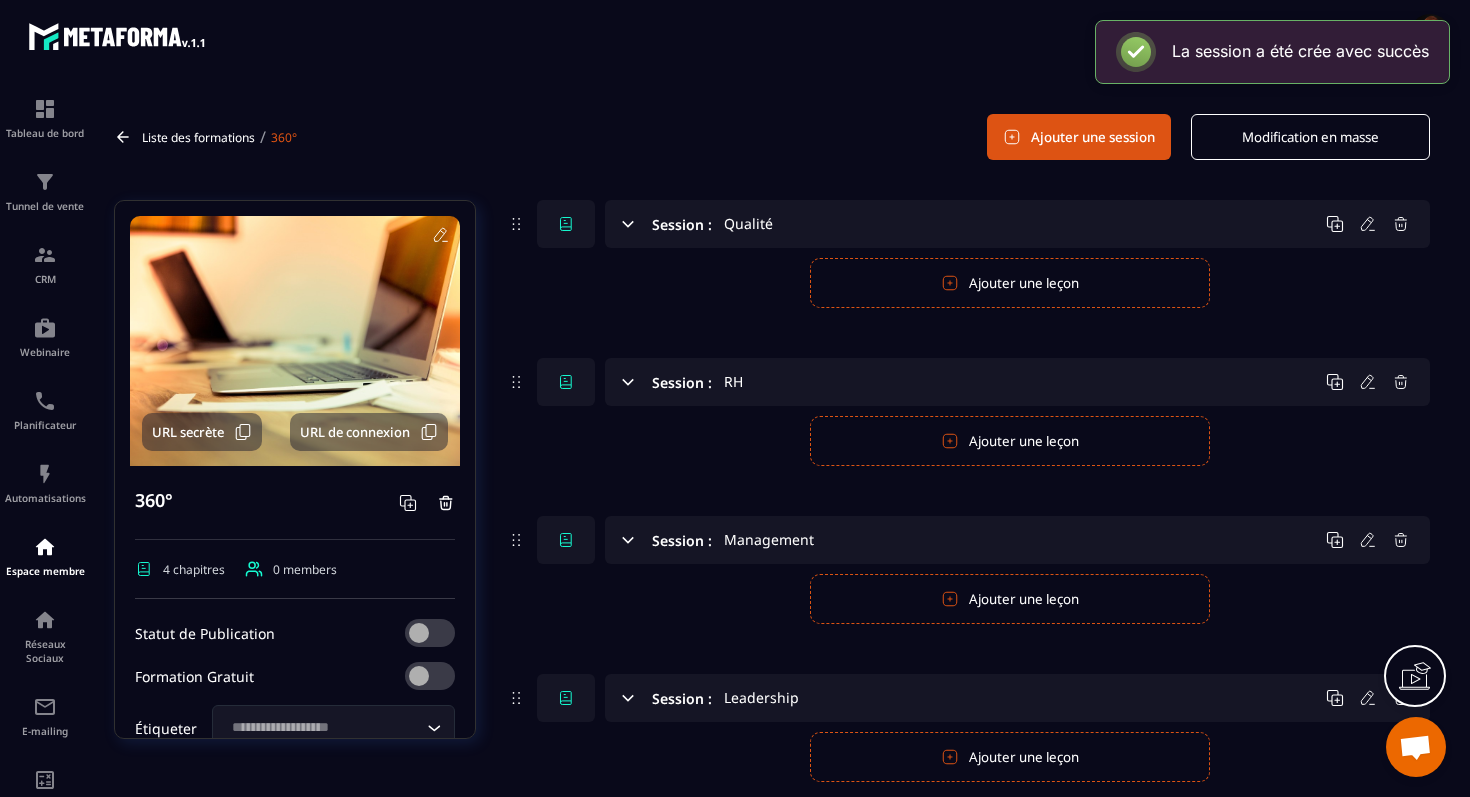 click on "Ajouter une session" at bounding box center [1079, 137] 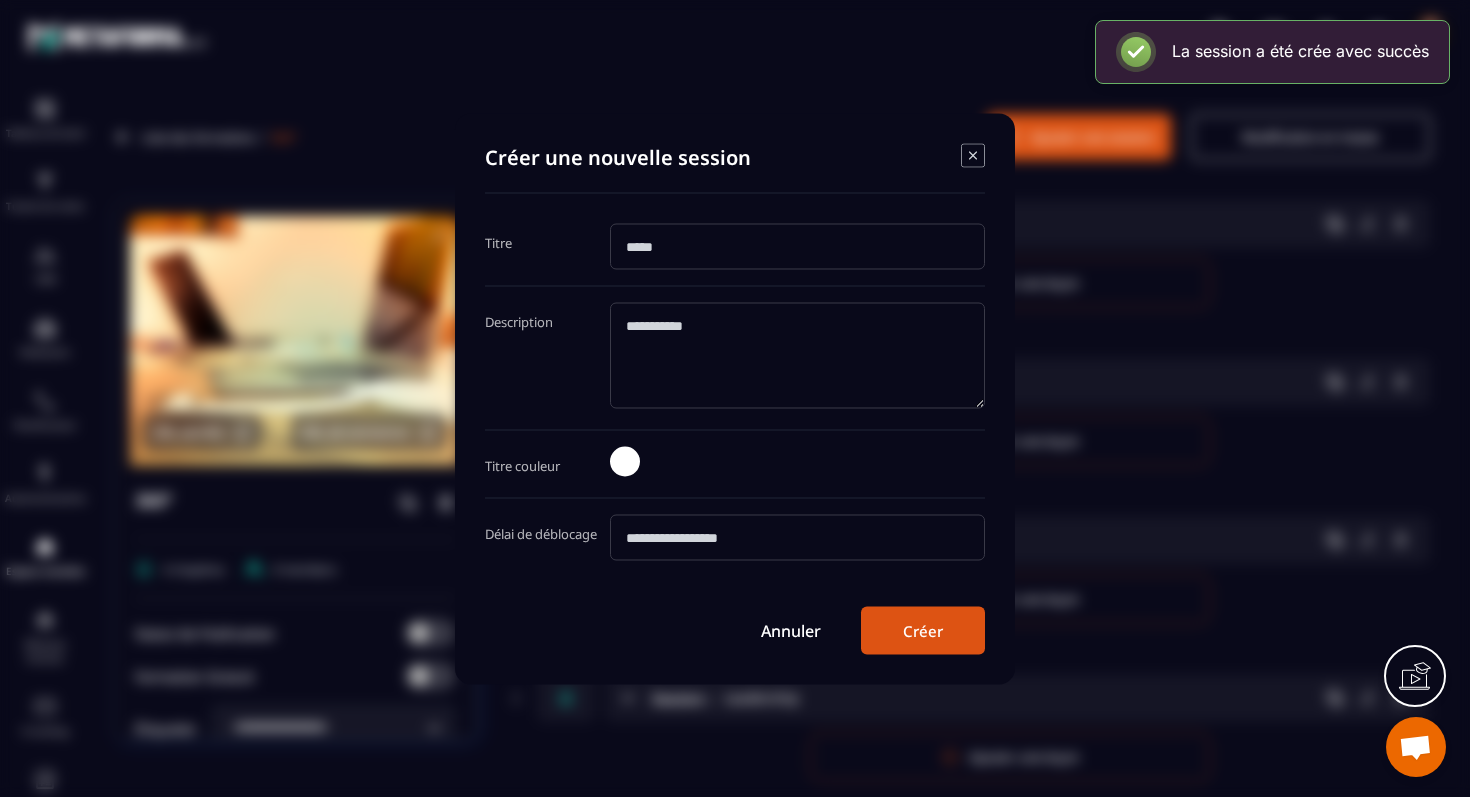 click at bounding box center (797, 246) 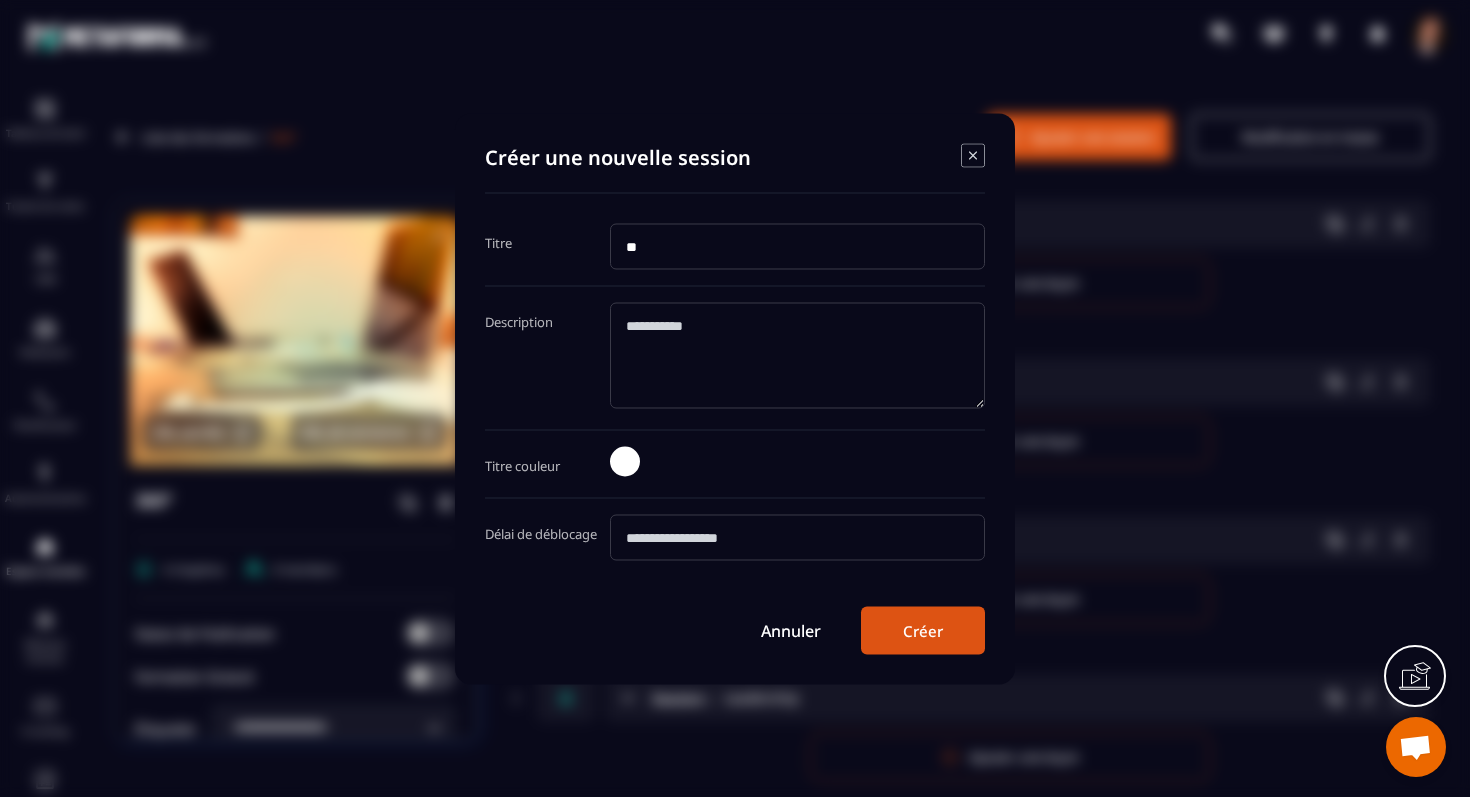 type on "*" 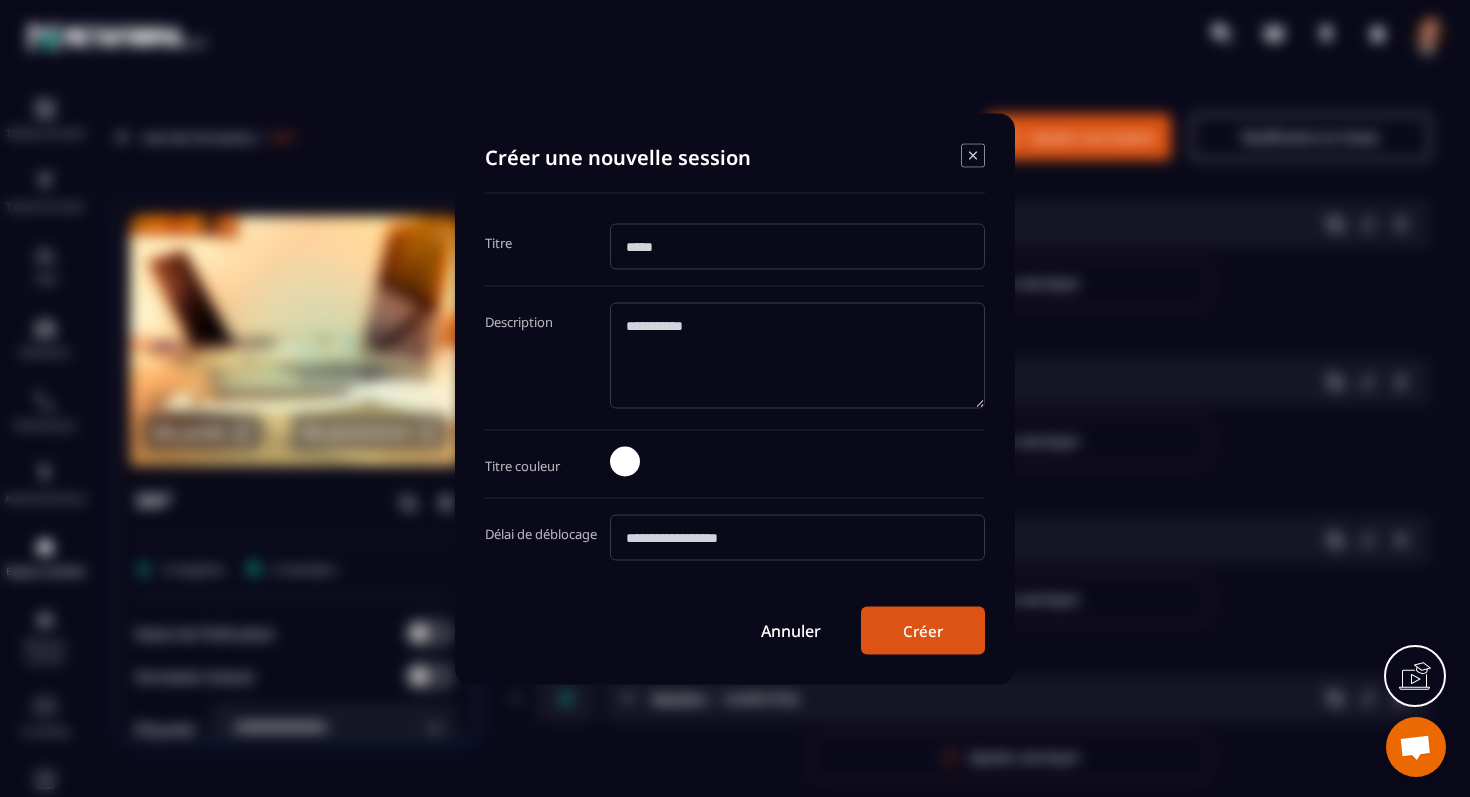 type on "*" 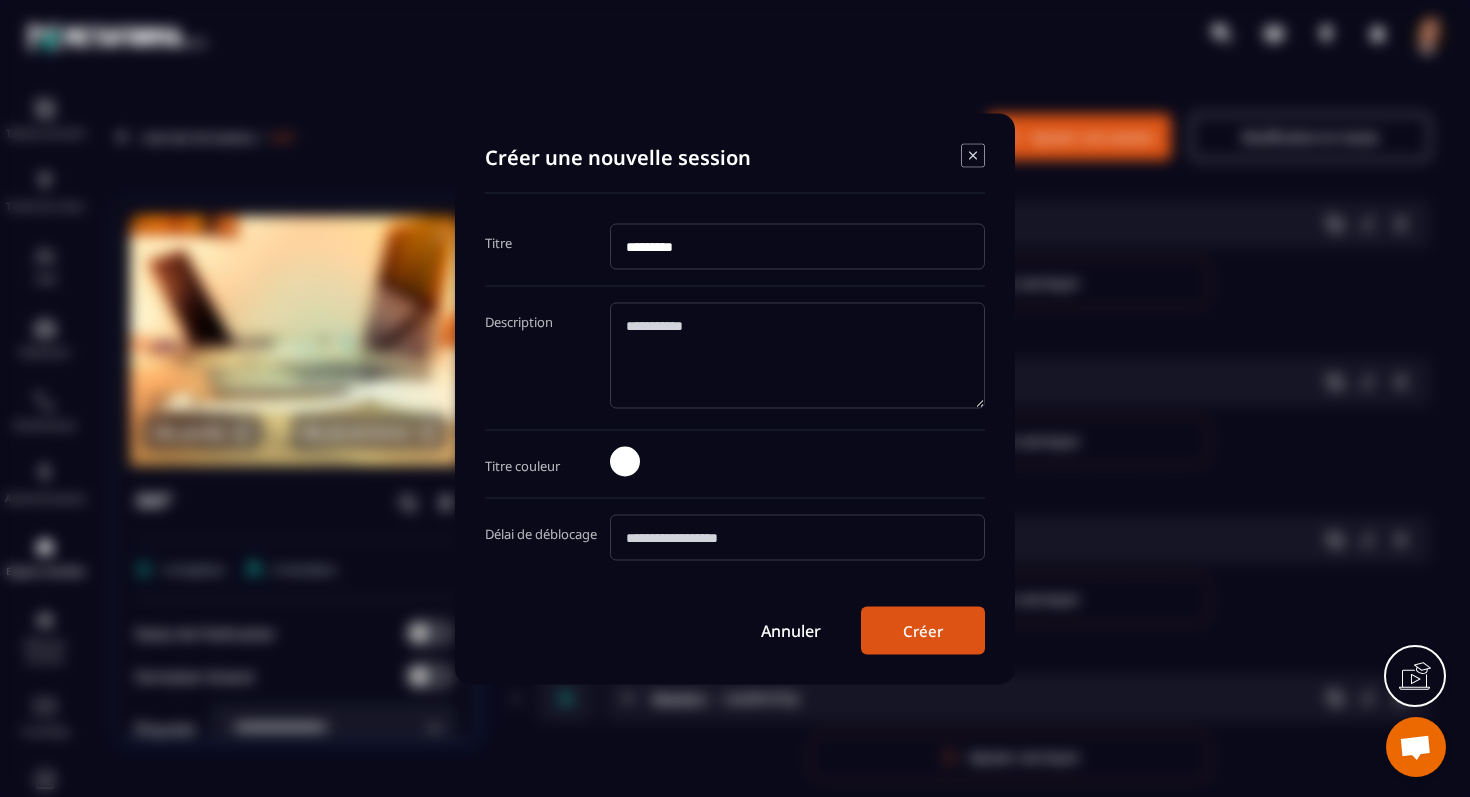 type on "*********" 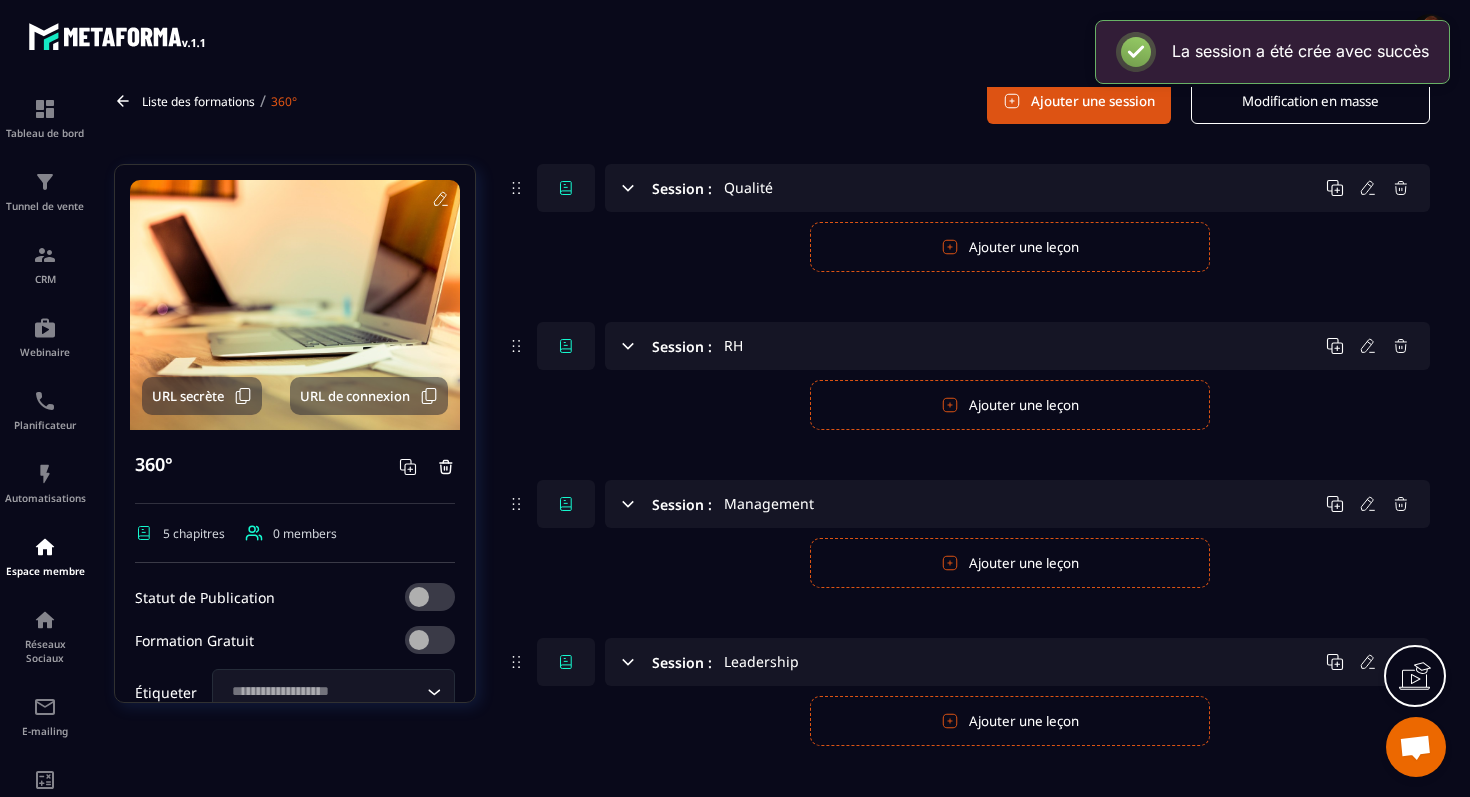 scroll, scrollTop: 77, scrollLeft: 0, axis: vertical 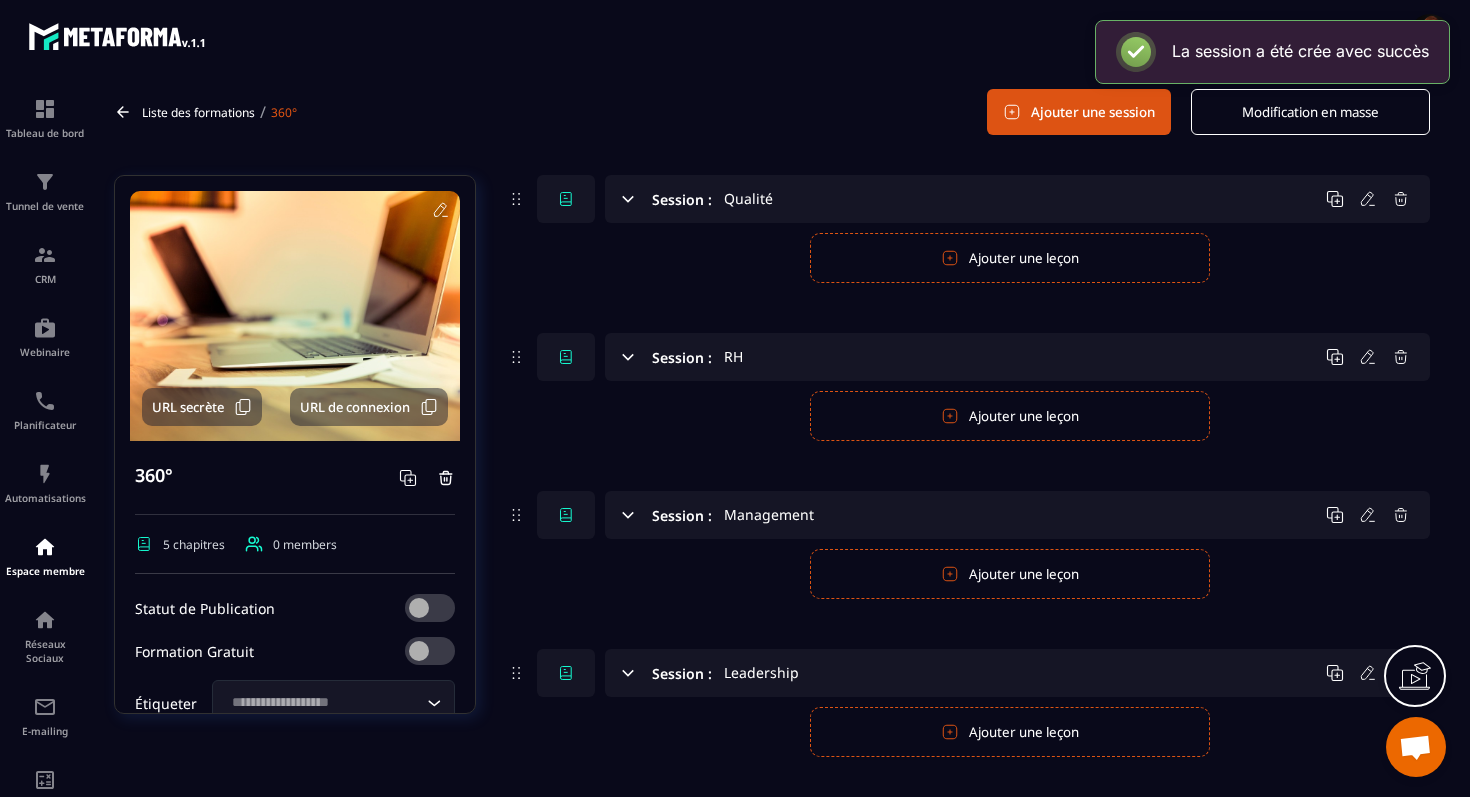 click on "Ajouter une leçon" at bounding box center (1010, 258) 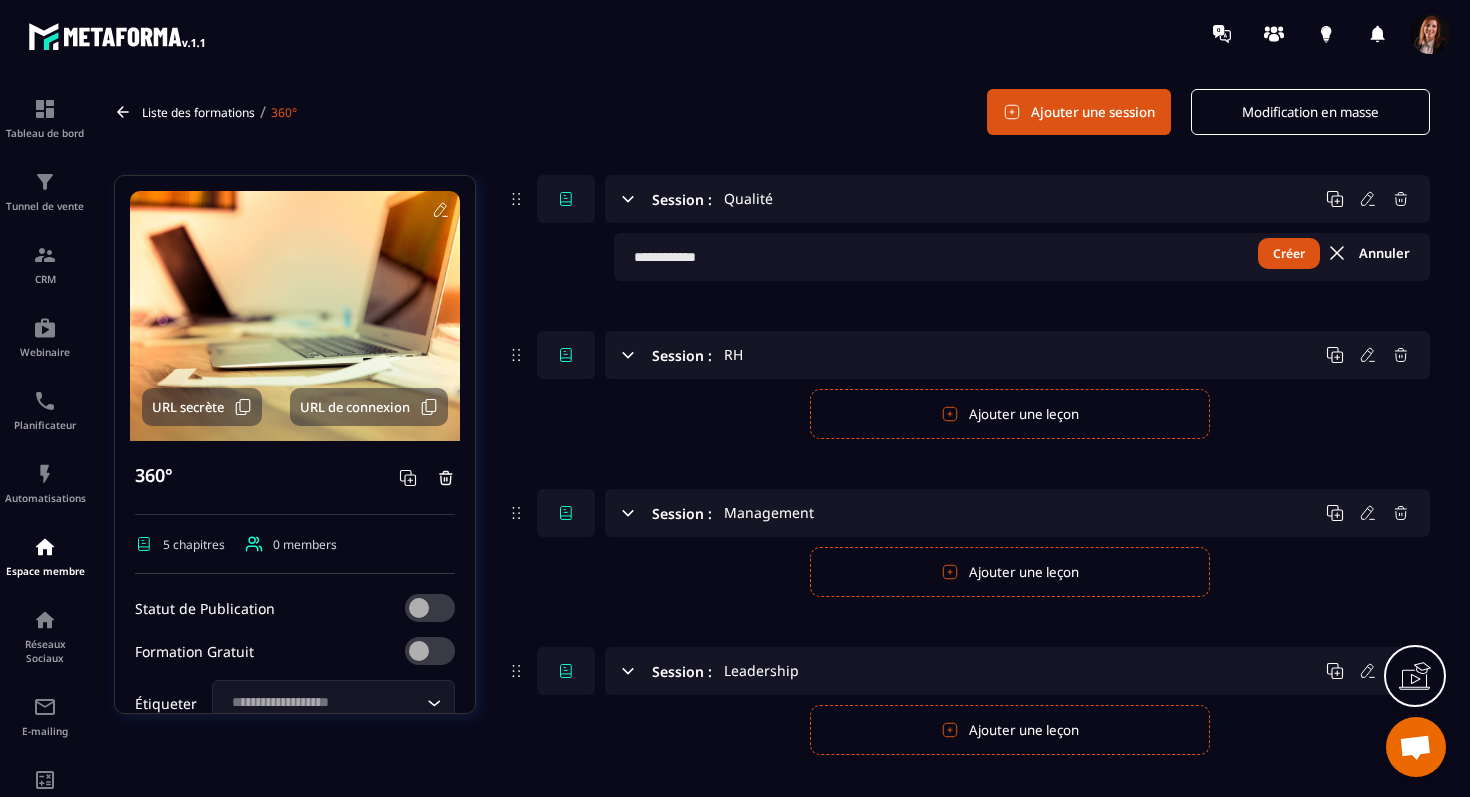 click at bounding box center (1022, 257) 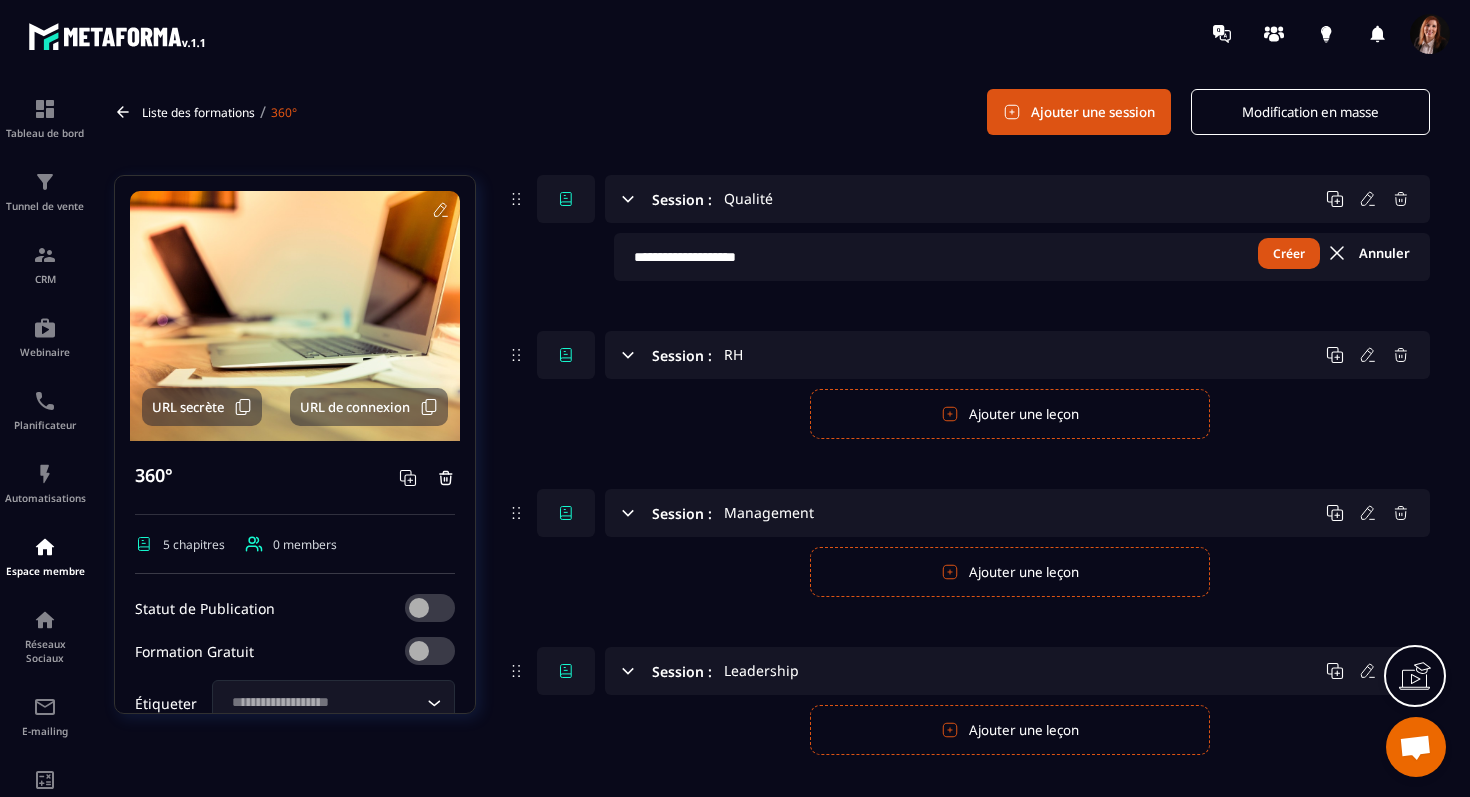 click on "Créer" at bounding box center [1289, 253] 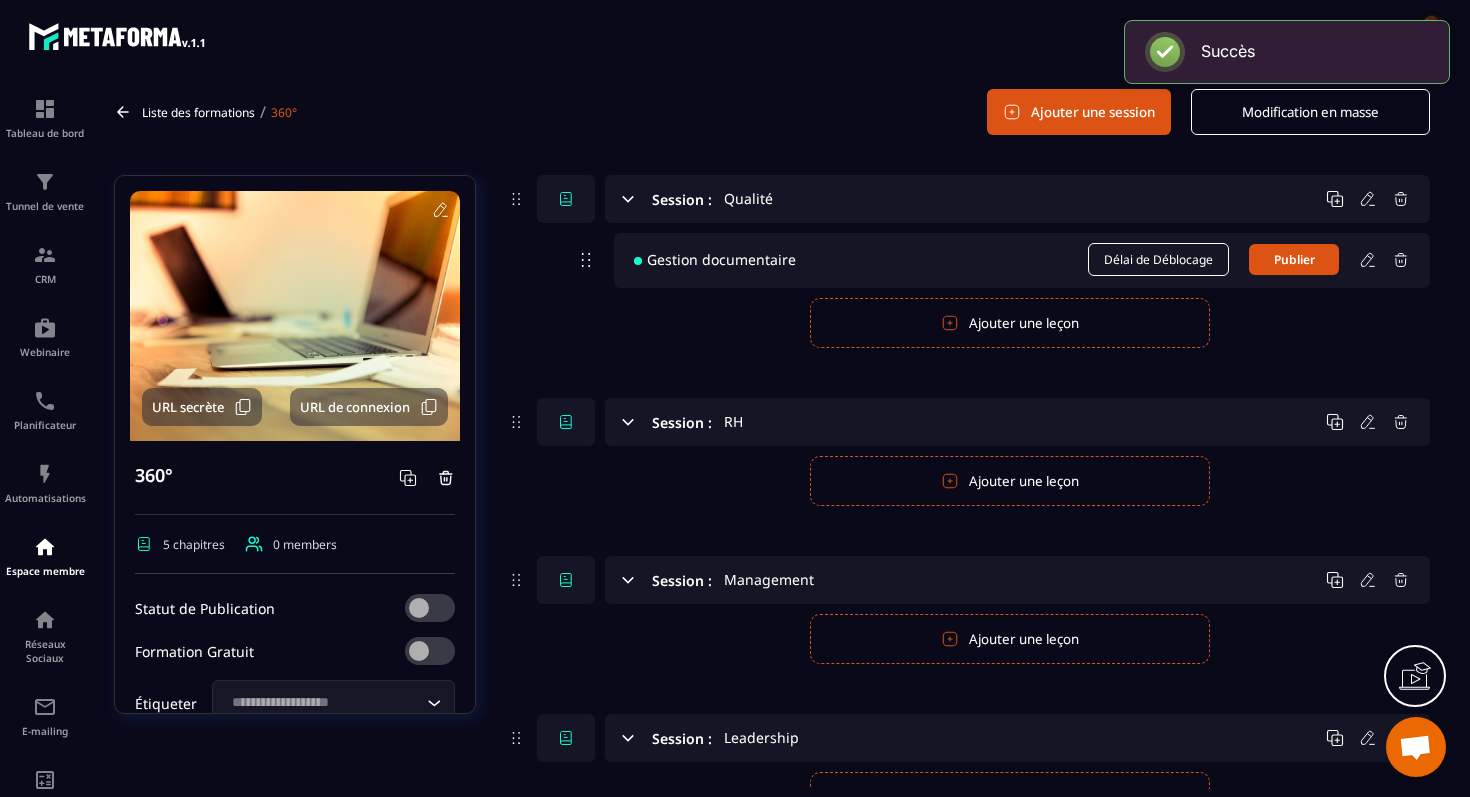 click on "Ajouter une leçon" at bounding box center (1010, 323) 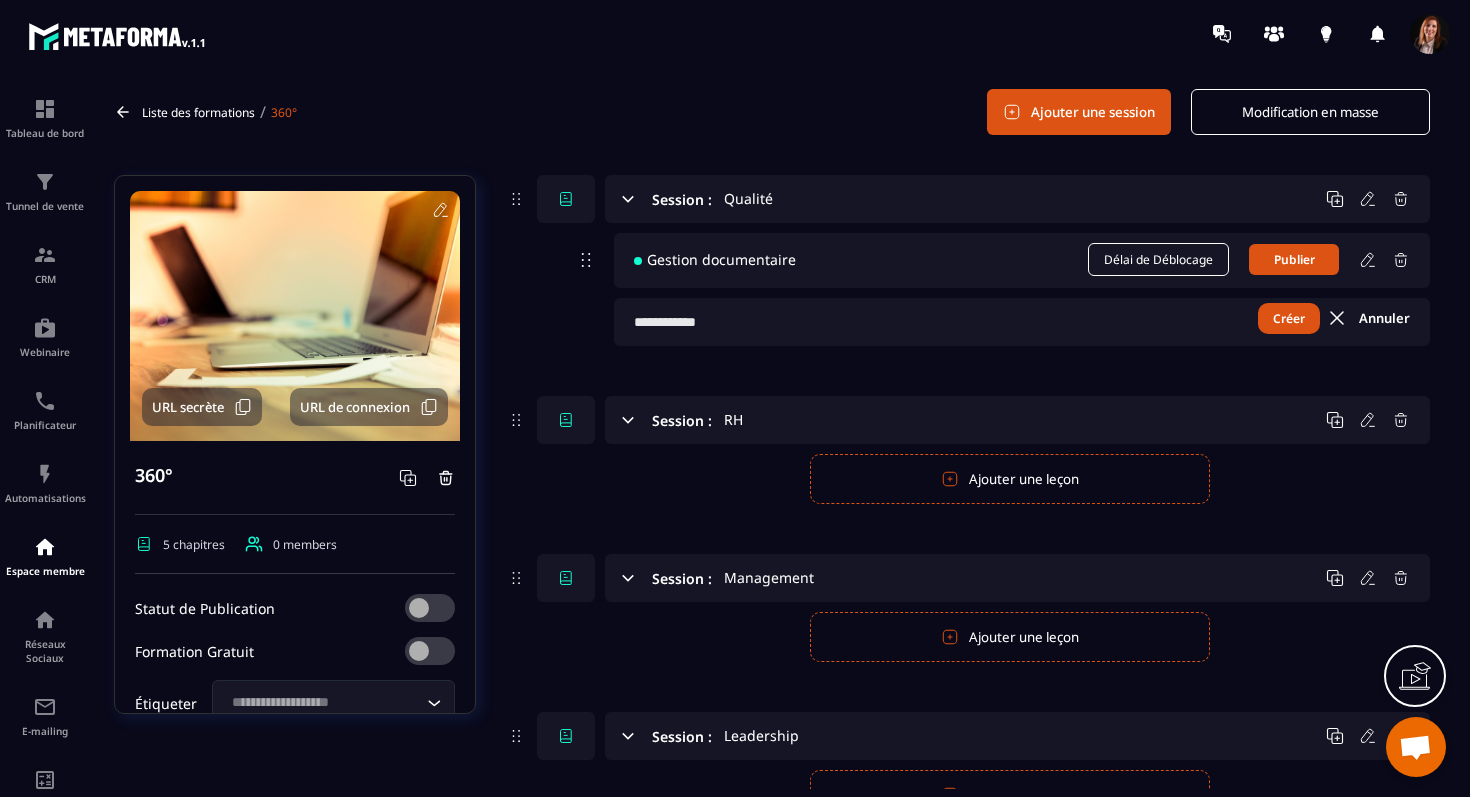click at bounding box center (1022, 322) 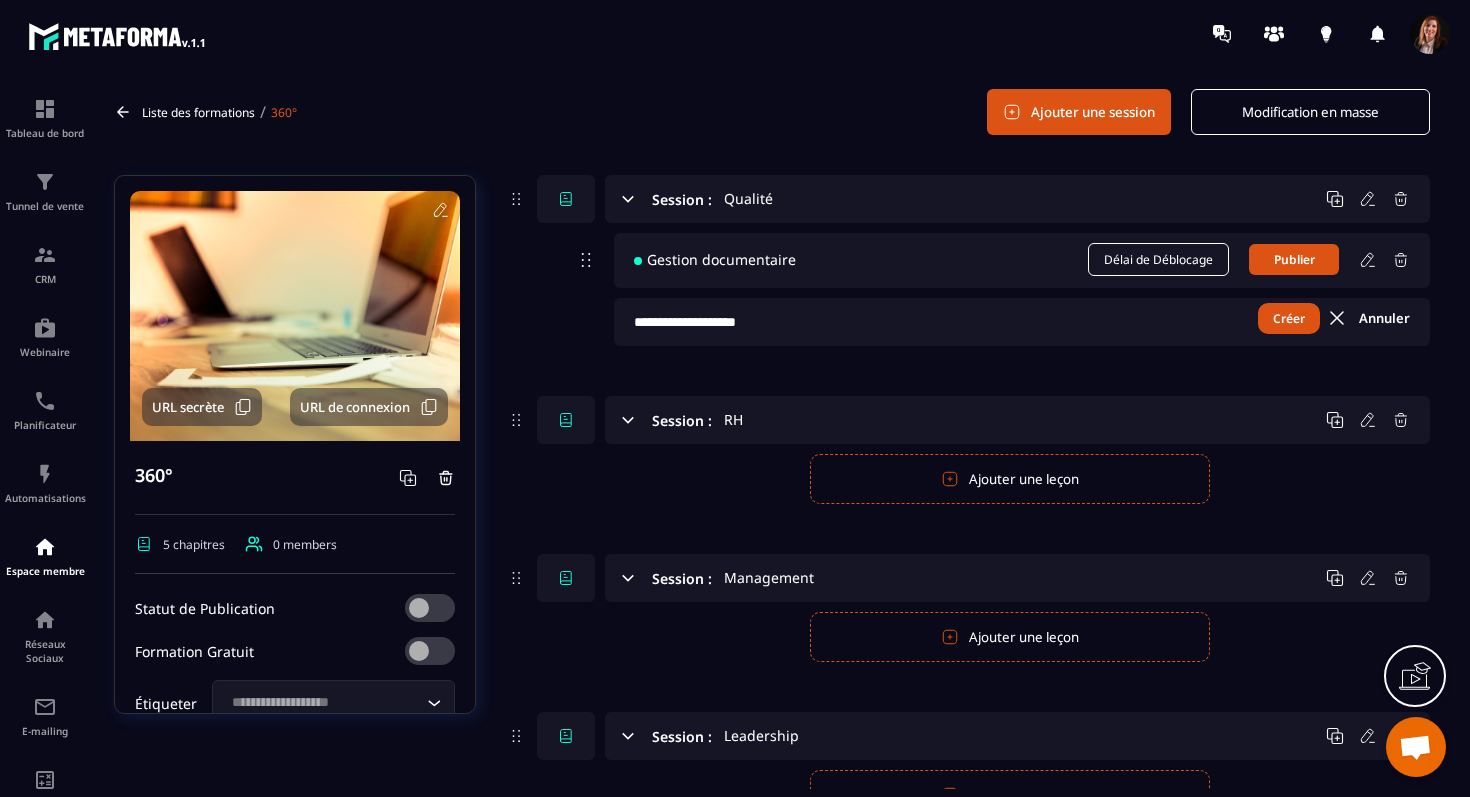 click on "Créer" at bounding box center [1289, 318] 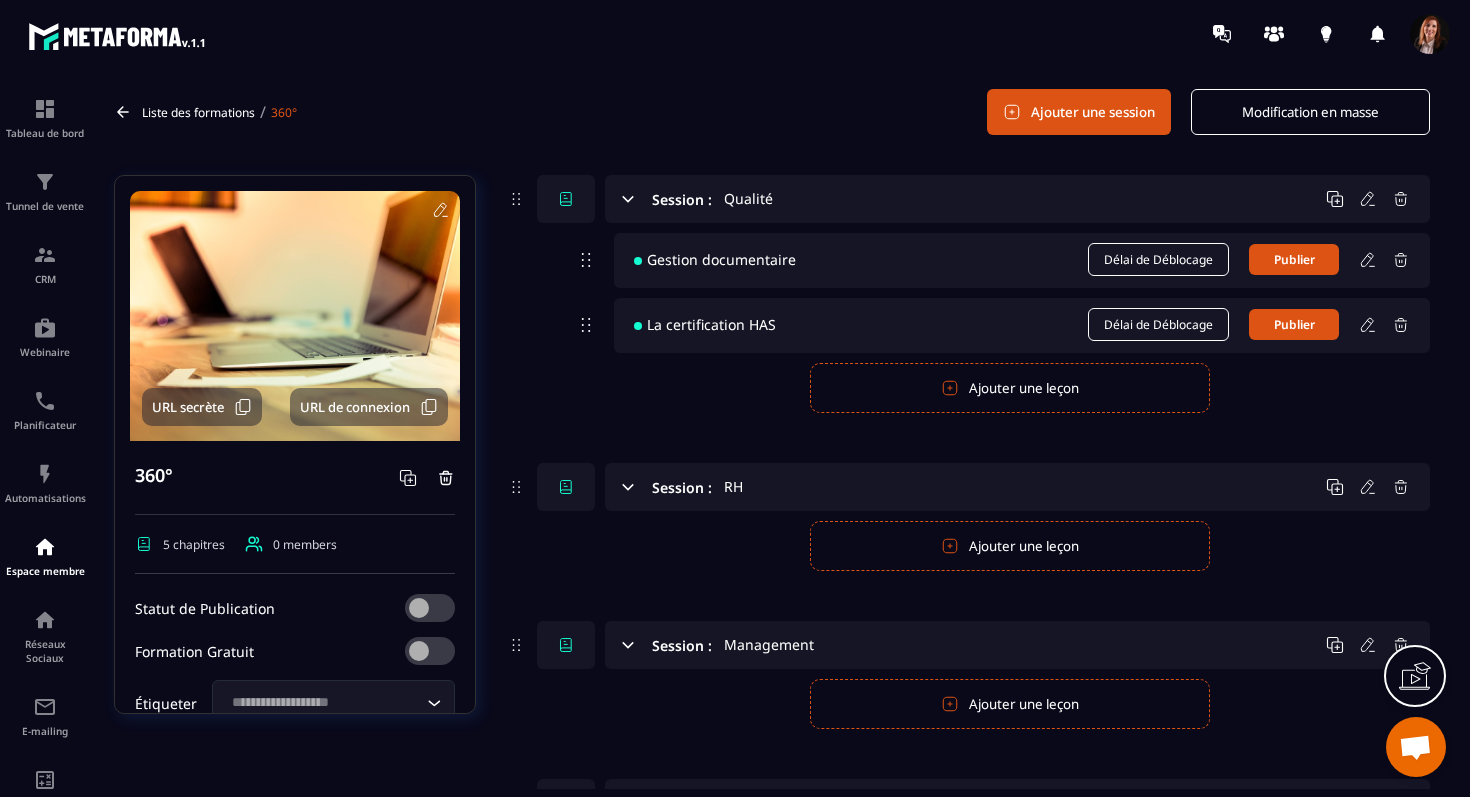 click on "Ajouter une leçon" at bounding box center [1010, 388] 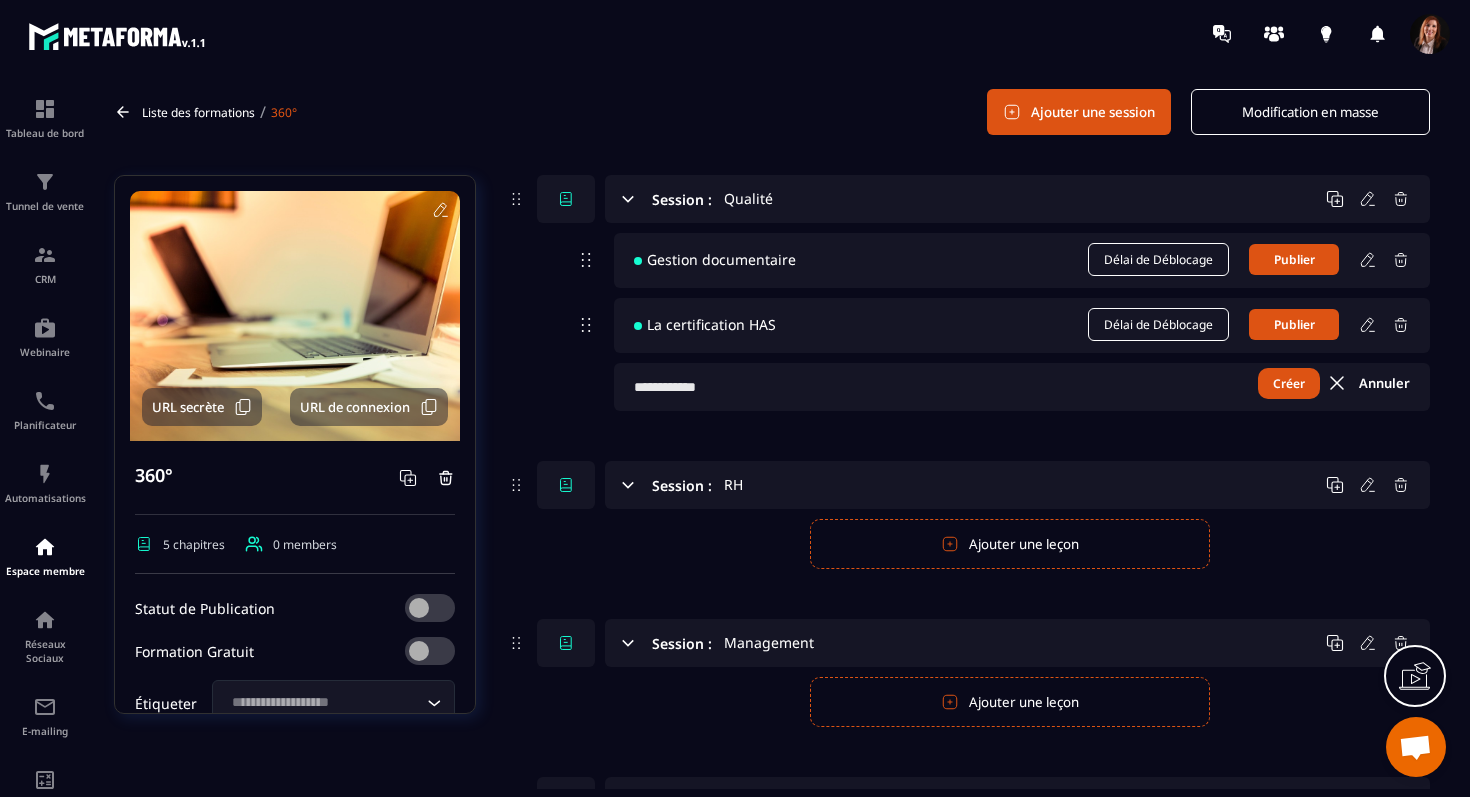 click at bounding box center (1022, 387) 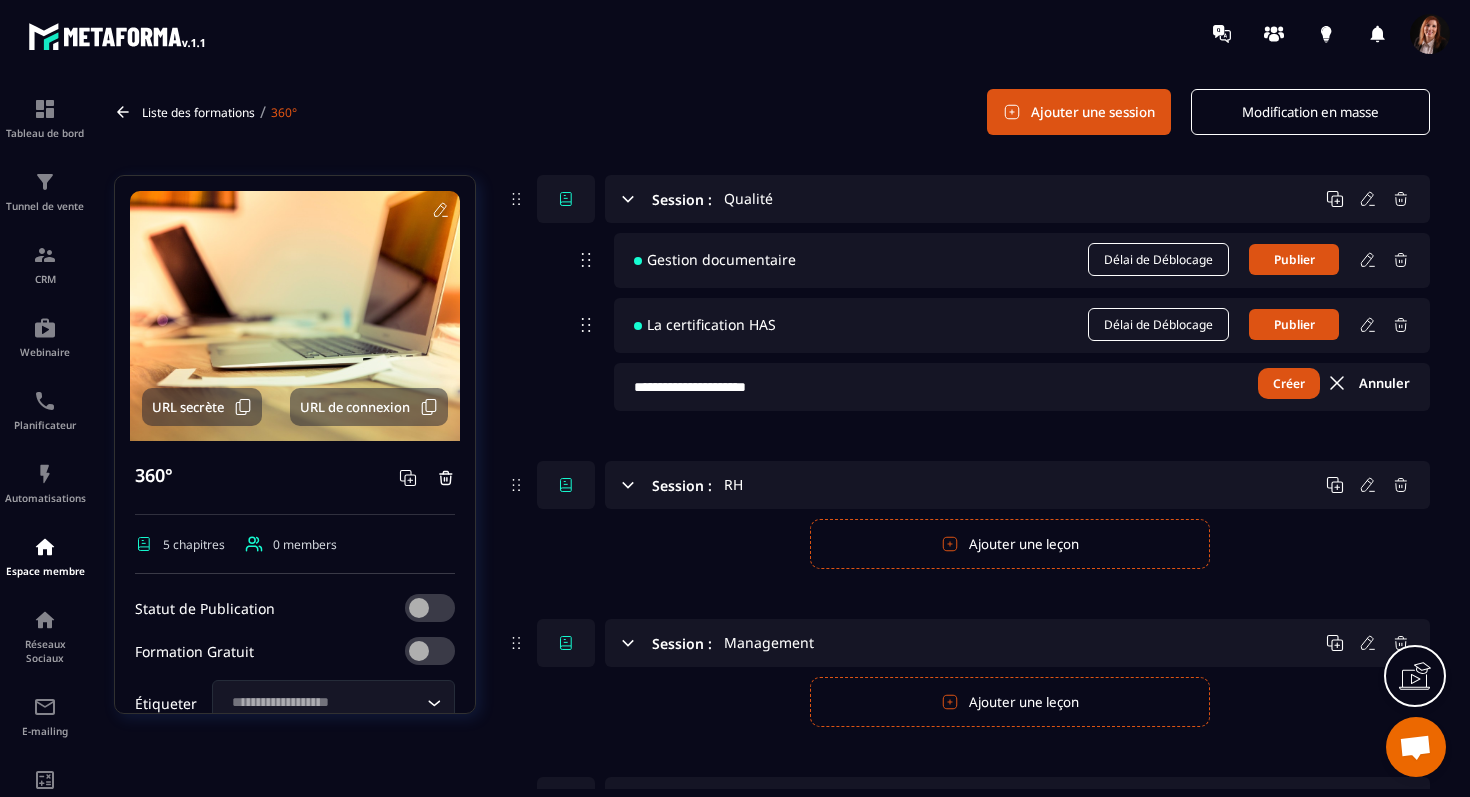 type on "**********" 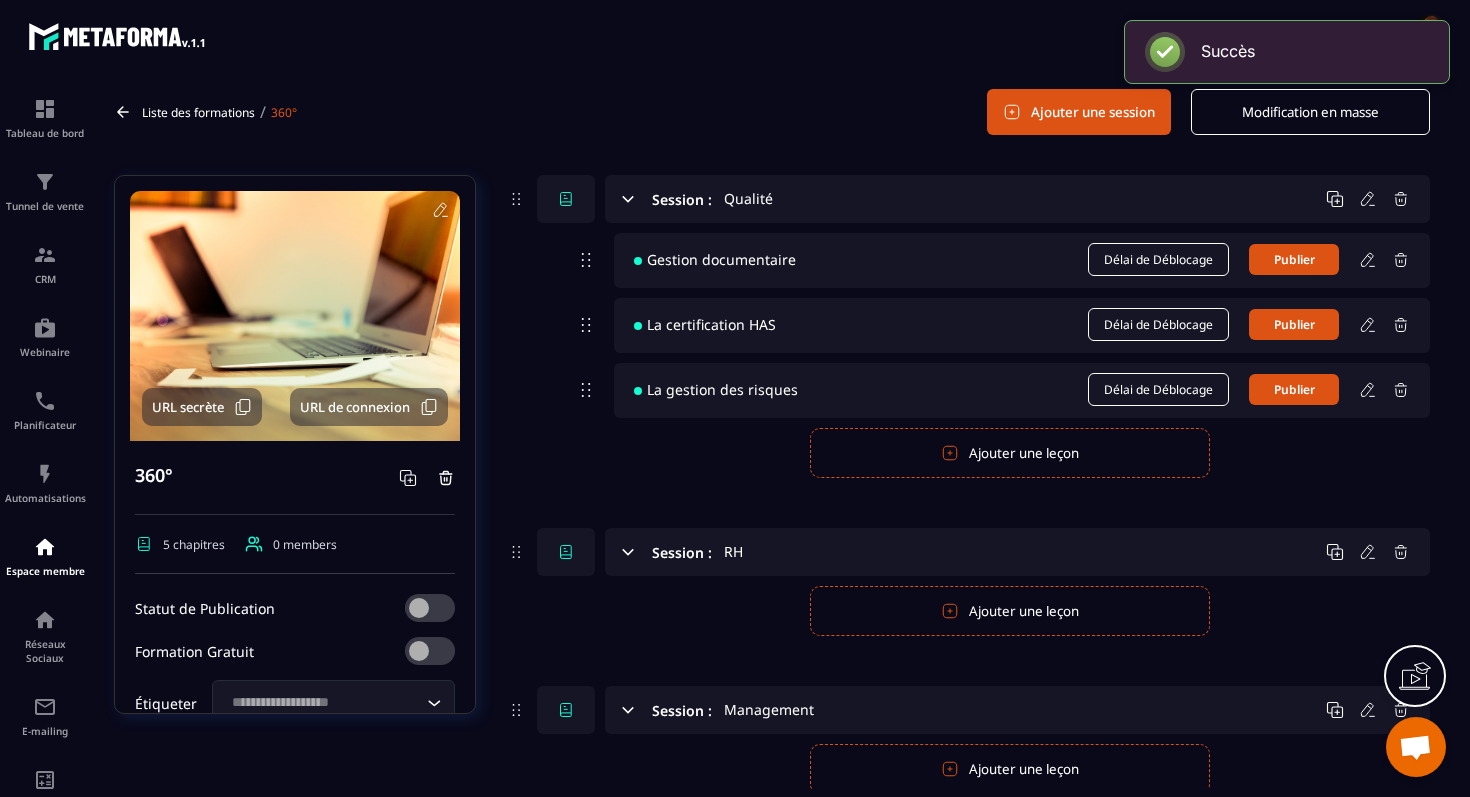 click 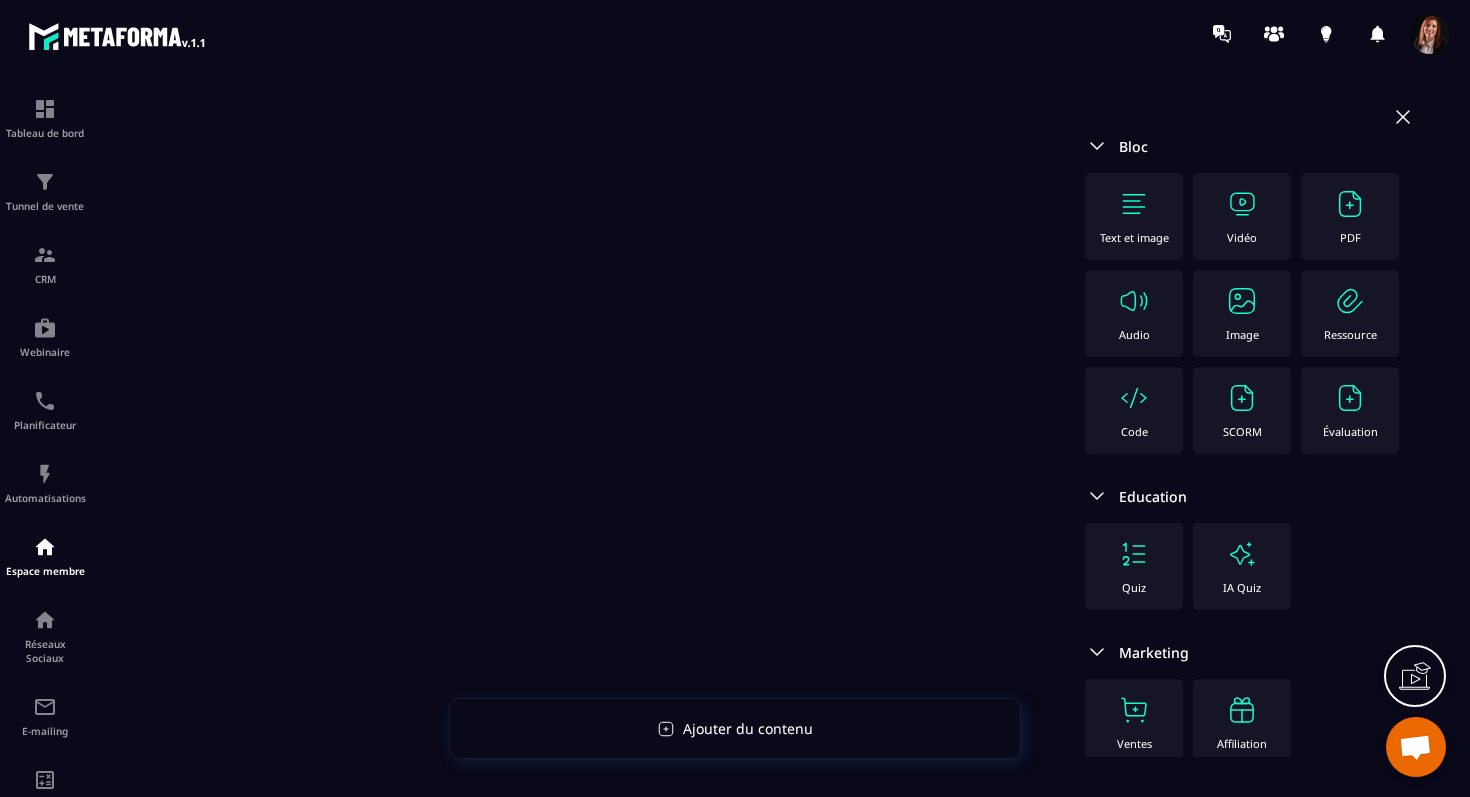 scroll, scrollTop: 202, scrollLeft: 0, axis: vertical 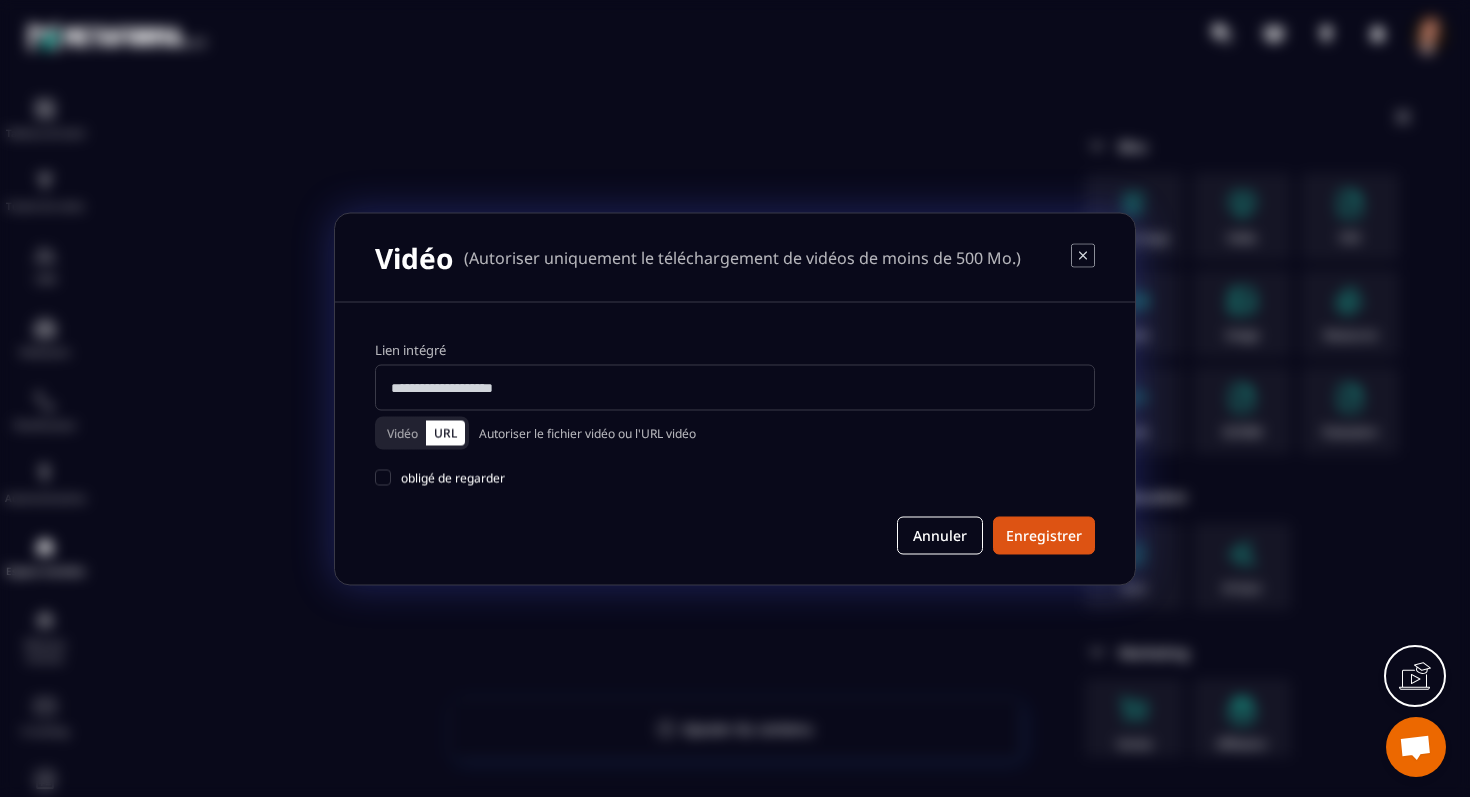 click on "Vidéo" at bounding box center (402, 432) 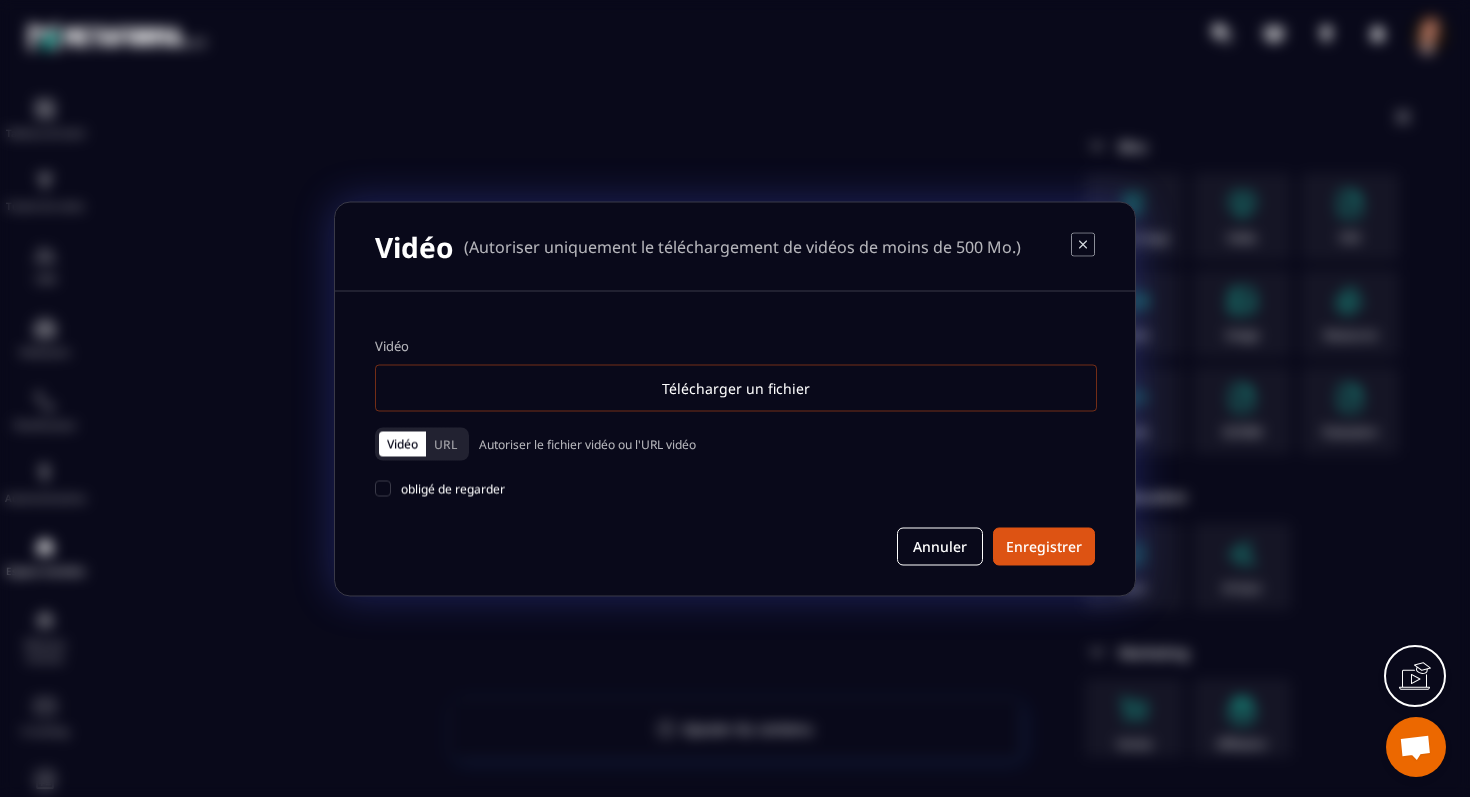click on "Télécharger un fichier" at bounding box center (736, 387) 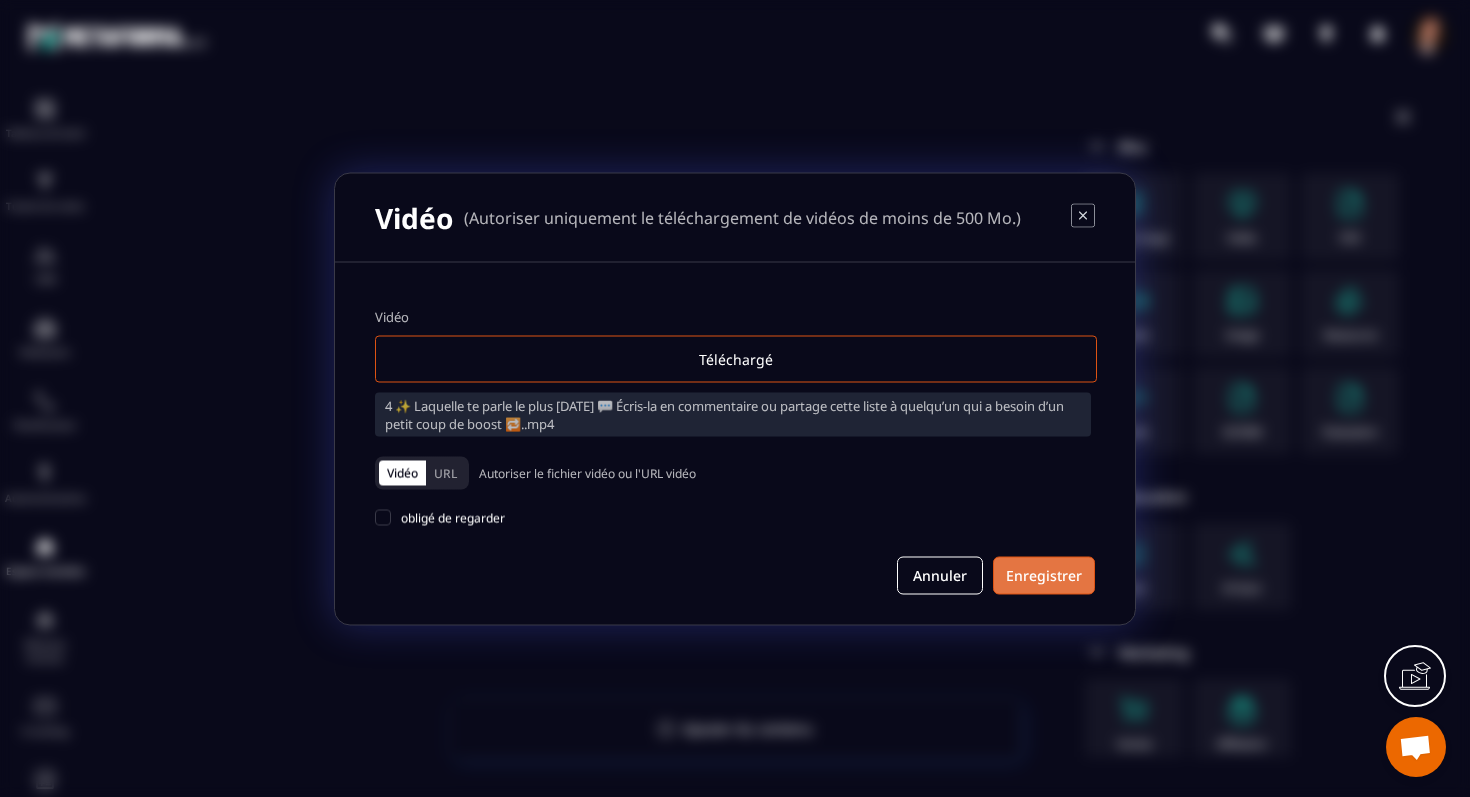 click on "Enregistrer" at bounding box center (1044, 575) 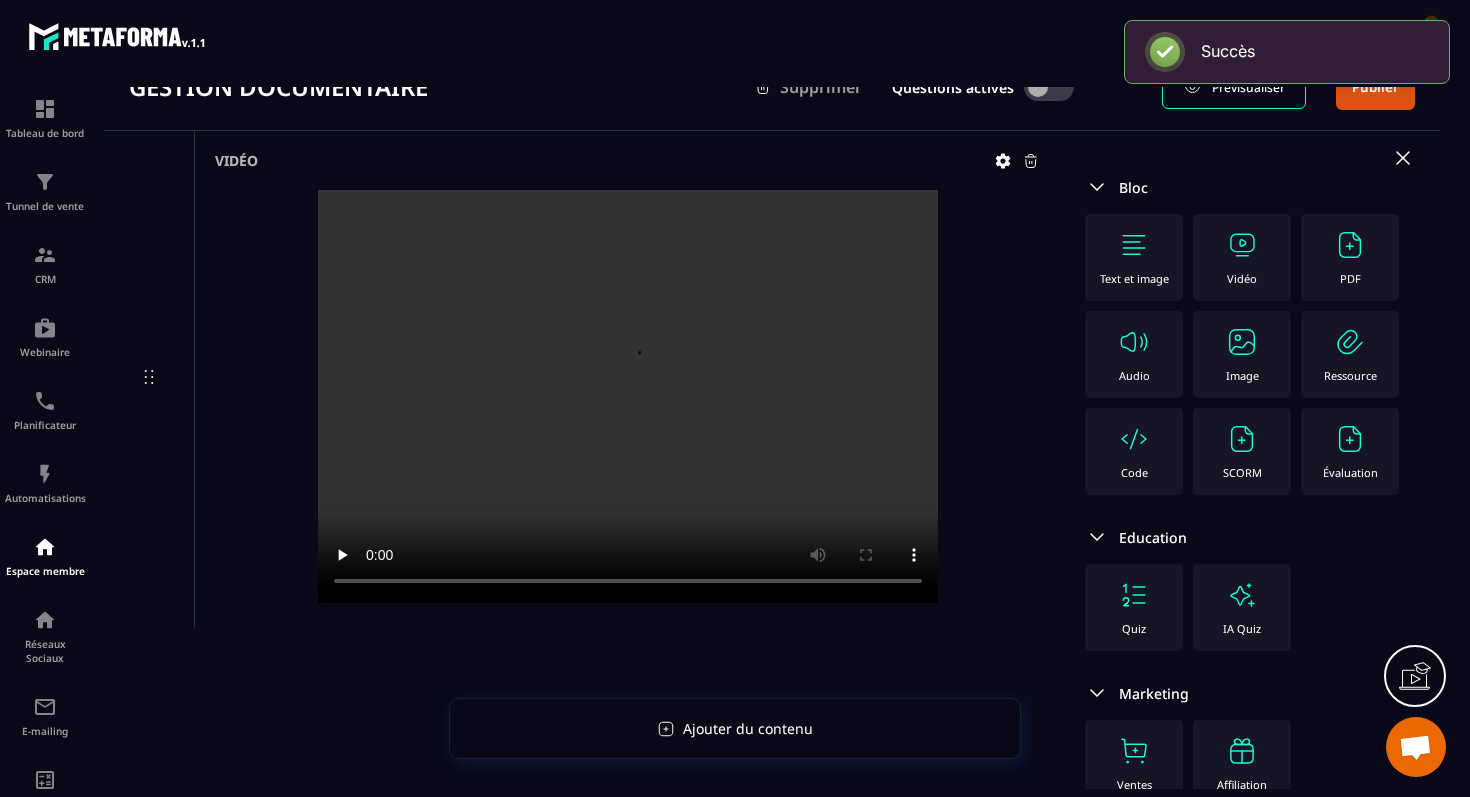 scroll, scrollTop: 100, scrollLeft: 0, axis: vertical 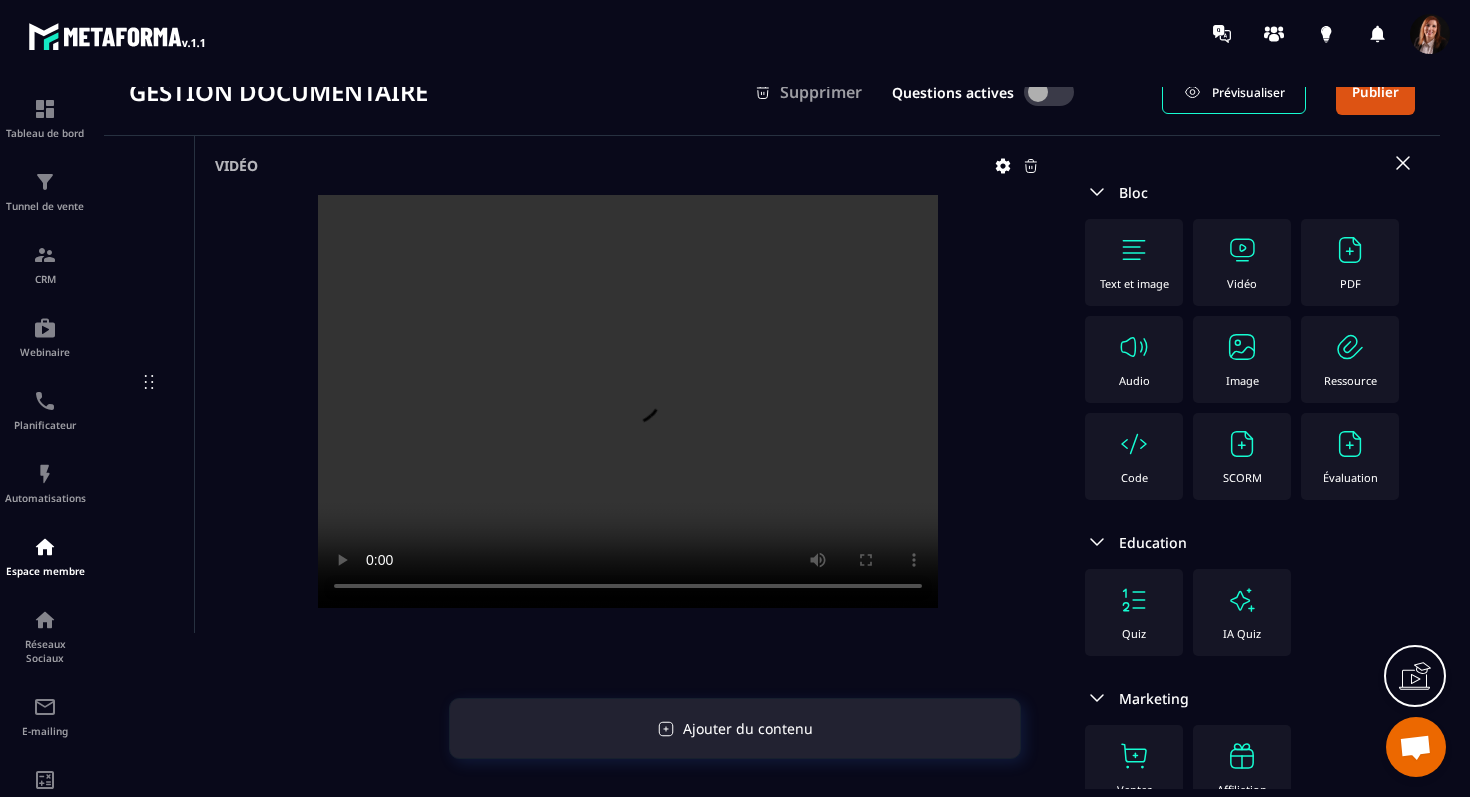 click 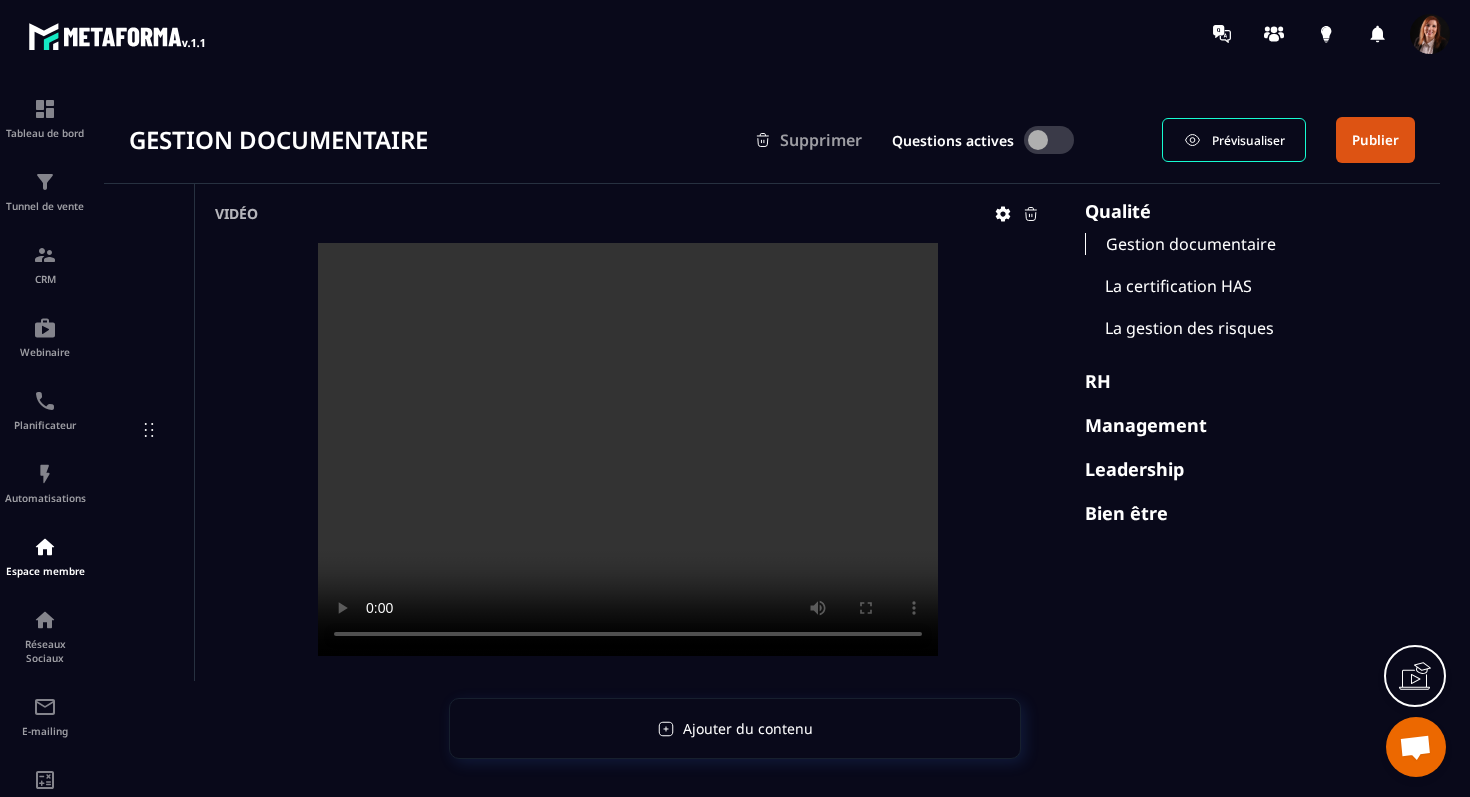 scroll, scrollTop: 0, scrollLeft: 0, axis: both 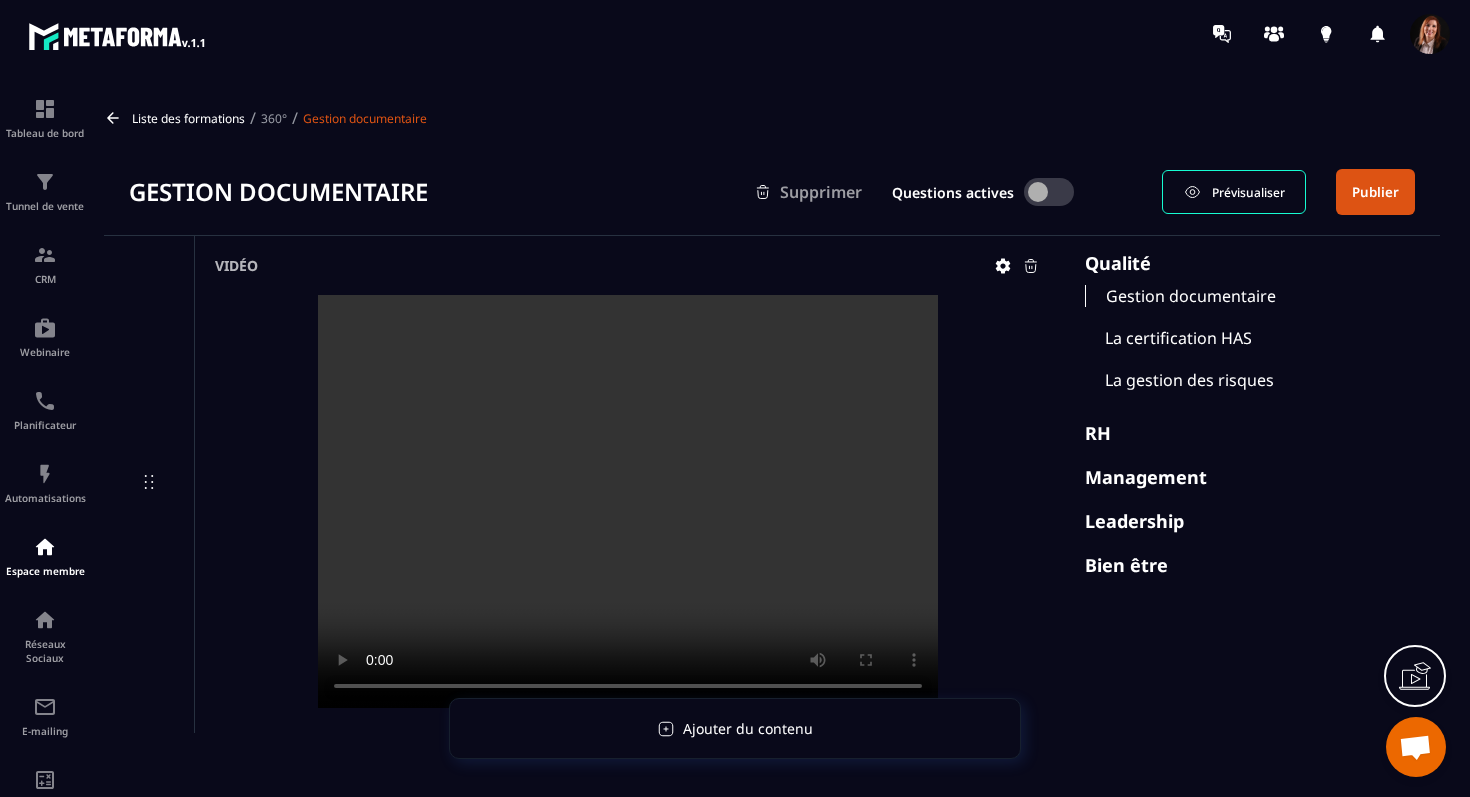 click on "Prévisualiser" at bounding box center (1248, 192) 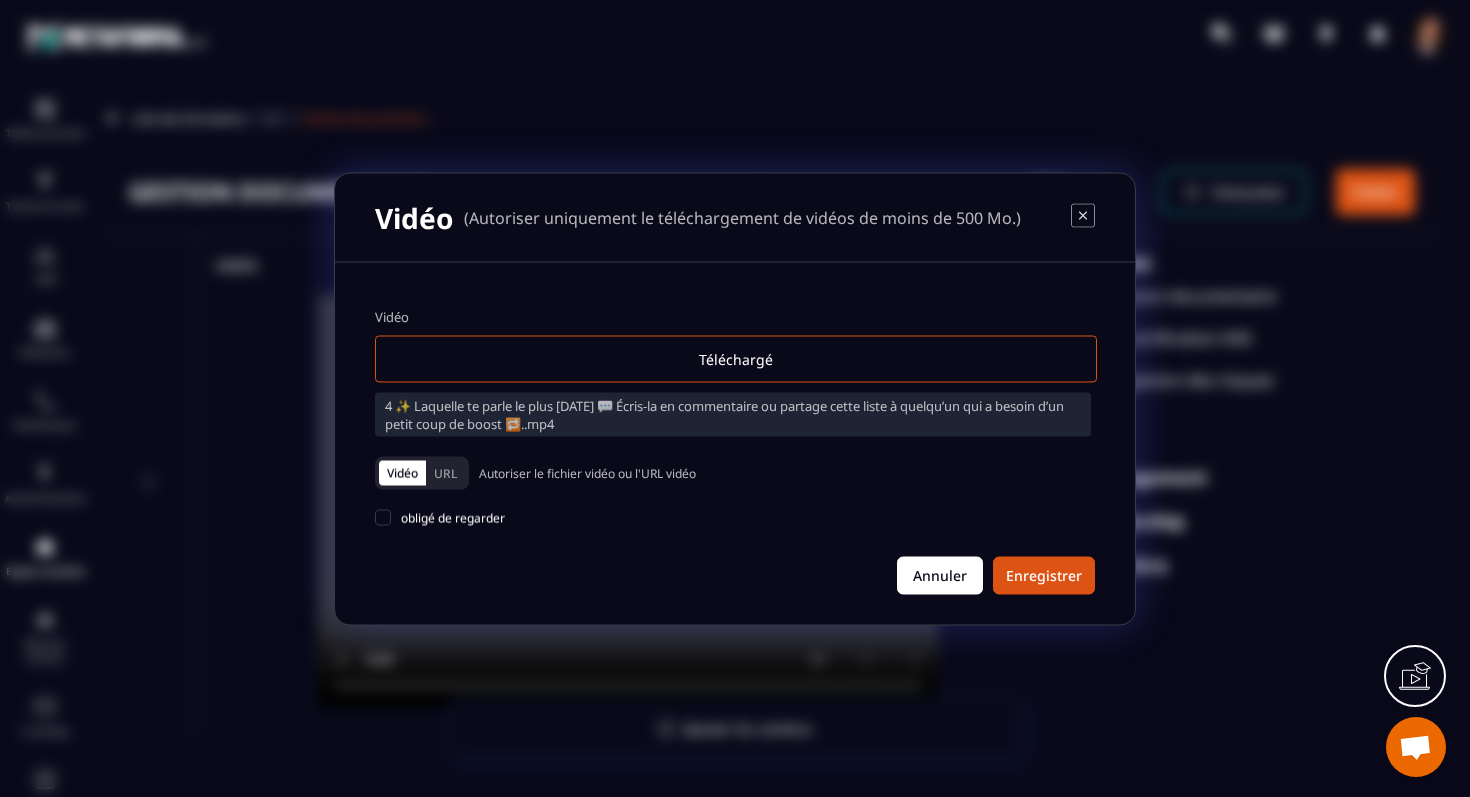 click on "Annuler" at bounding box center [940, 575] 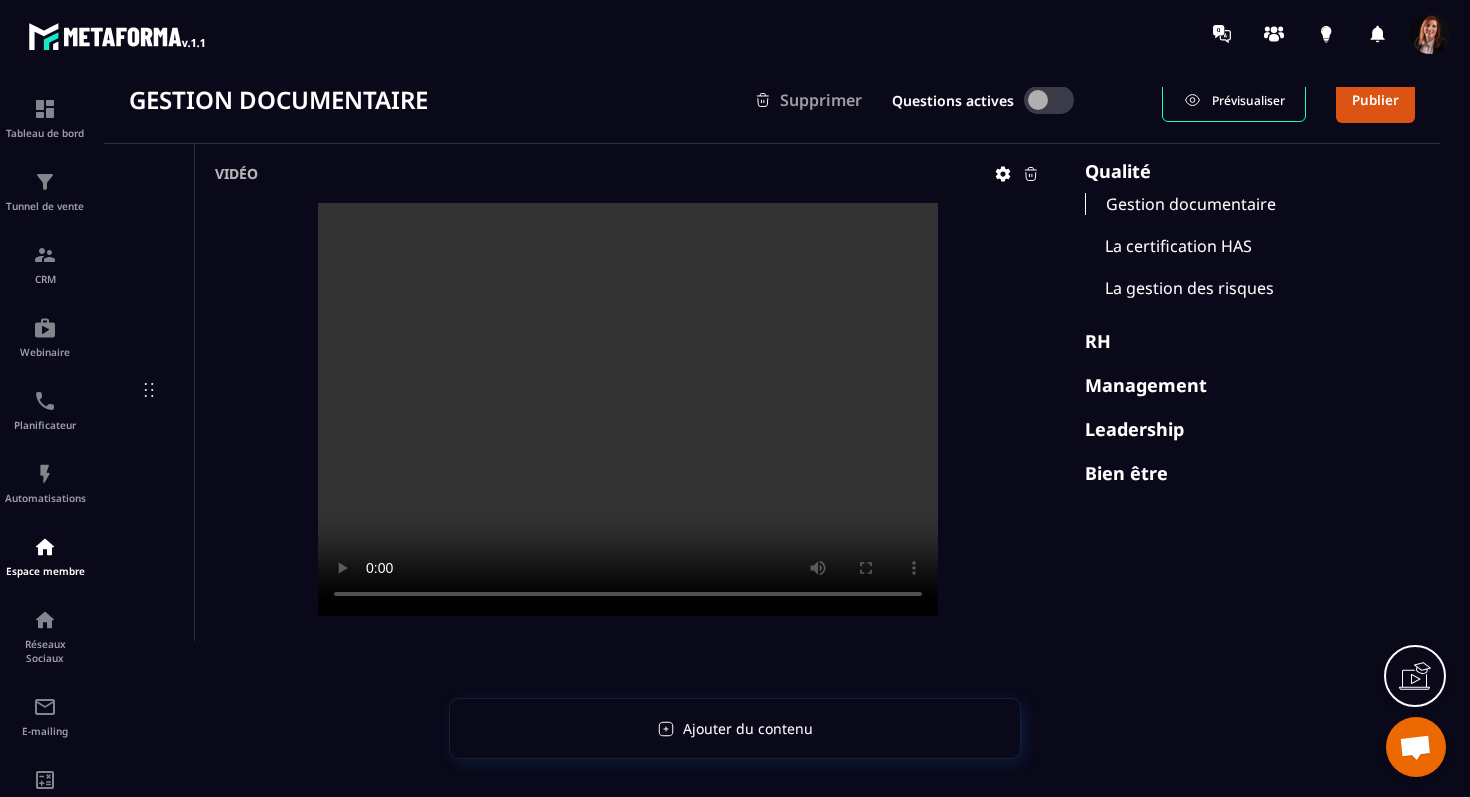 scroll, scrollTop: 71, scrollLeft: 0, axis: vertical 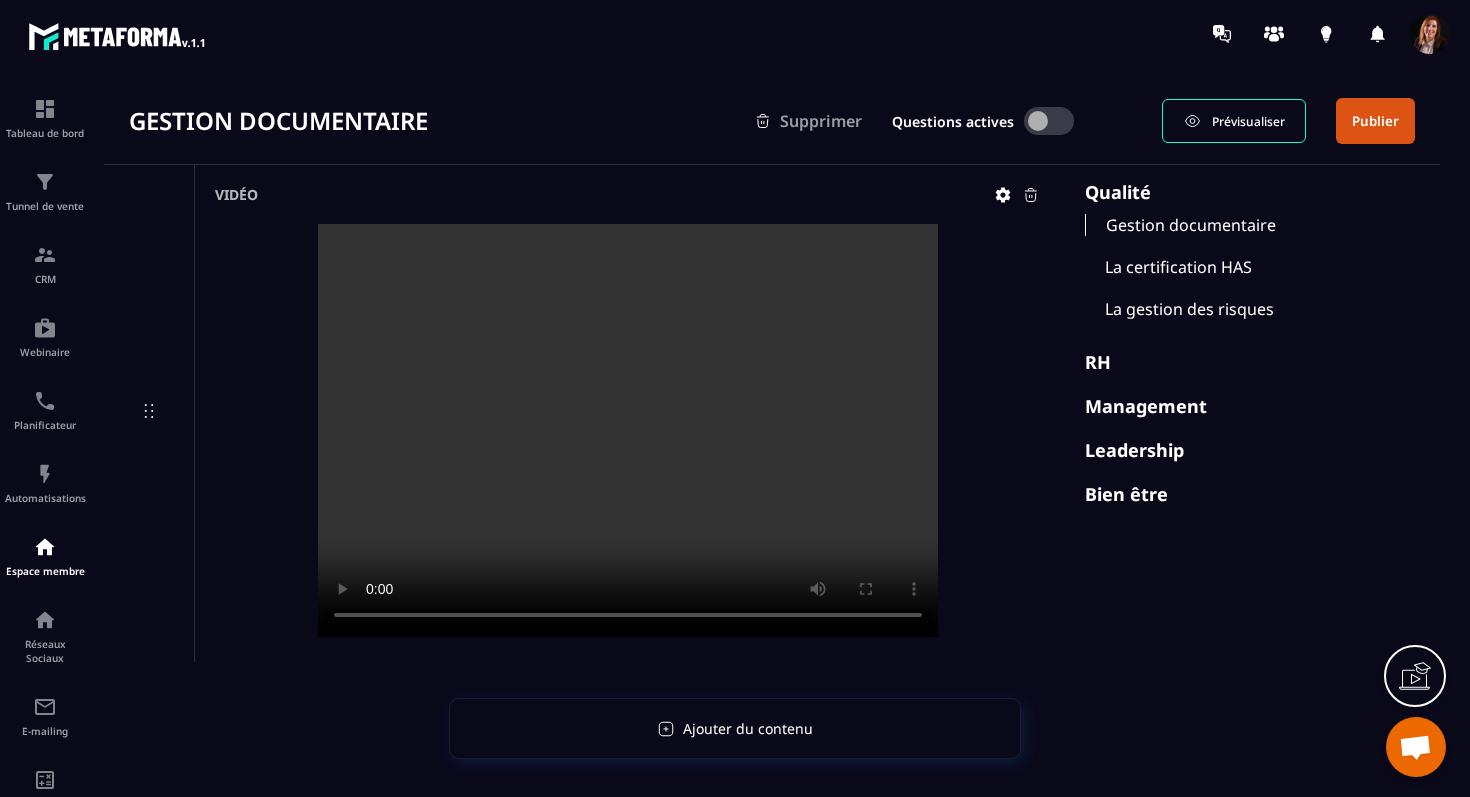 click on "Gestion documentaire" at bounding box center [1250, 225] 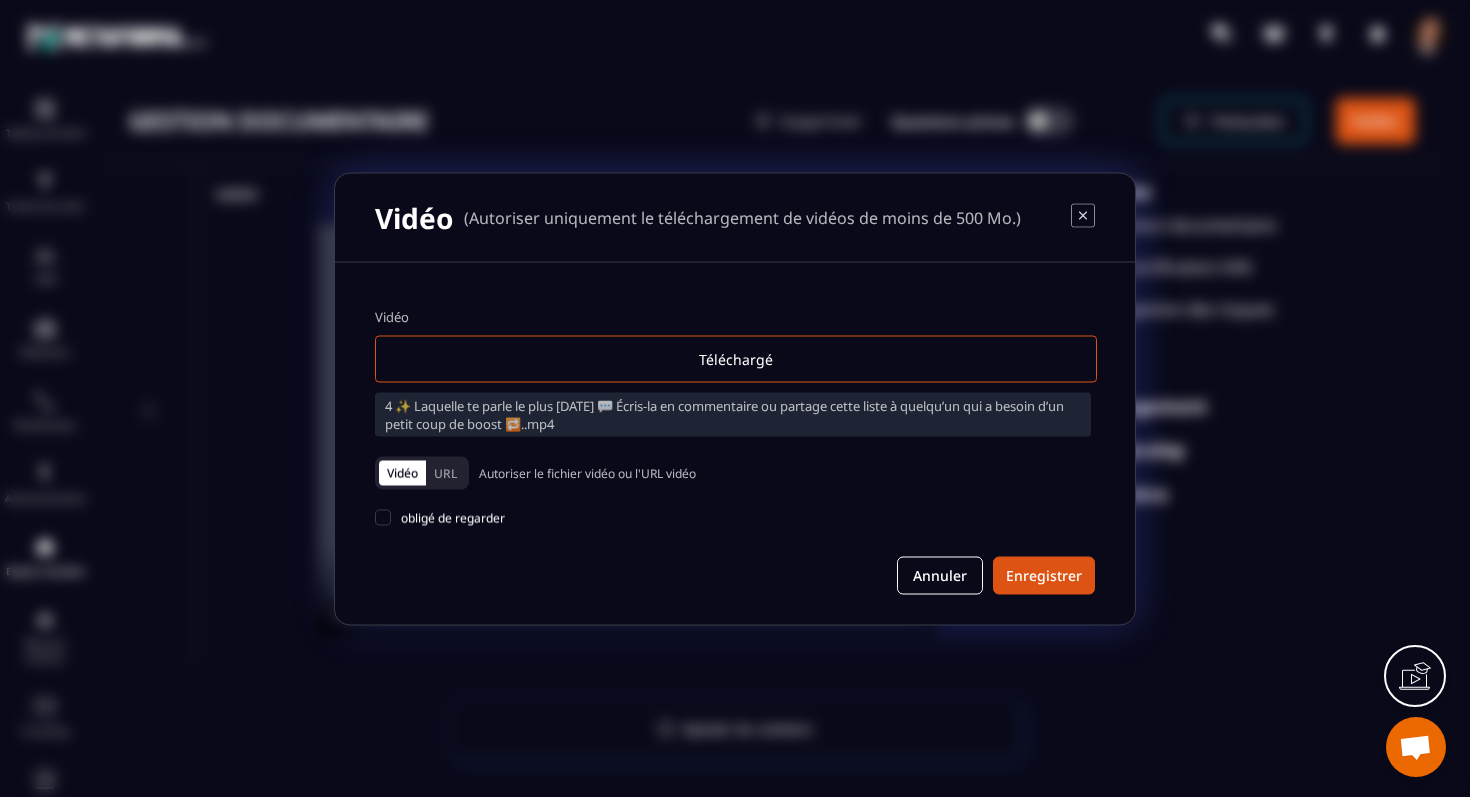 click 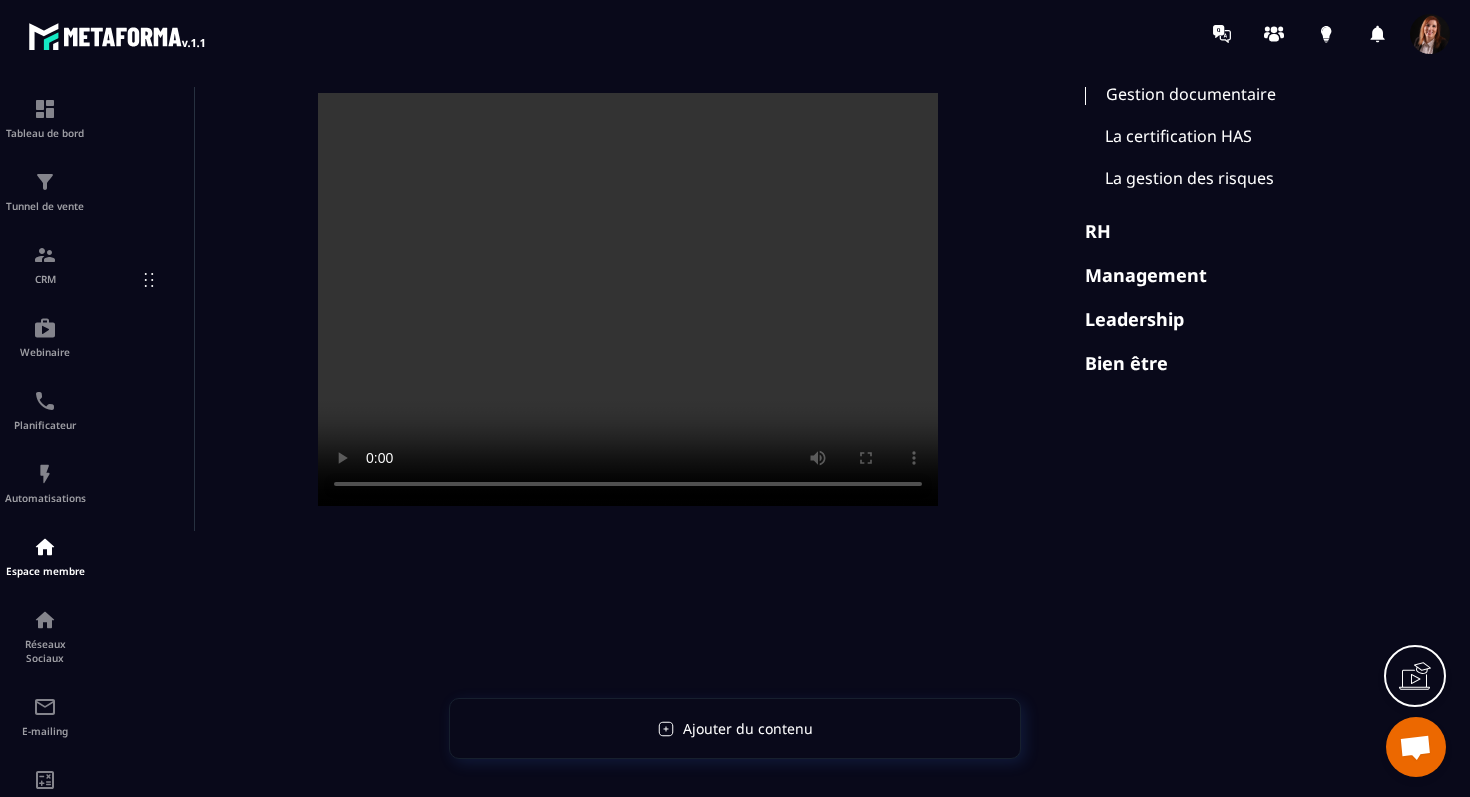 scroll, scrollTop: 0, scrollLeft: 0, axis: both 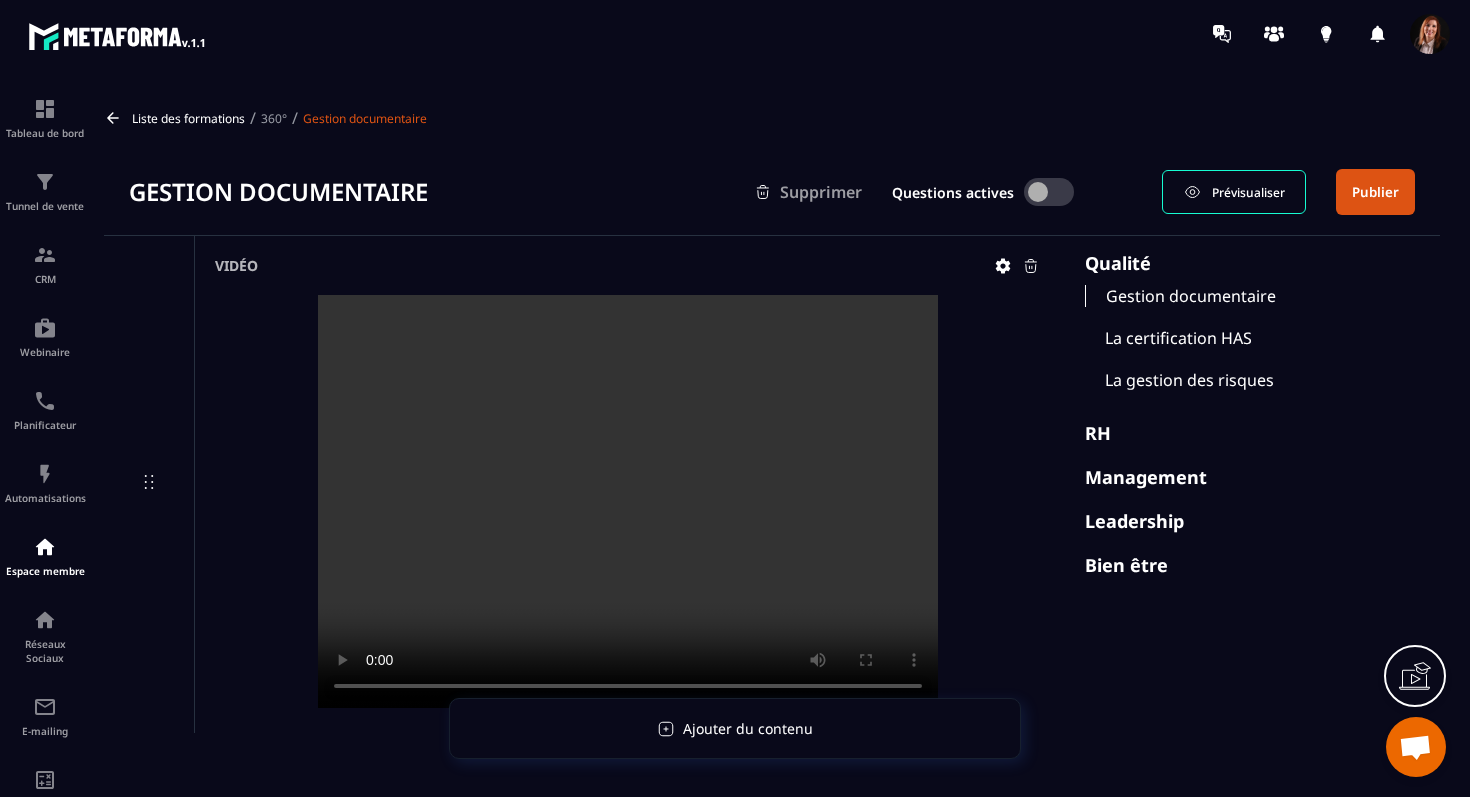 click on "Prévisualiser" at bounding box center [1248, 192] 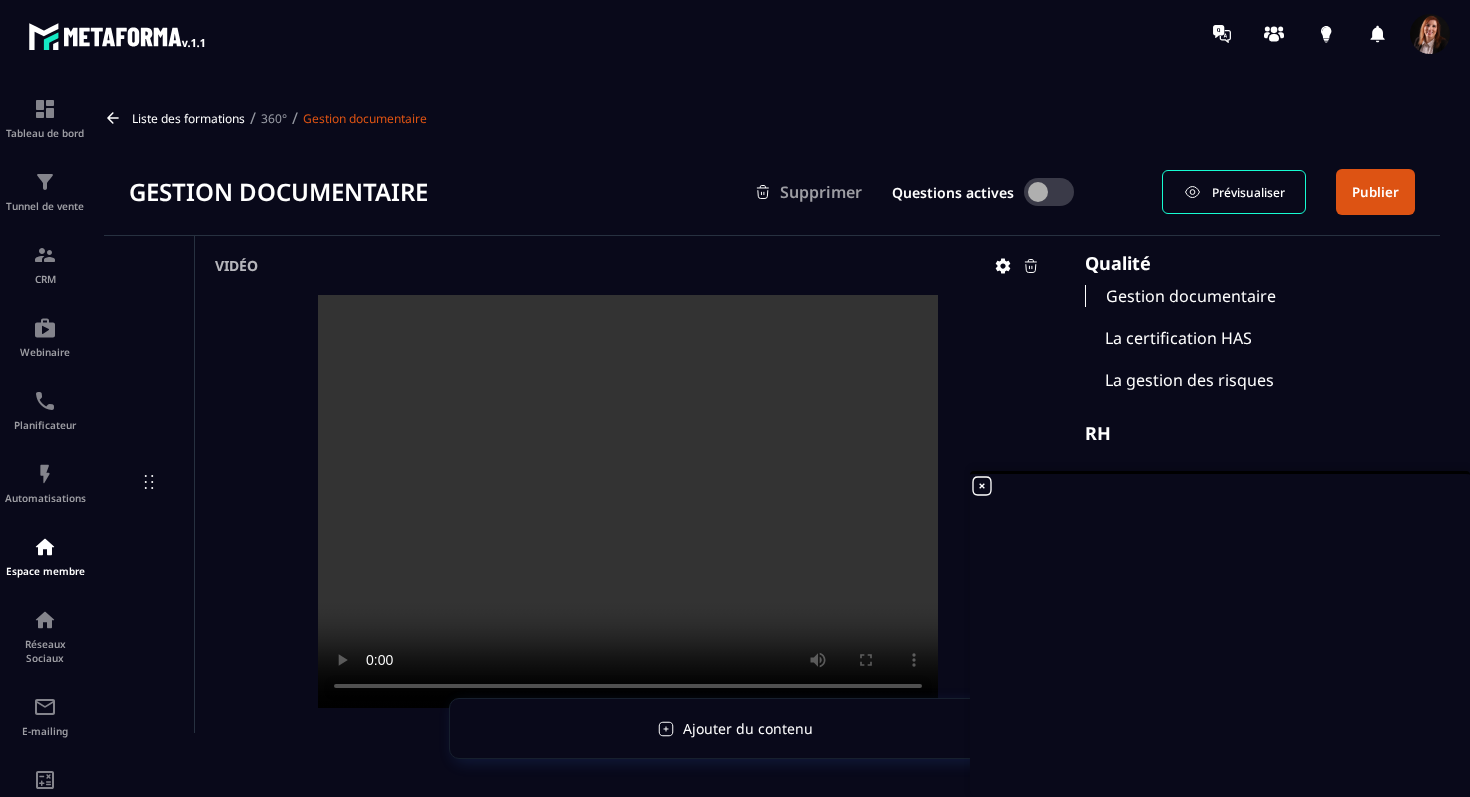 click 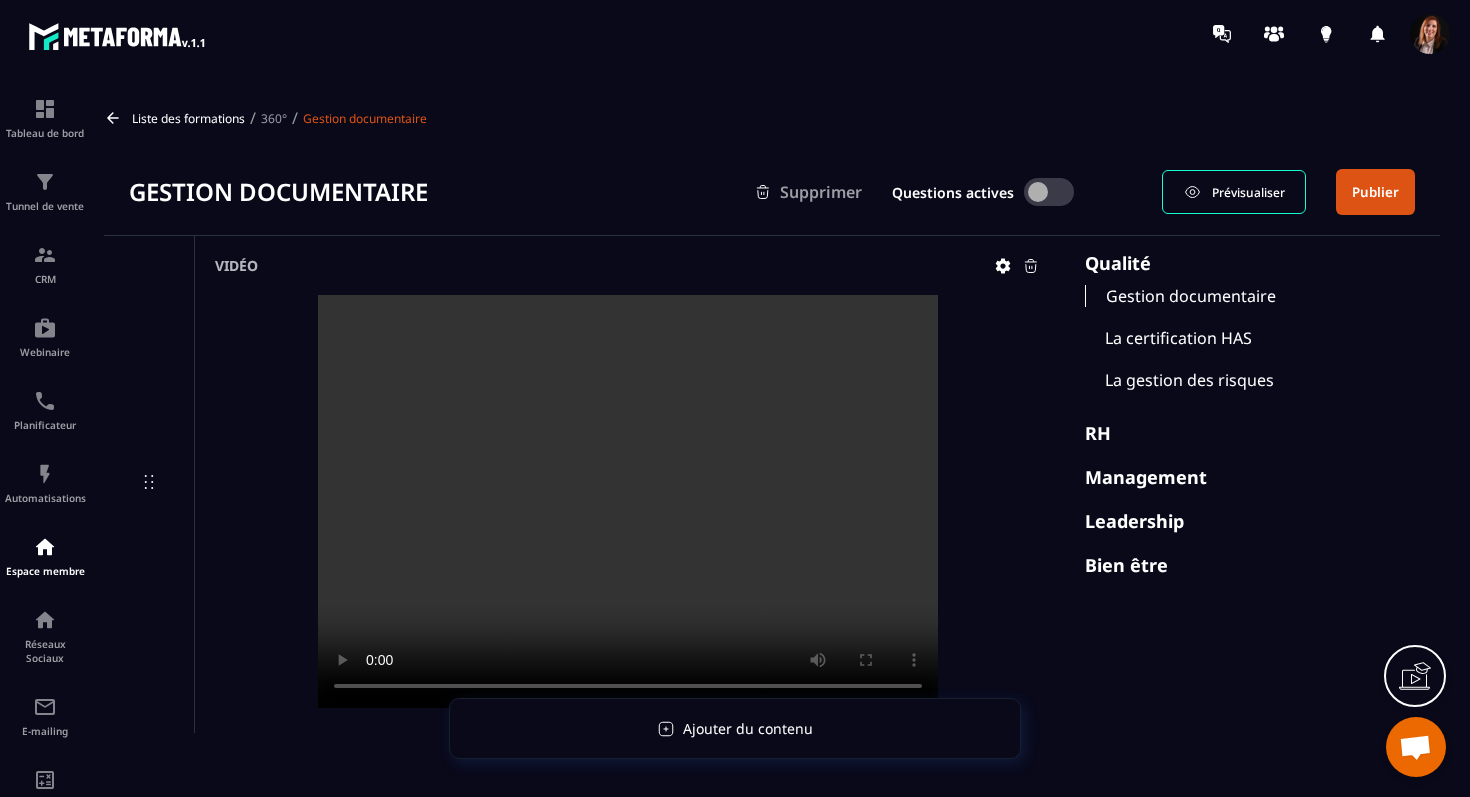 scroll, scrollTop: 37, scrollLeft: 0, axis: vertical 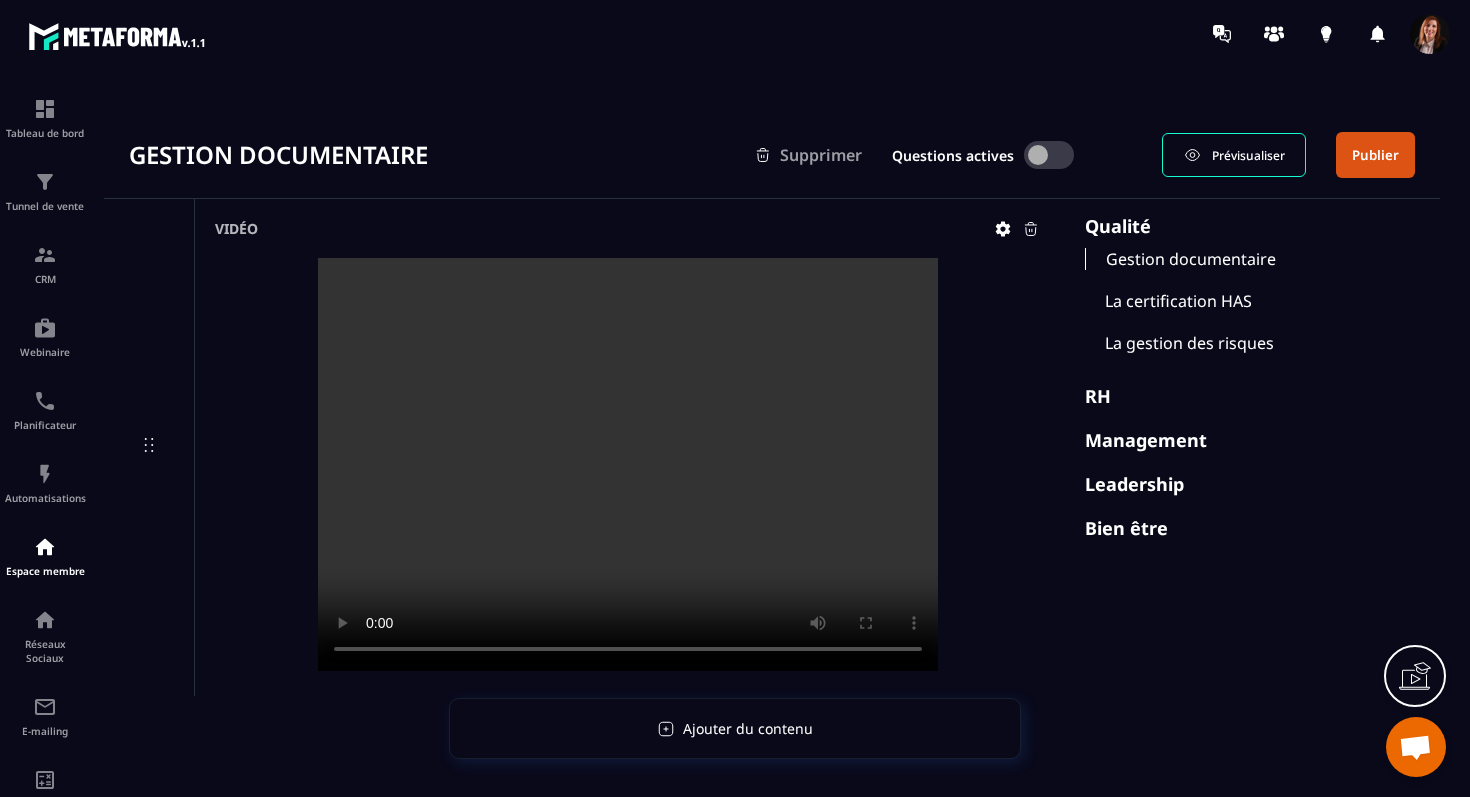 click on "Qualité Gestion documentaire La certification HAS La gestion des risques RH Management Leadership Bien être" 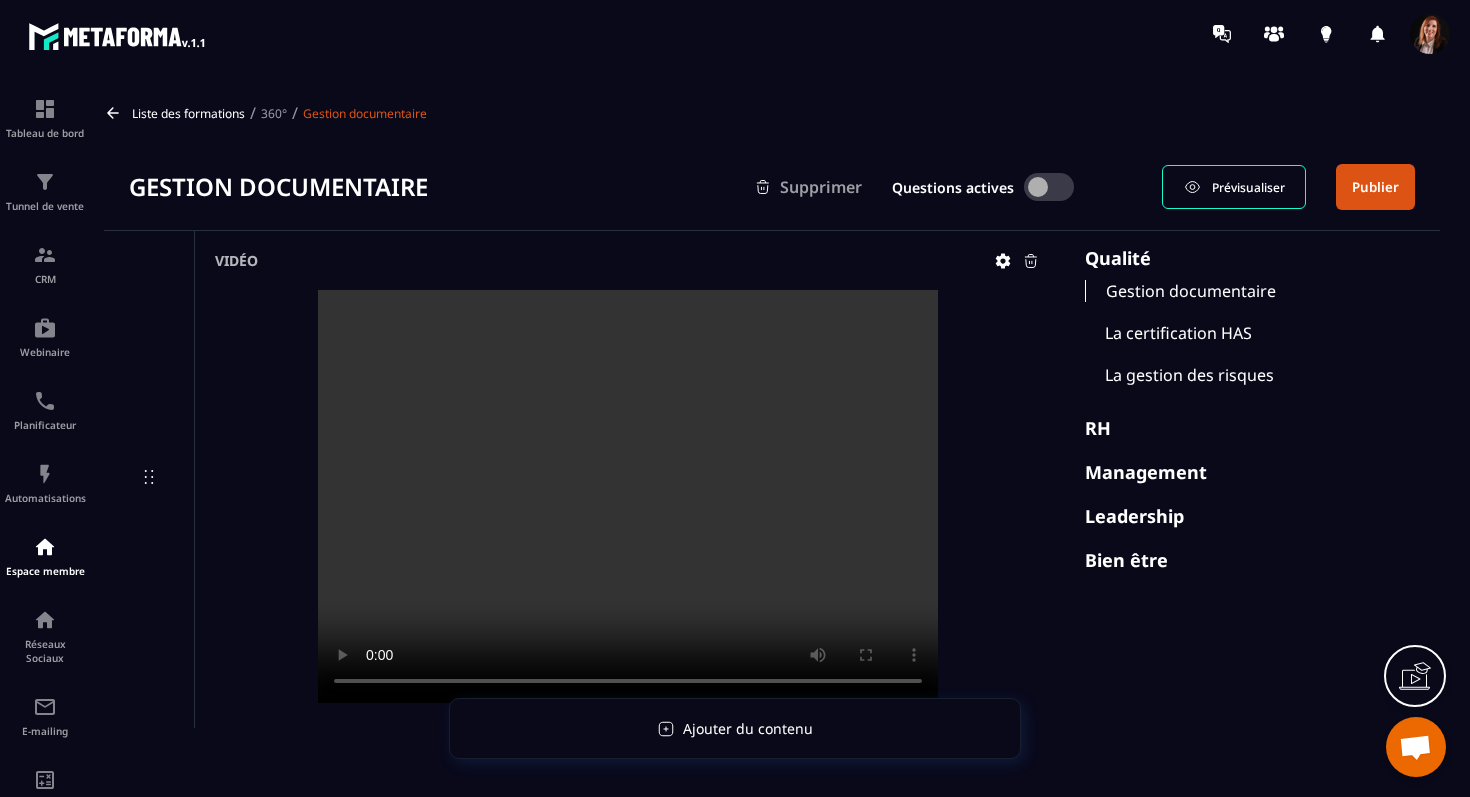 scroll, scrollTop: 0, scrollLeft: 0, axis: both 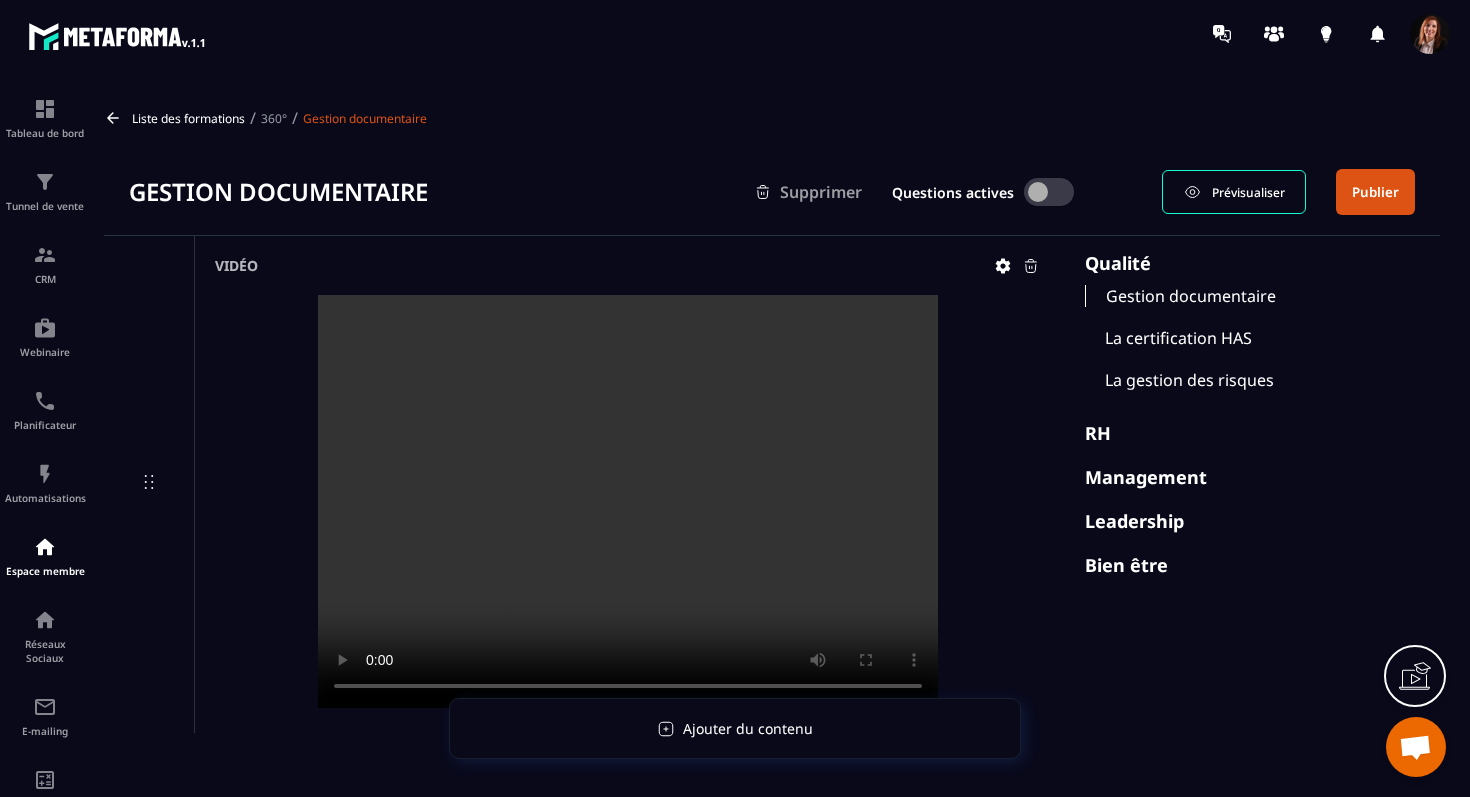 click on "Gestion documentaire" at bounding box center (1250, 296) 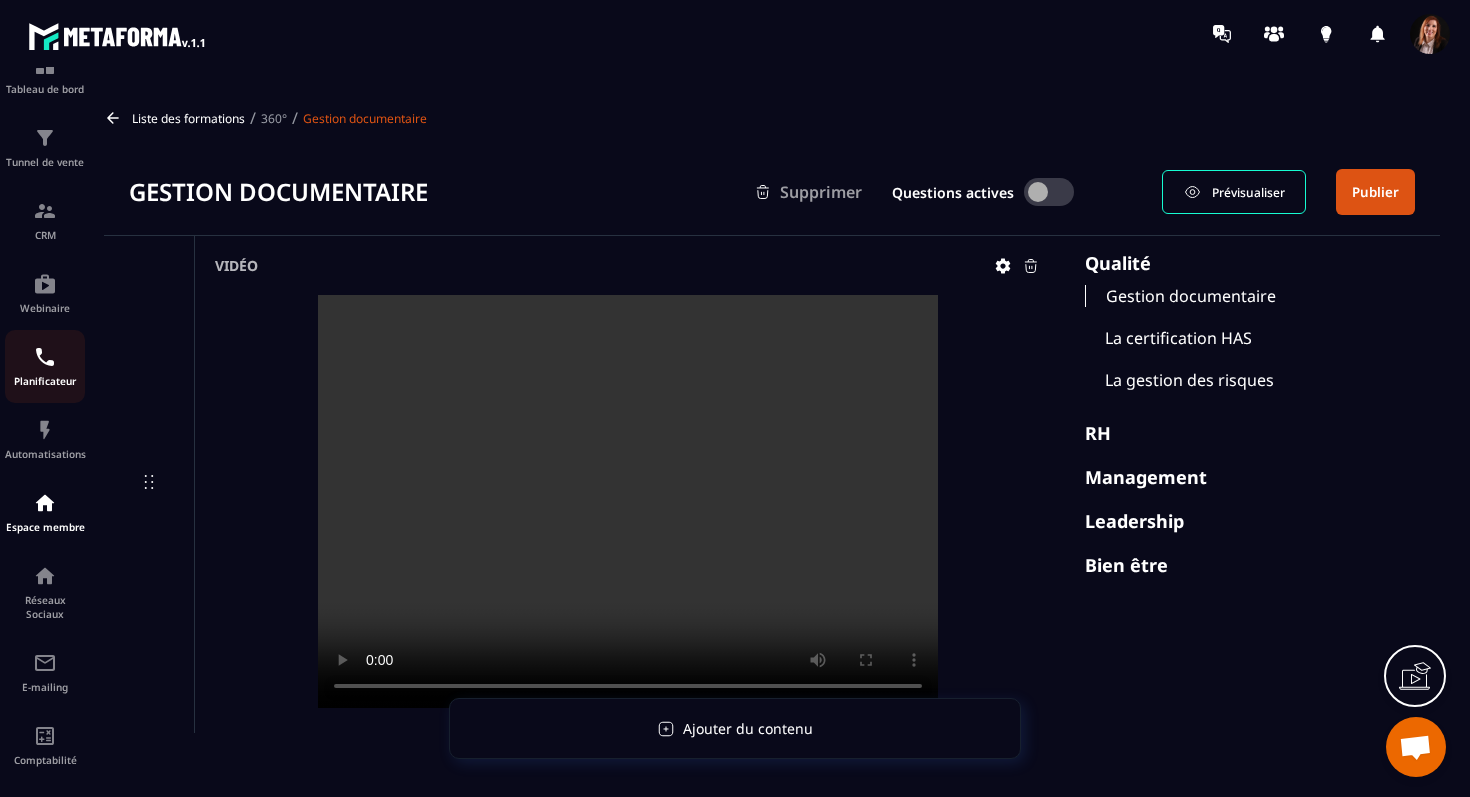 scroll, scrollTop: 129, scrollLeft: 0, axis: vertical 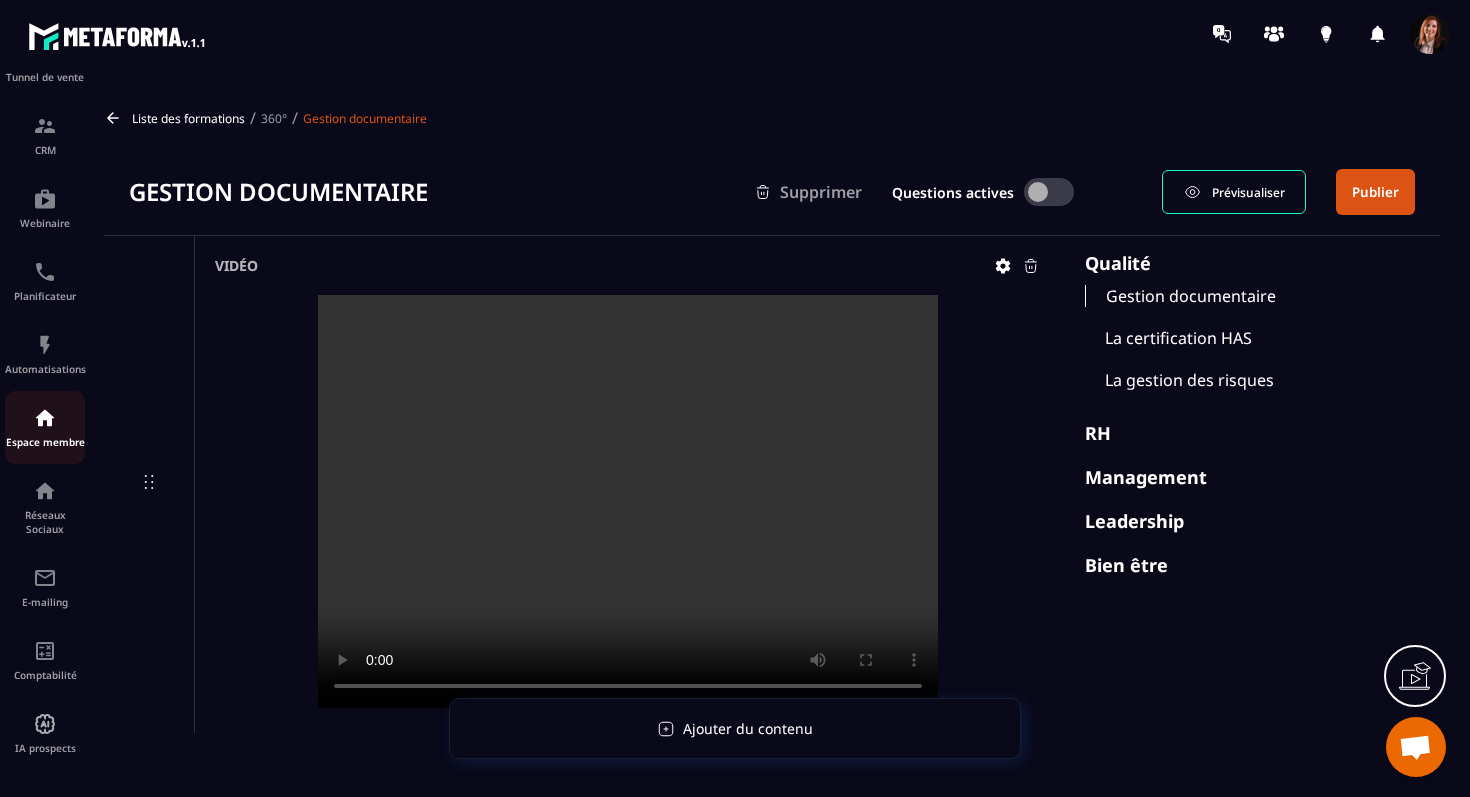 click at bounding box center (45, 418) 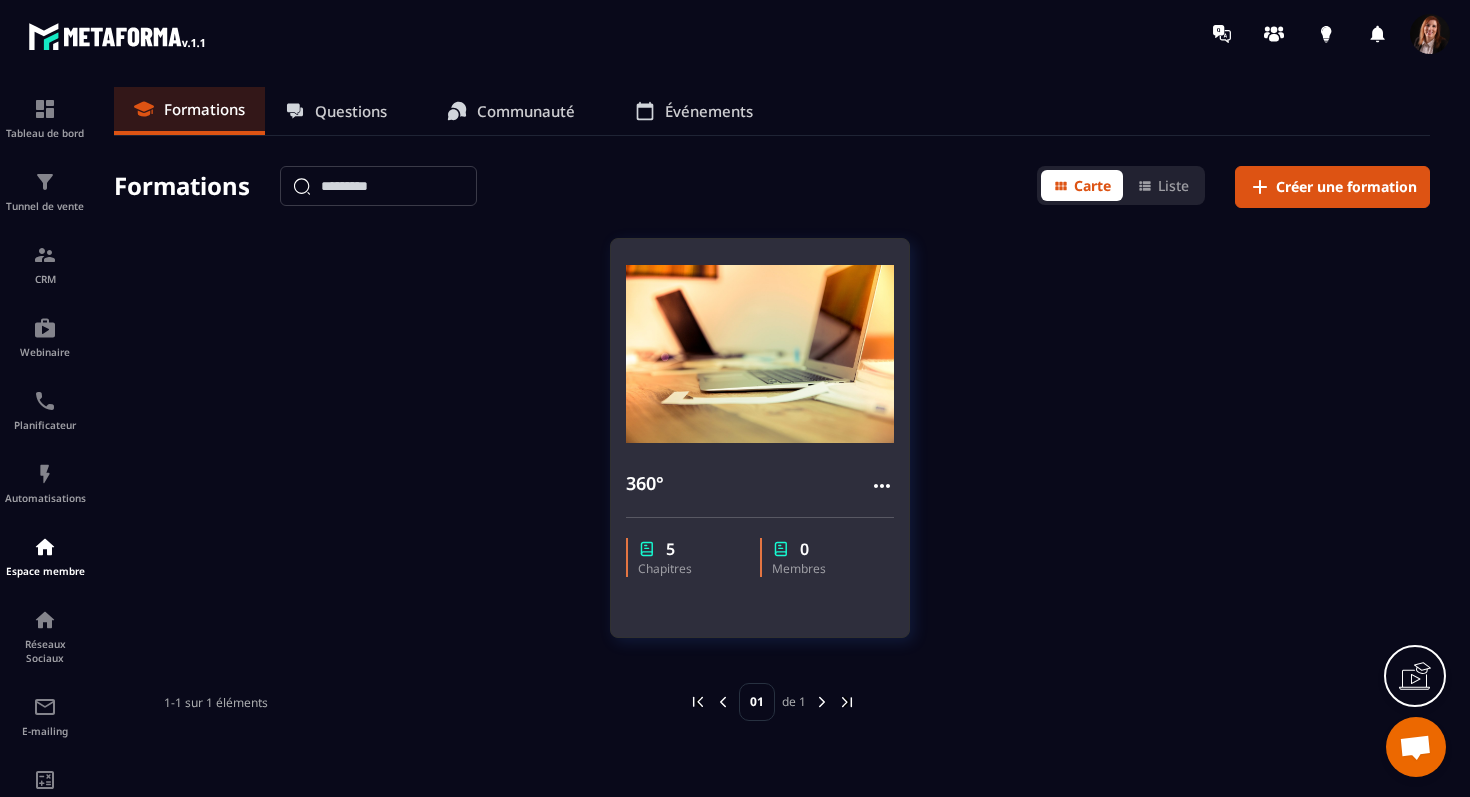 click at bounding box center [760, 354] 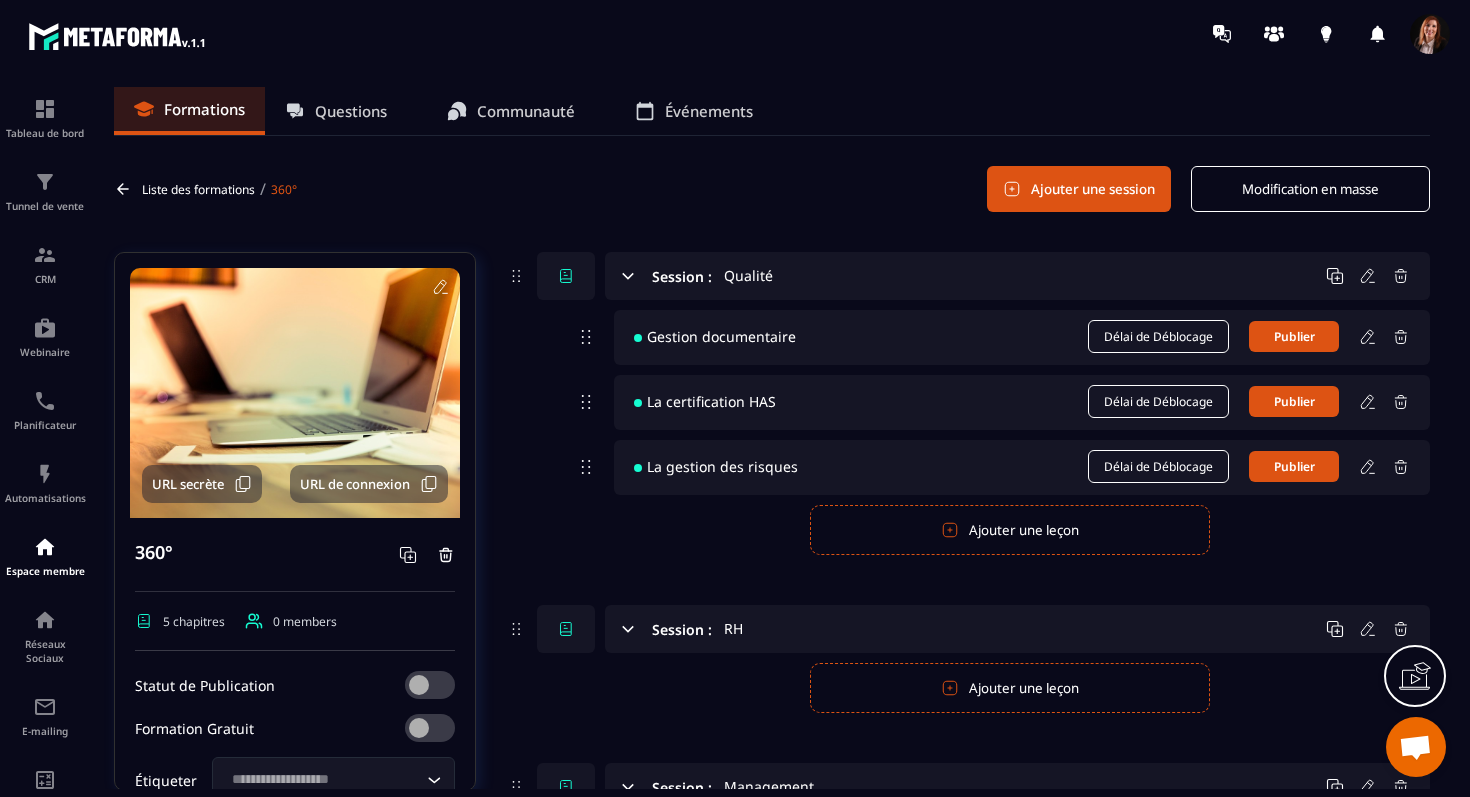 click on "Gestion documentaire" at bounding box center (715, 336) 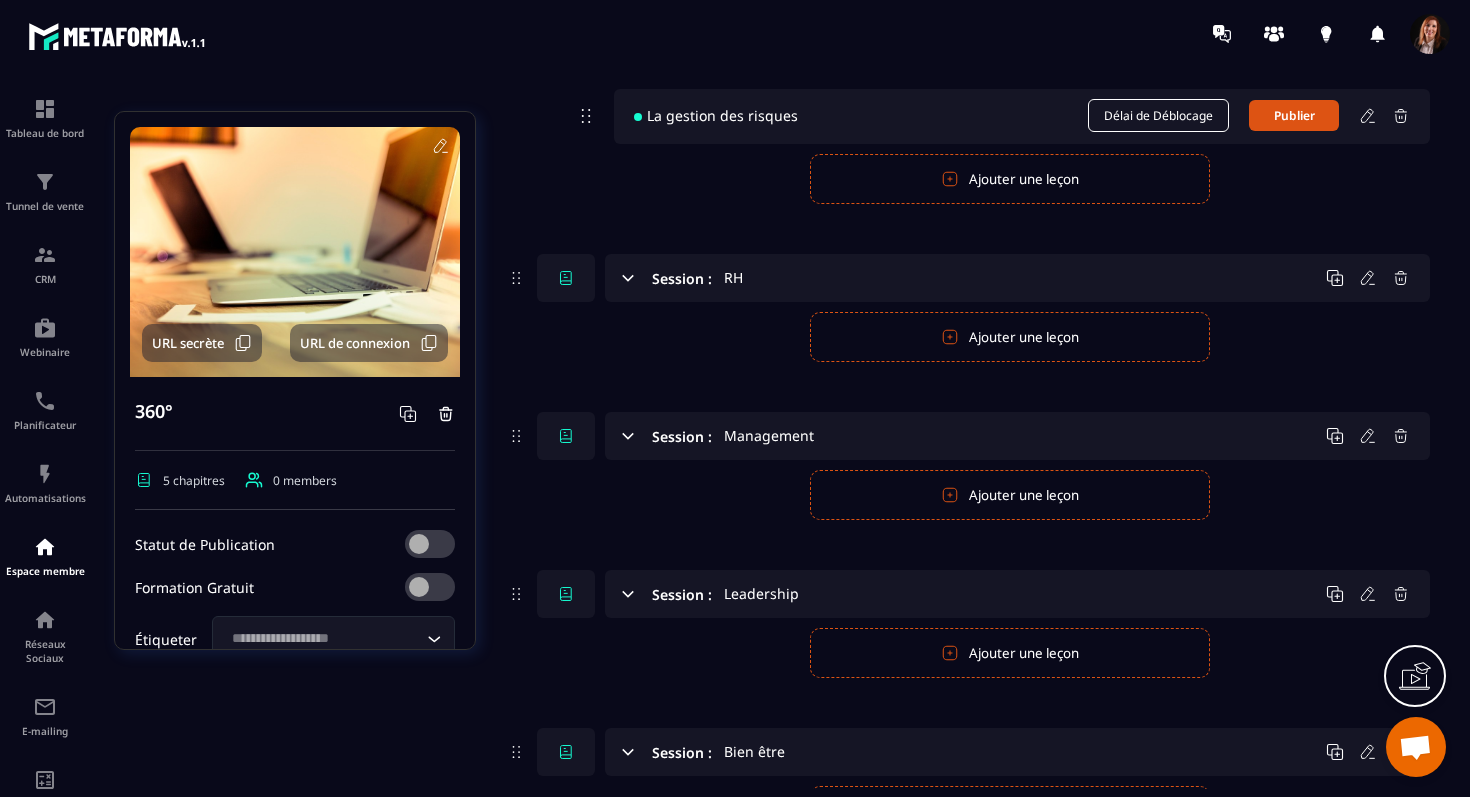scroll, scrollTop: 467, scrollLeft: 0, axis: vertical 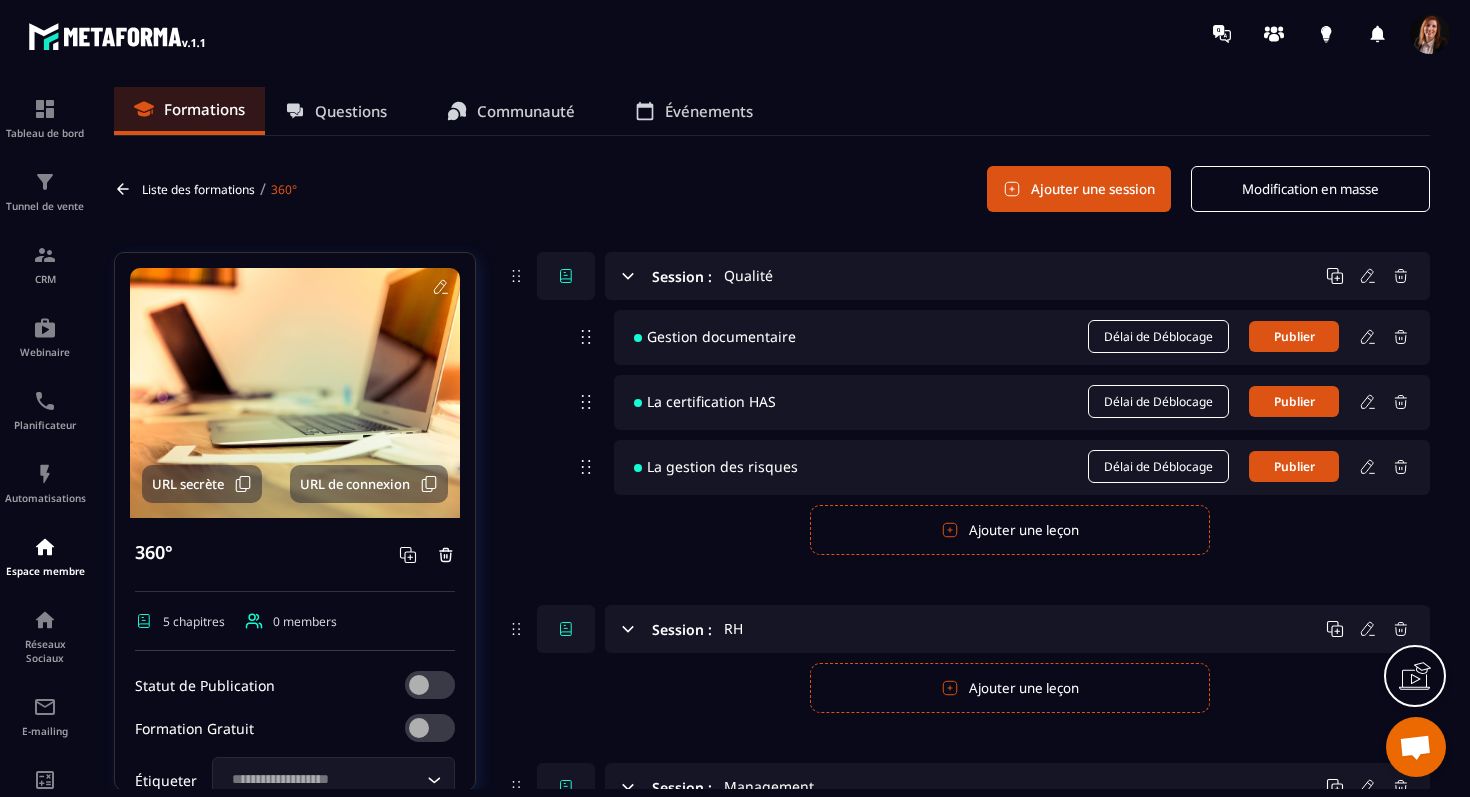click 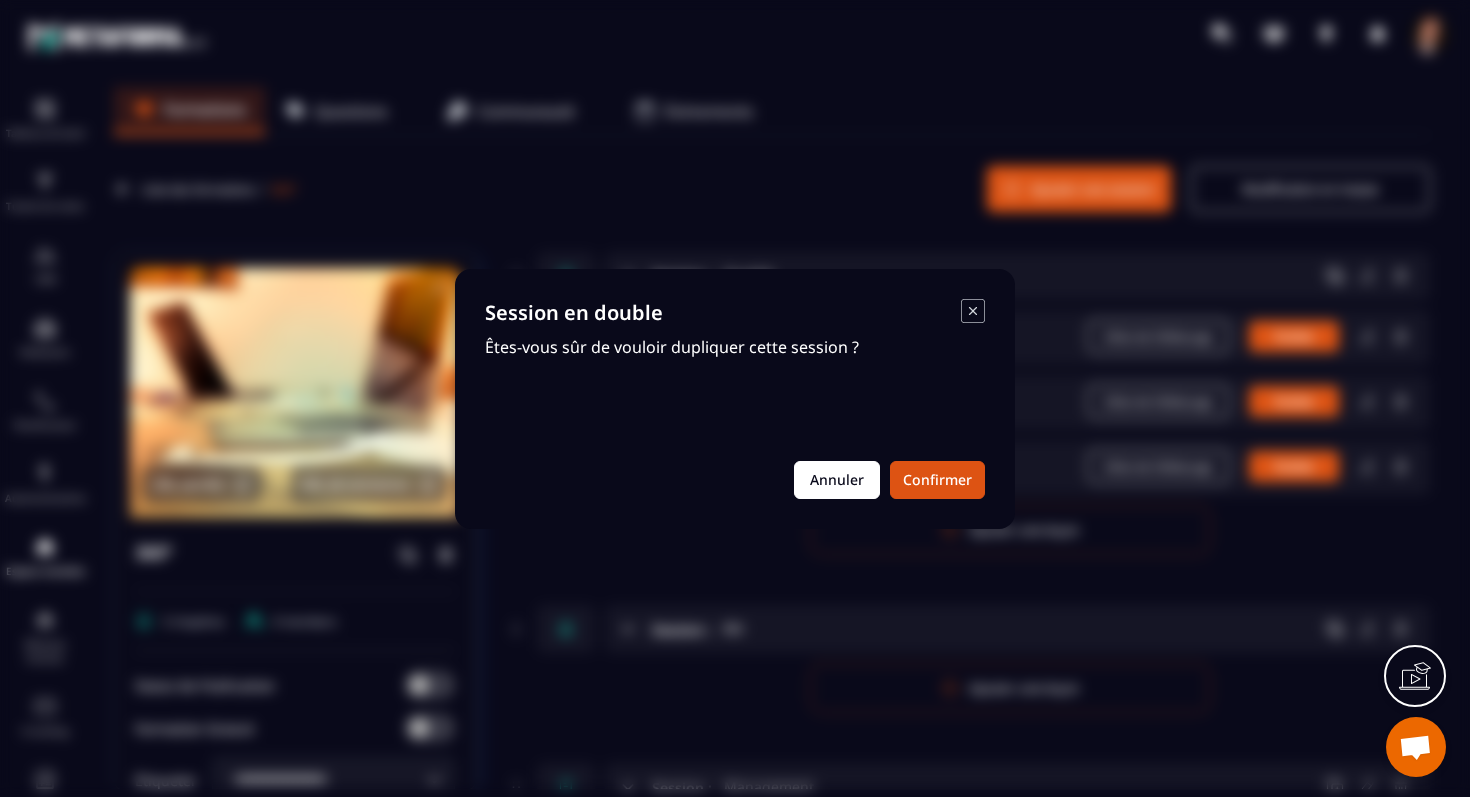 click on "Annuler" at bounding box center (837, 480) 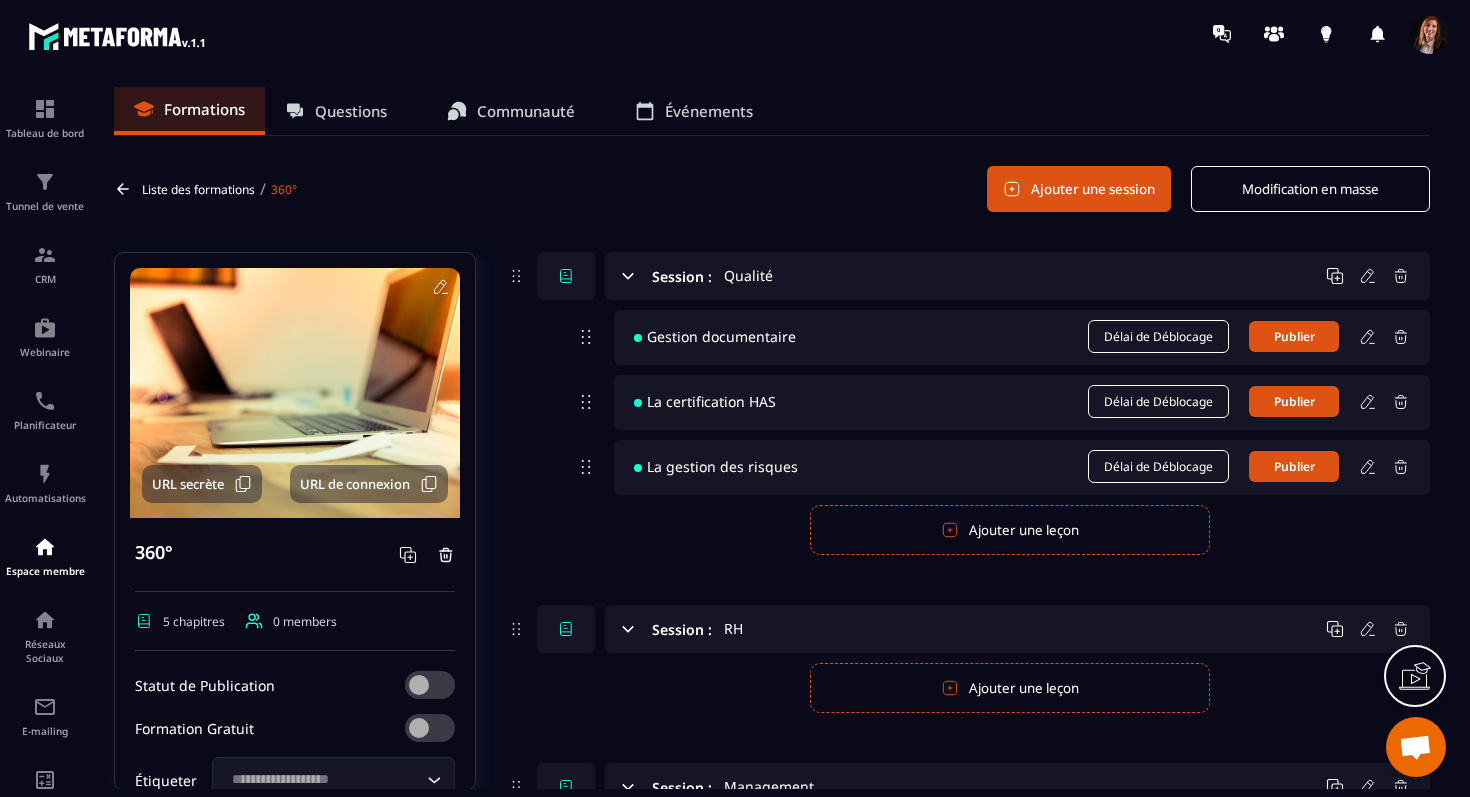 click on "Gestion documentaire" at bounding box center (715, 336) 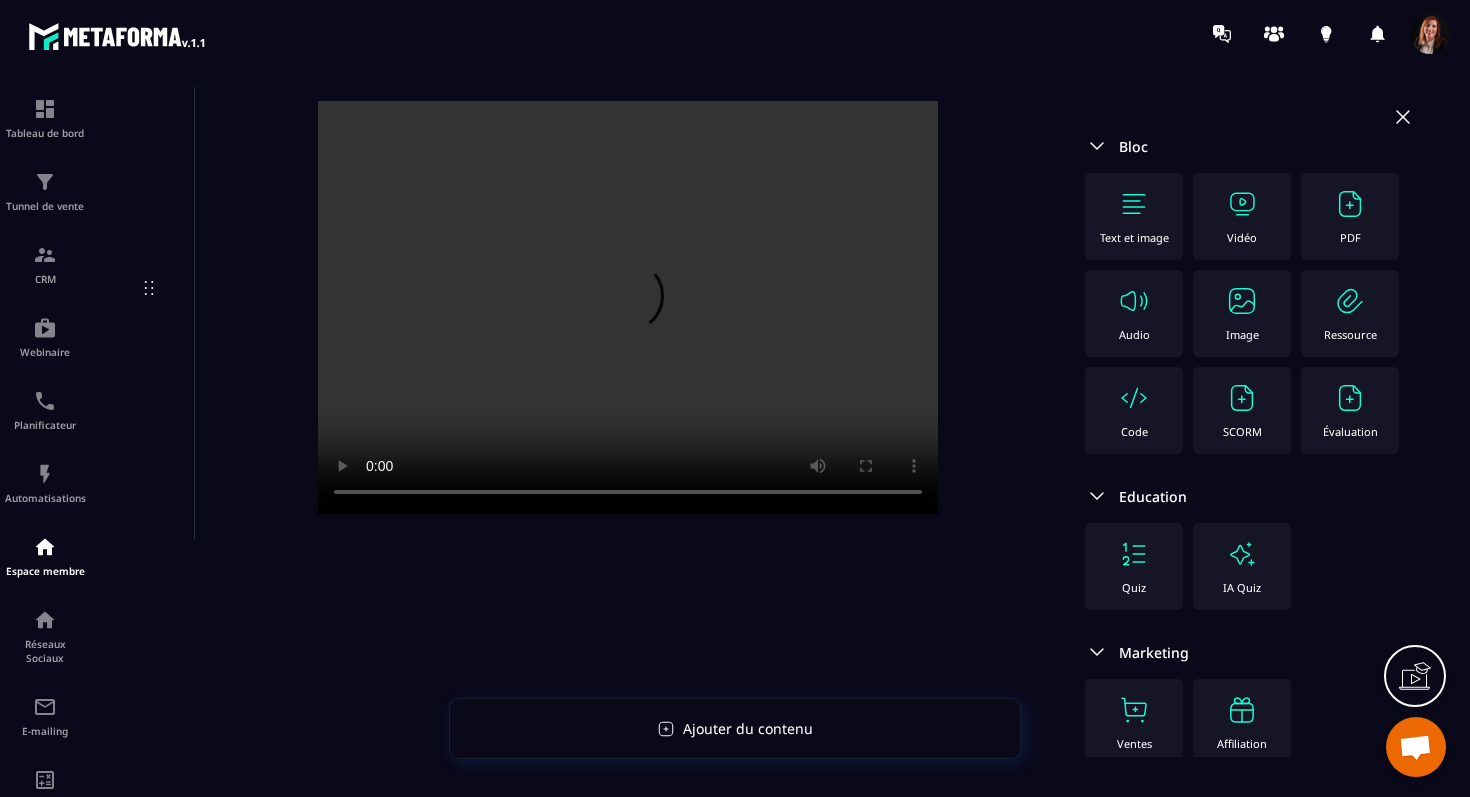 scroll, scrollTop: 202, scrollLeft: 0, axis: vertical 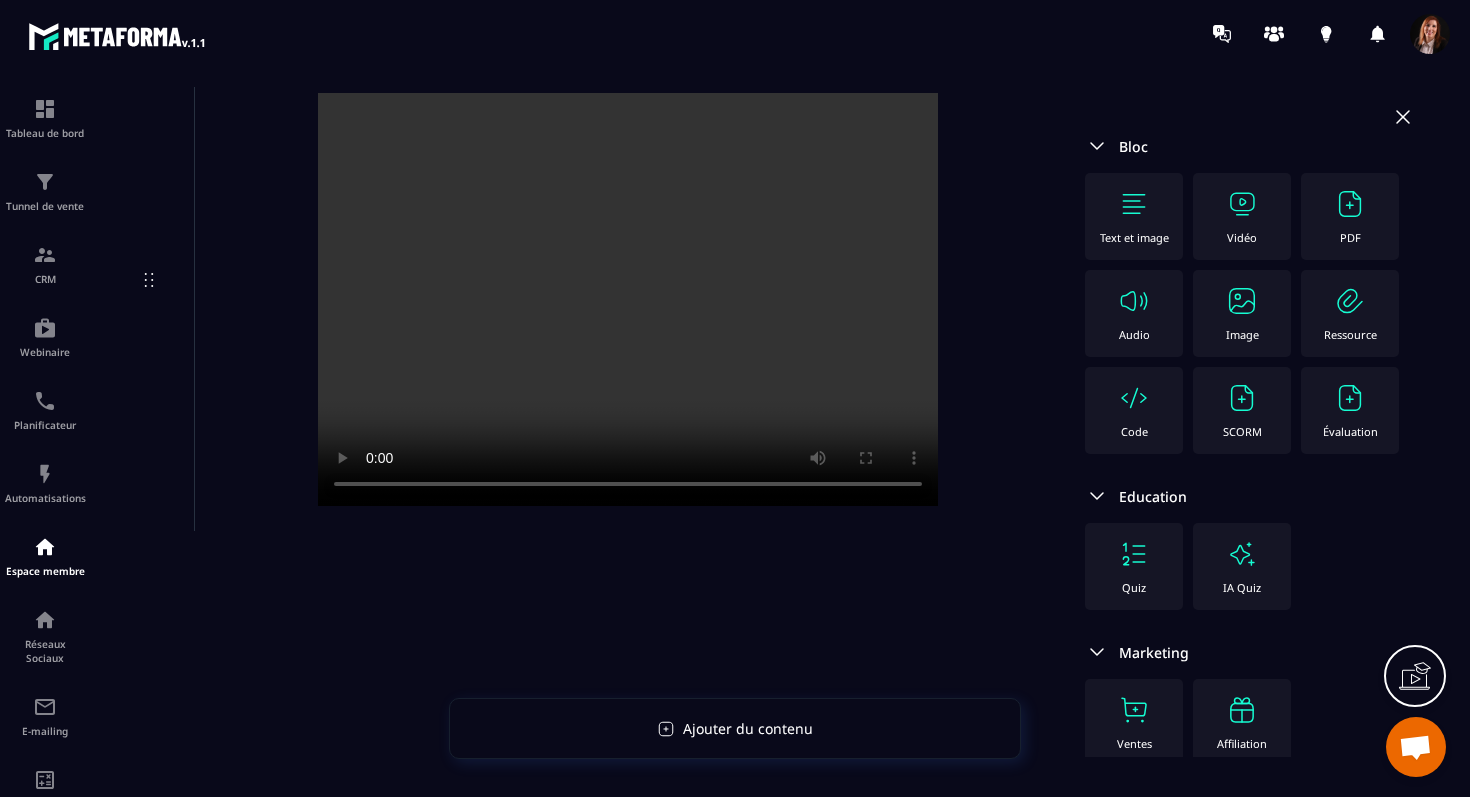 click at bounding box center (1134, 554) 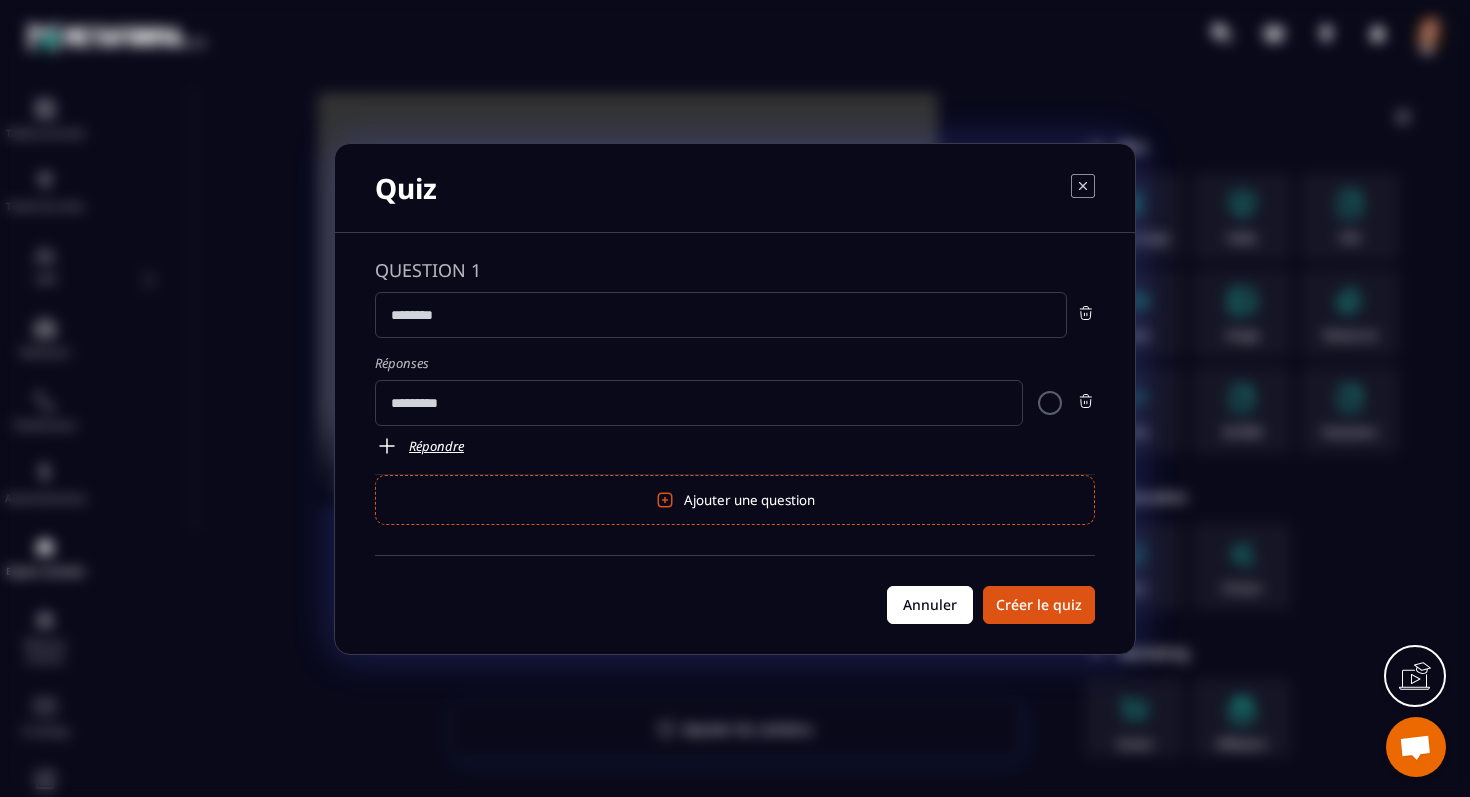 click on "Annuler" at bounding box center [930, 605] 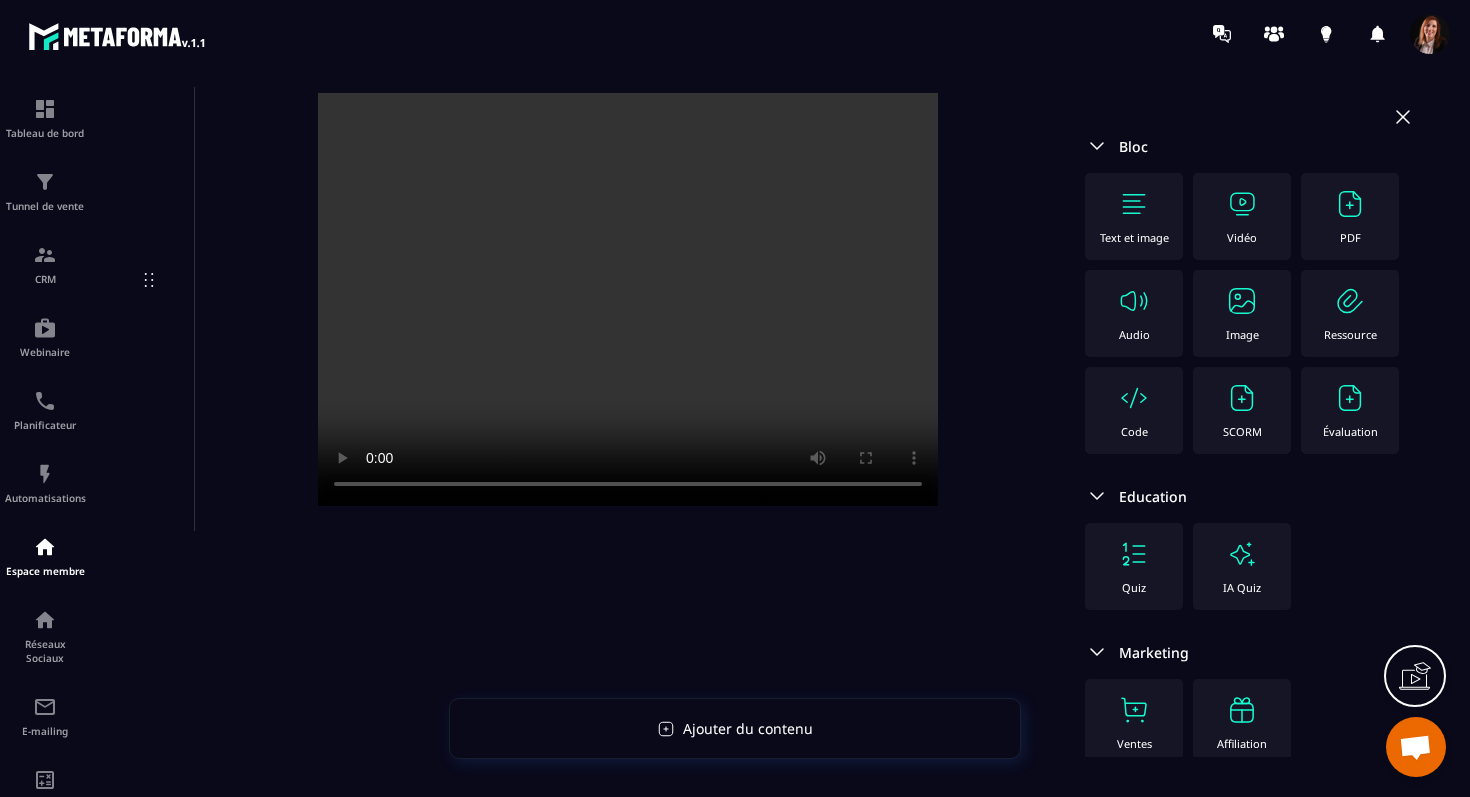 scroll, scrollTop: 63, scrollLeft: 0, axis: vertical 